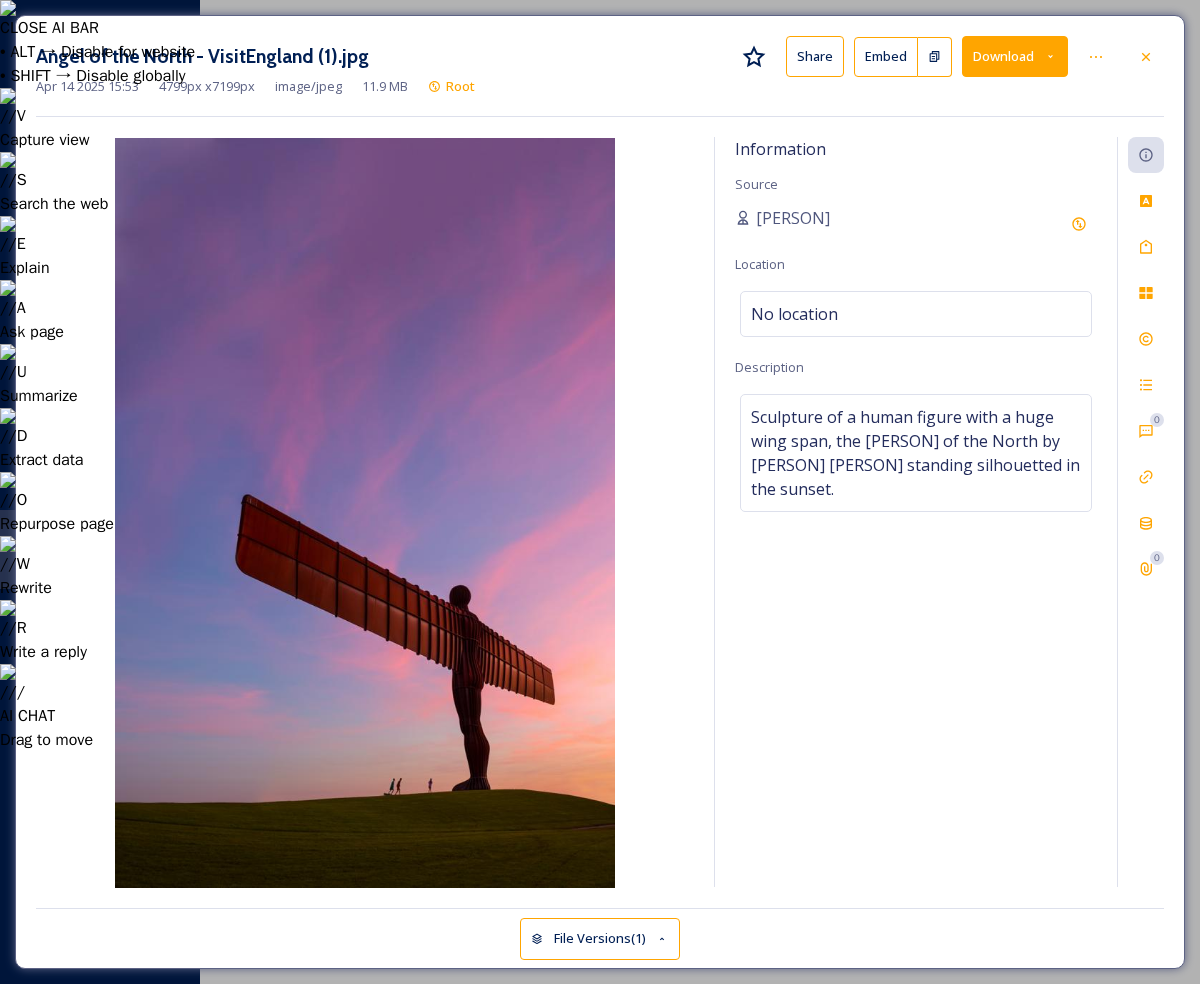 scroll, scrollTop: 0, scrollLeft: 0, axis: both 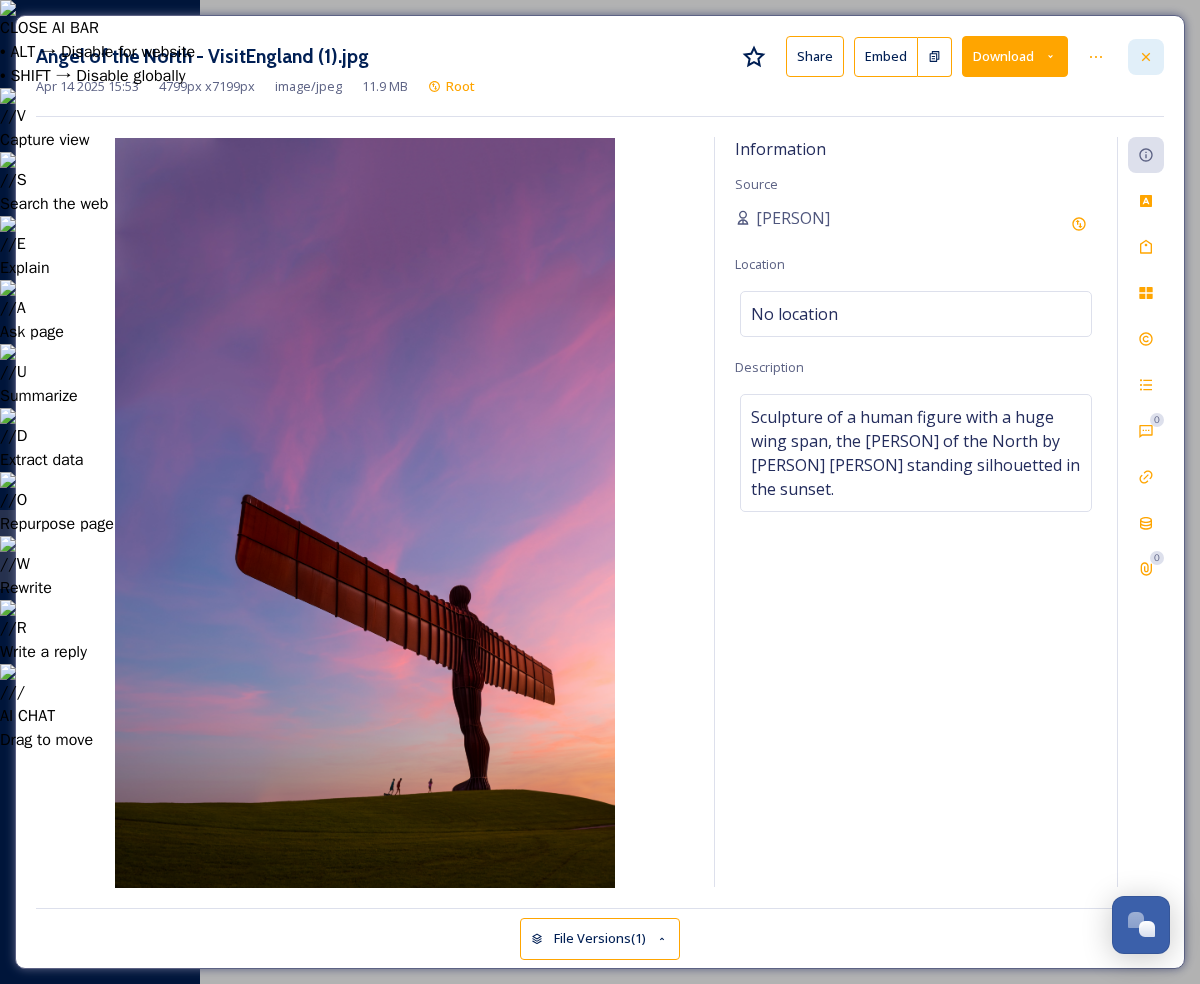 click 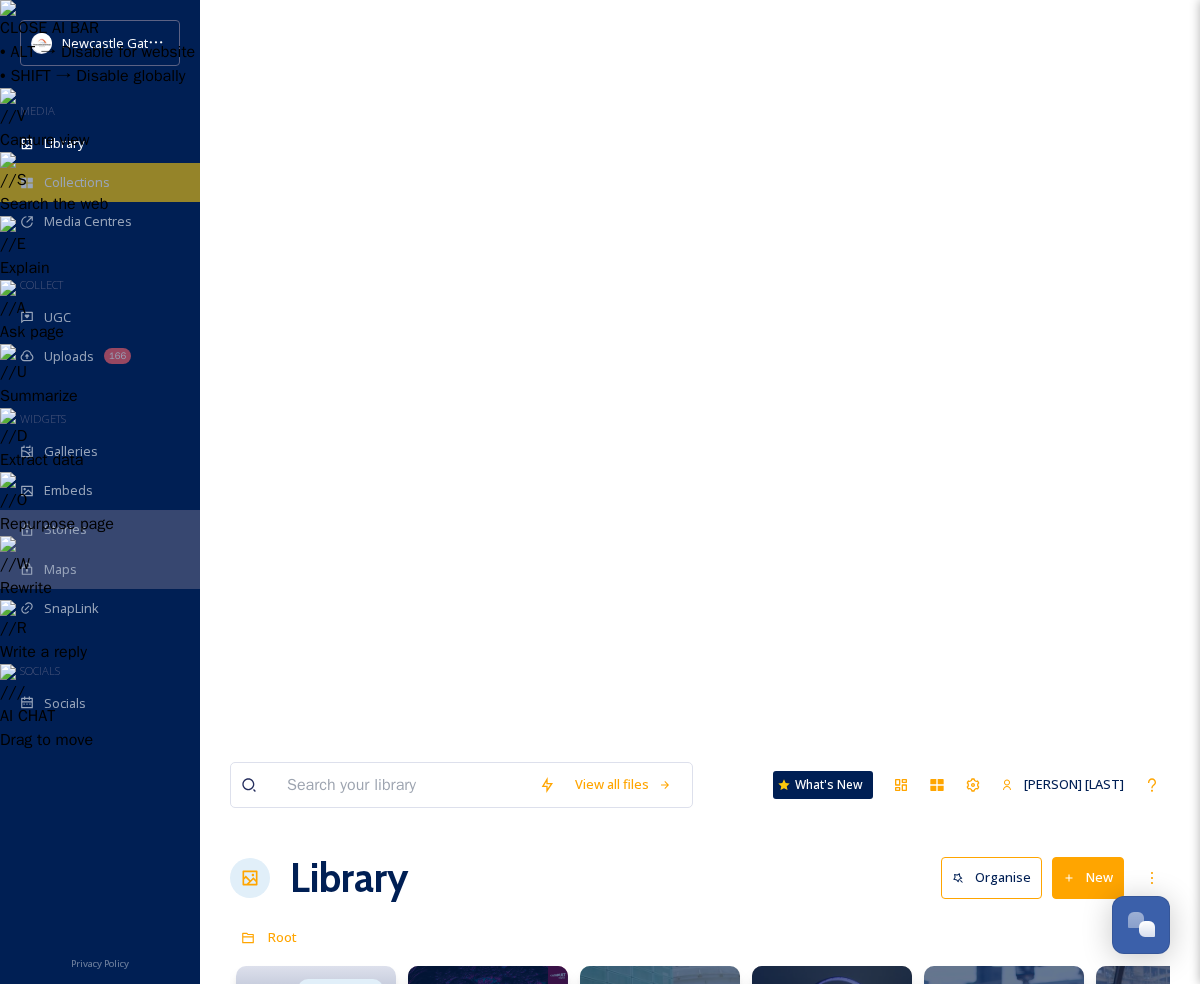 click on "Collections" at bounding box center (100, 182) 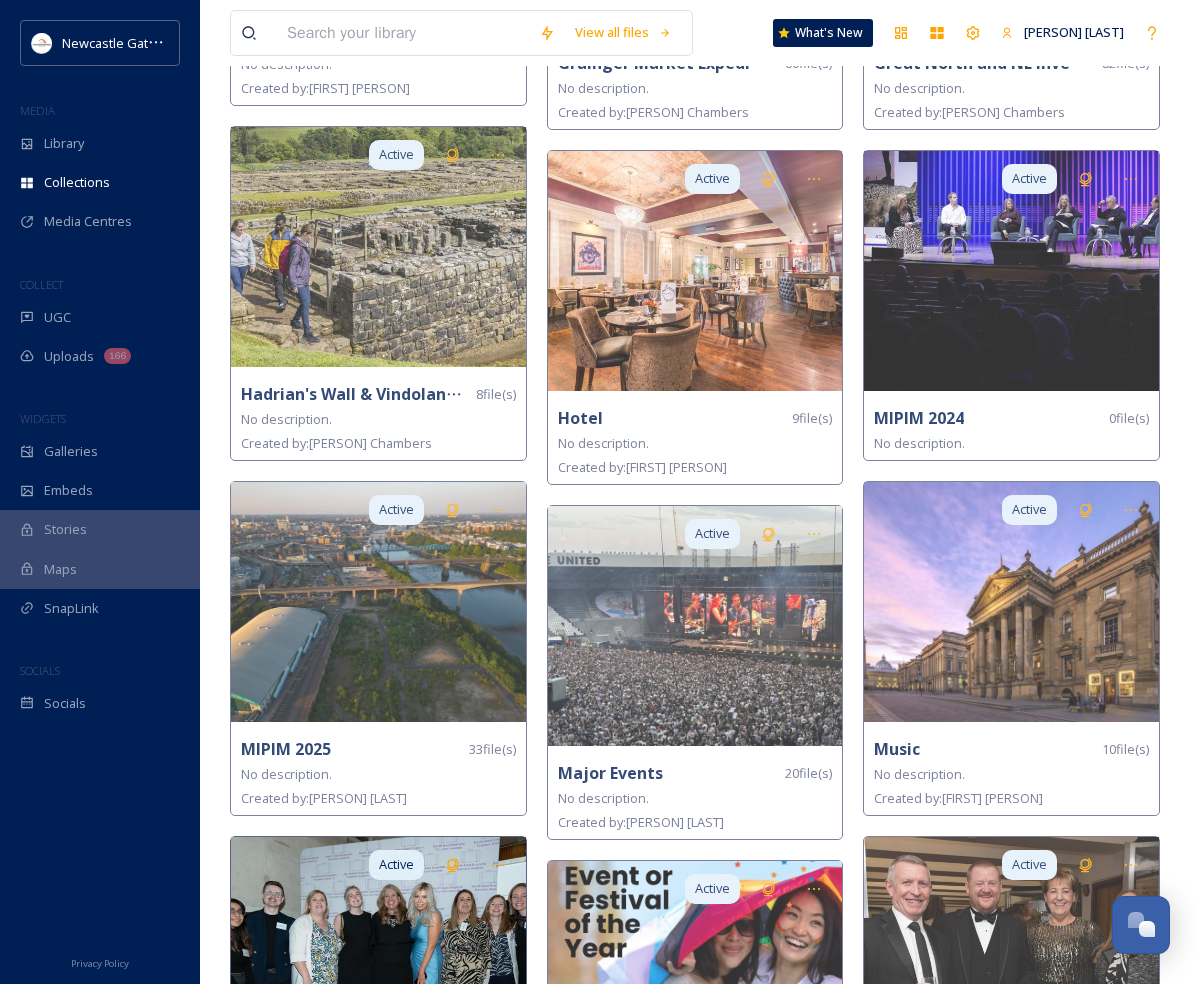 scroll, scrollTop: 2951, scrollLeft: 0, axis: vertical 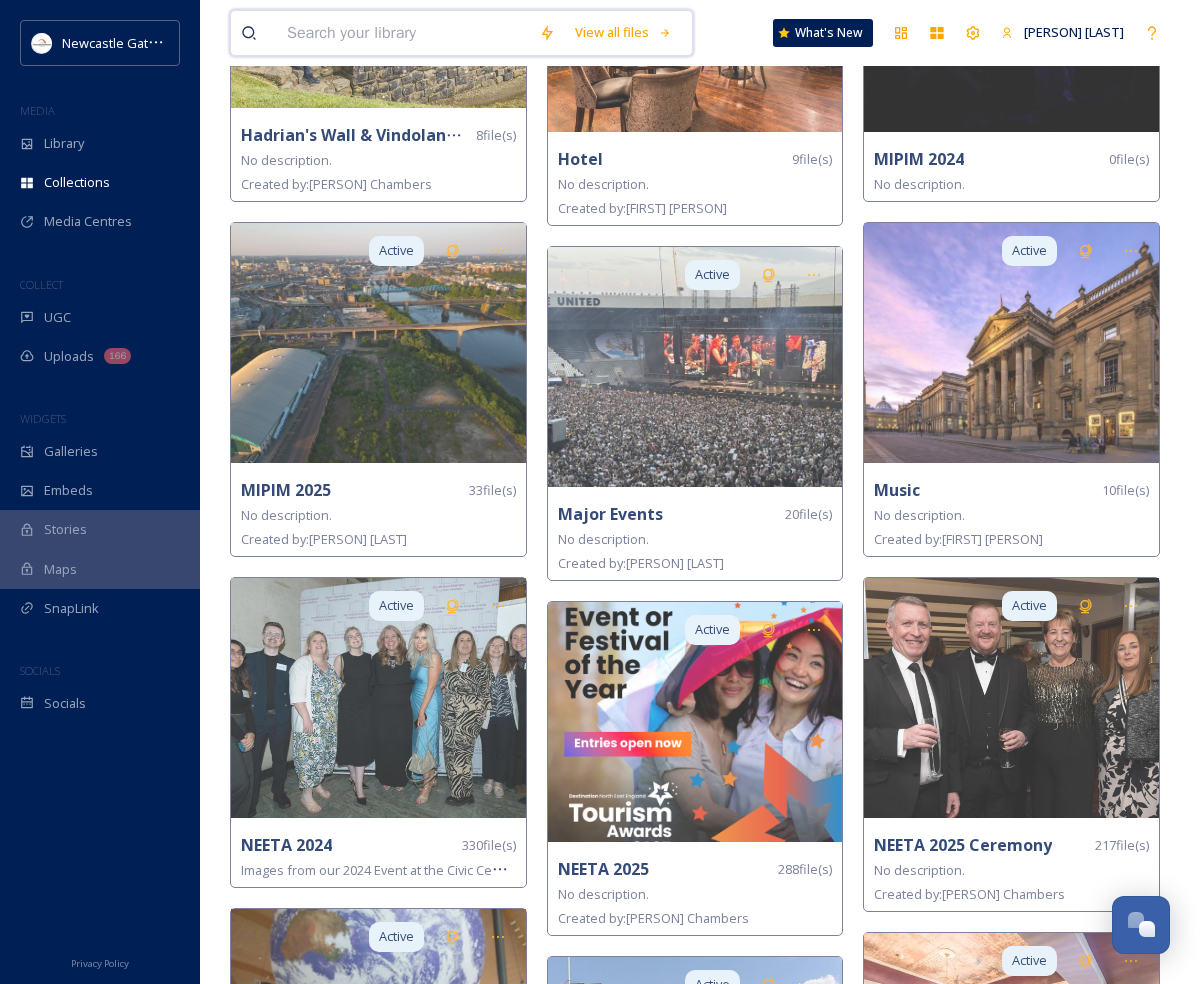 click at bounding box center [403, 33] 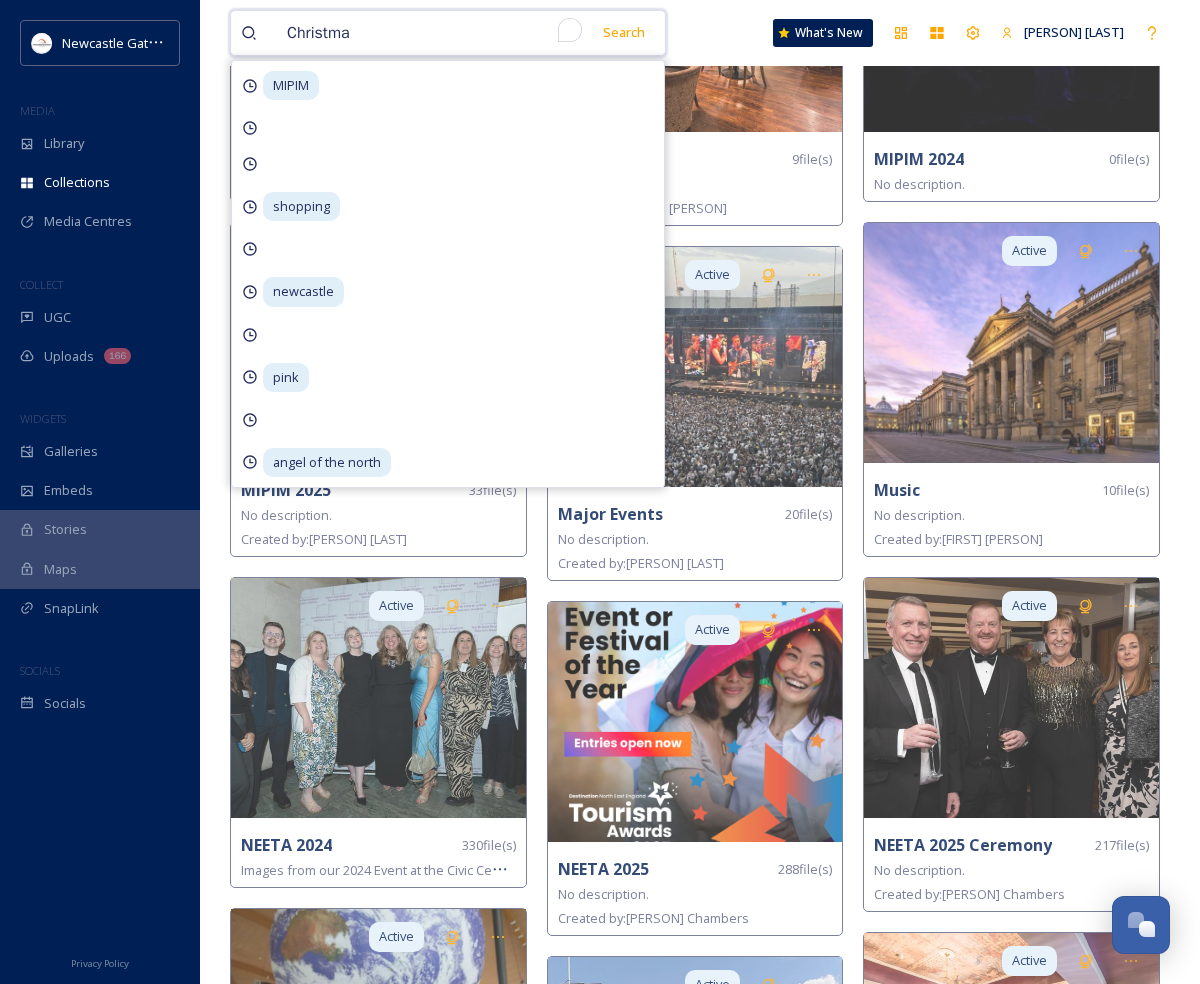 type on "Christmas" 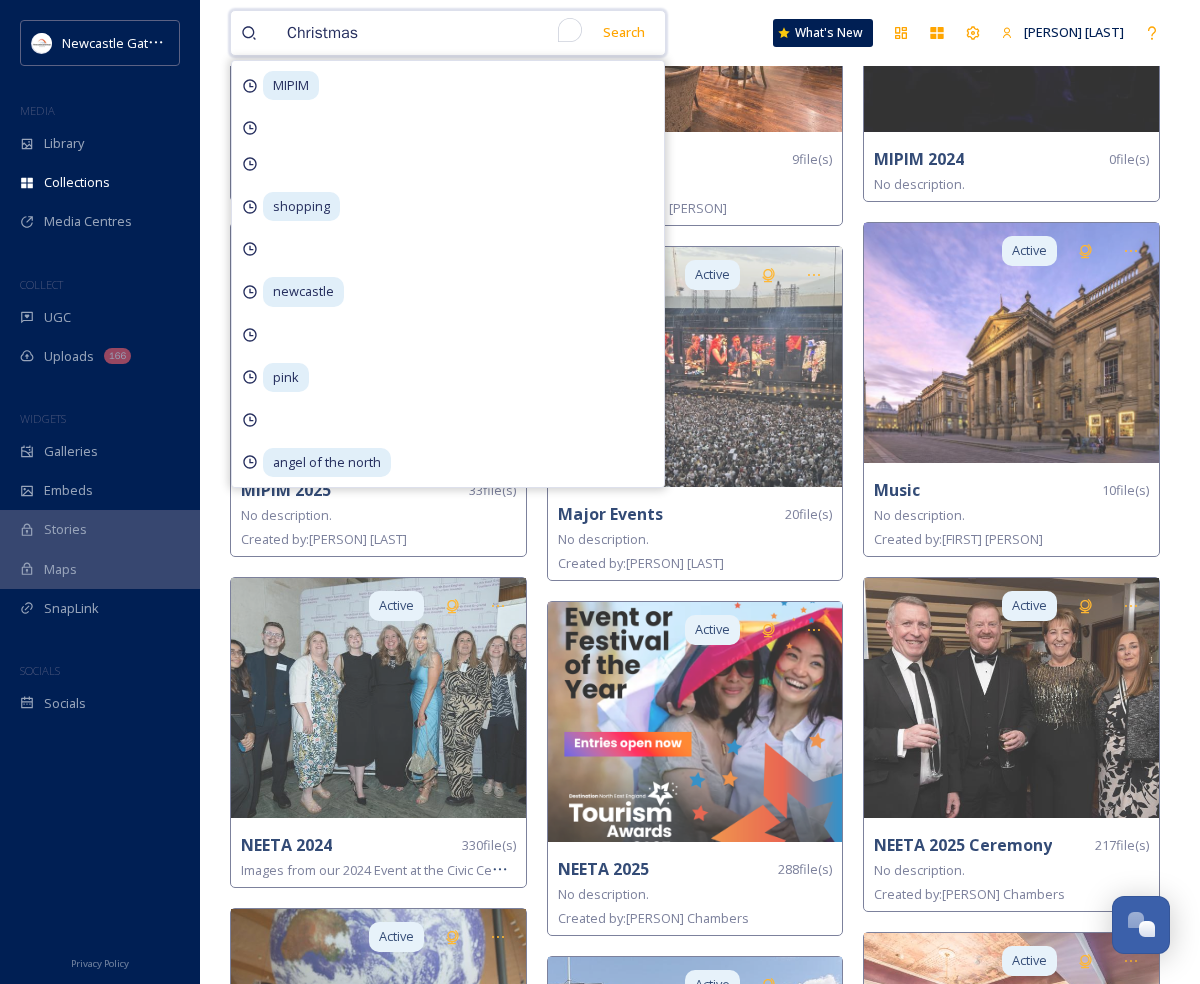 type 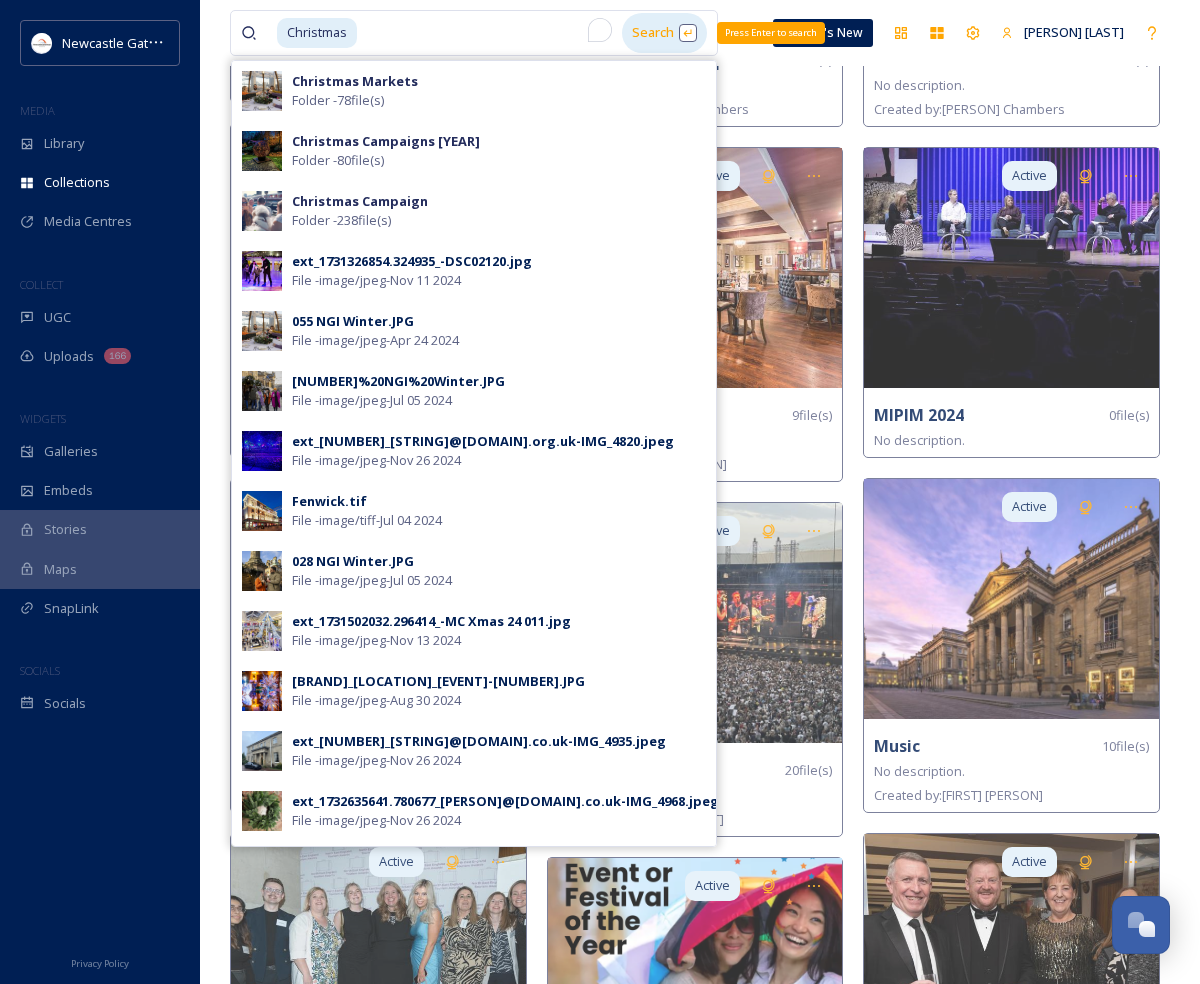 click on "Search Press Enter to search" at bounding box center [664, 32] 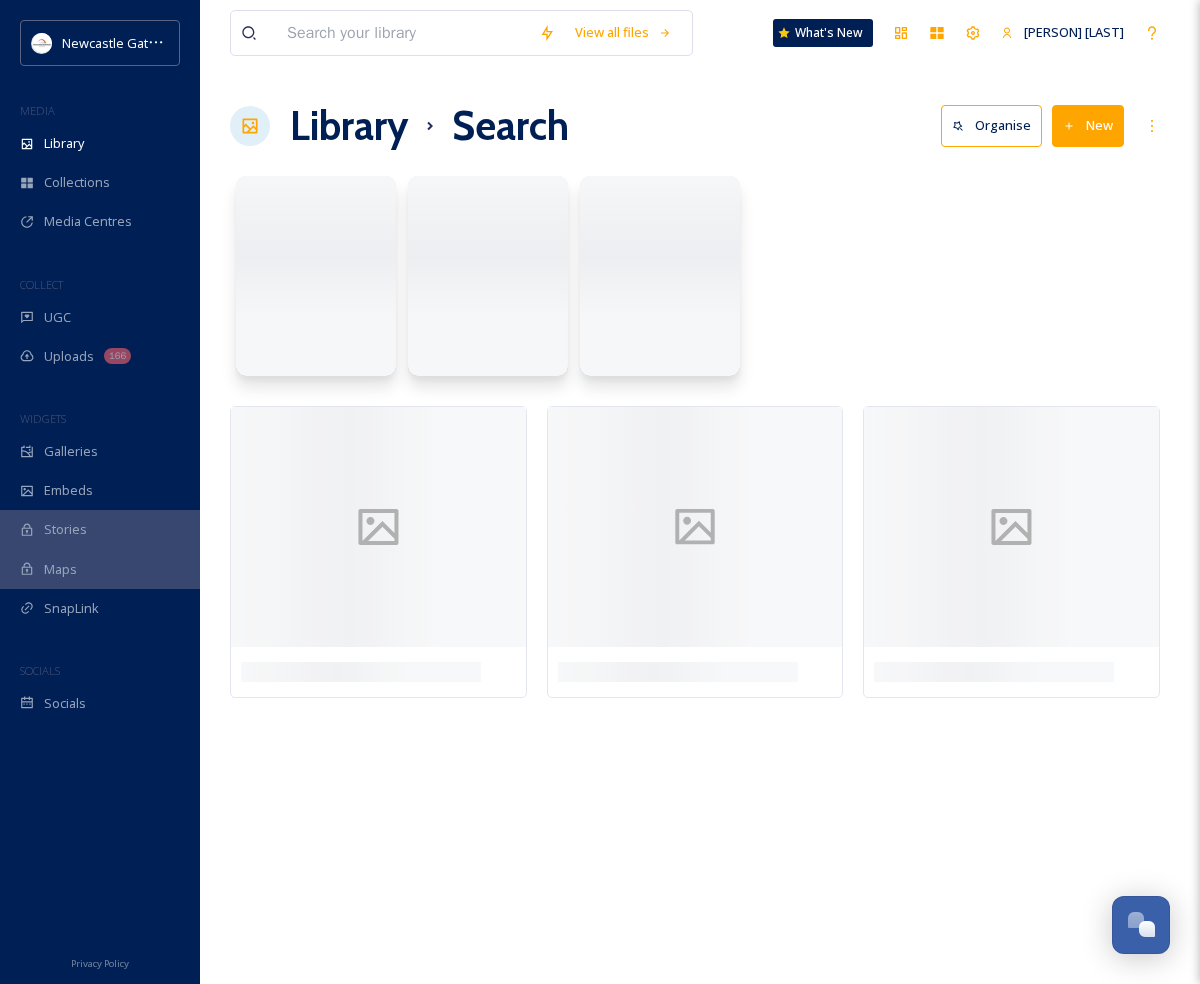 scroll, scrollTop: 0, scrollLeft: 0, axis: both 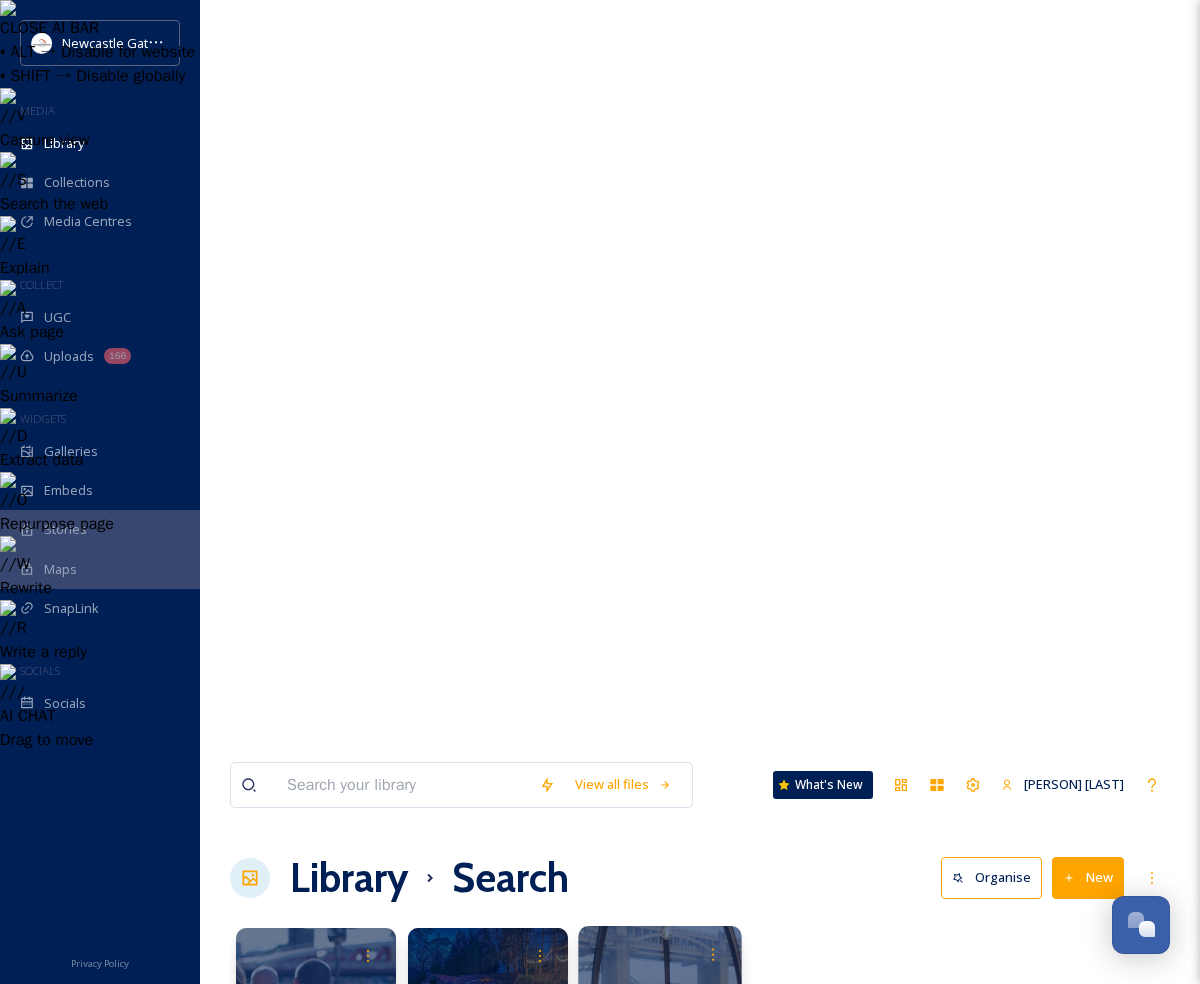 click at bounding box center (659, 1028) 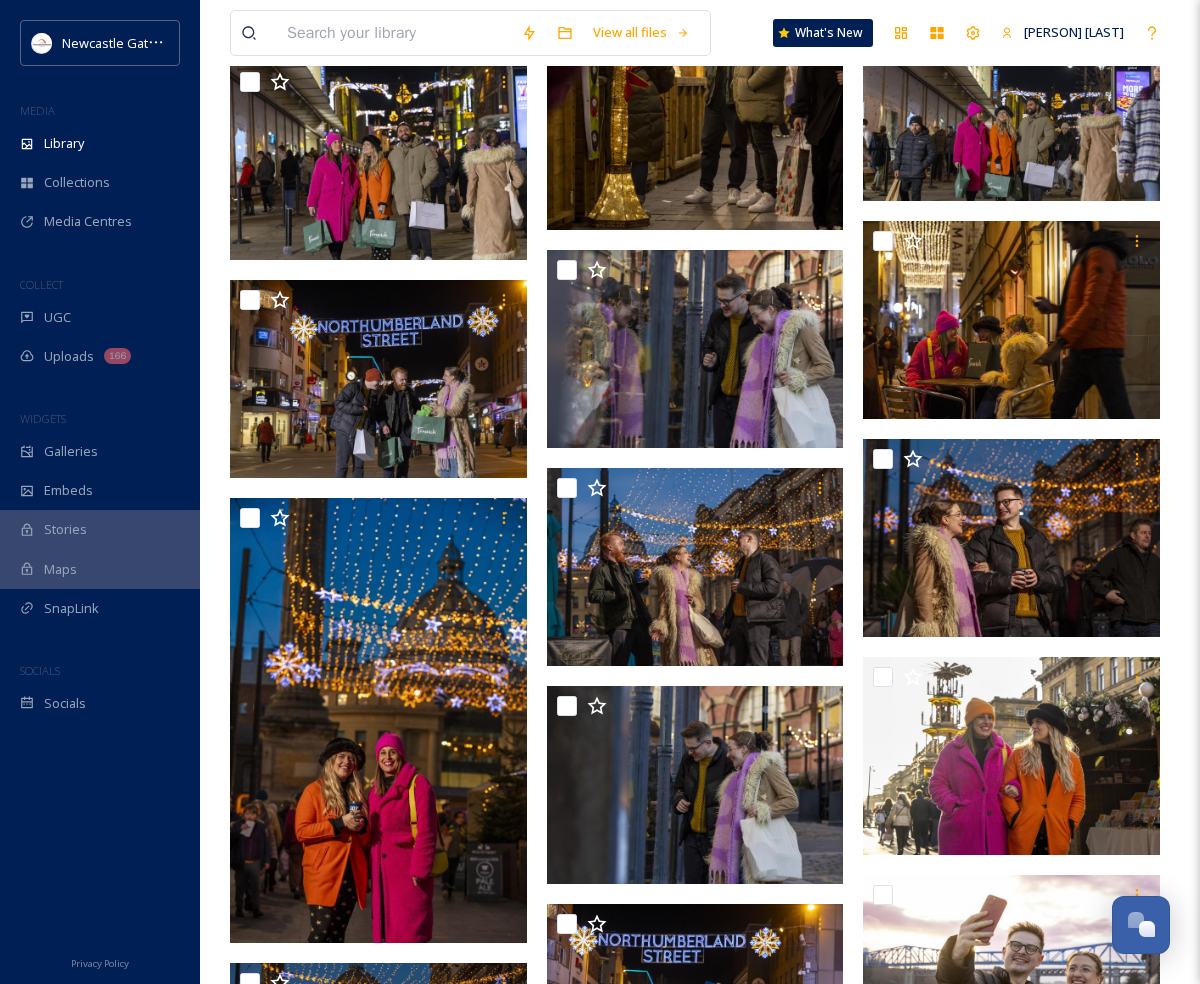scroll, scrollTop: 2978, scrollLeft: 0, axis: vertical 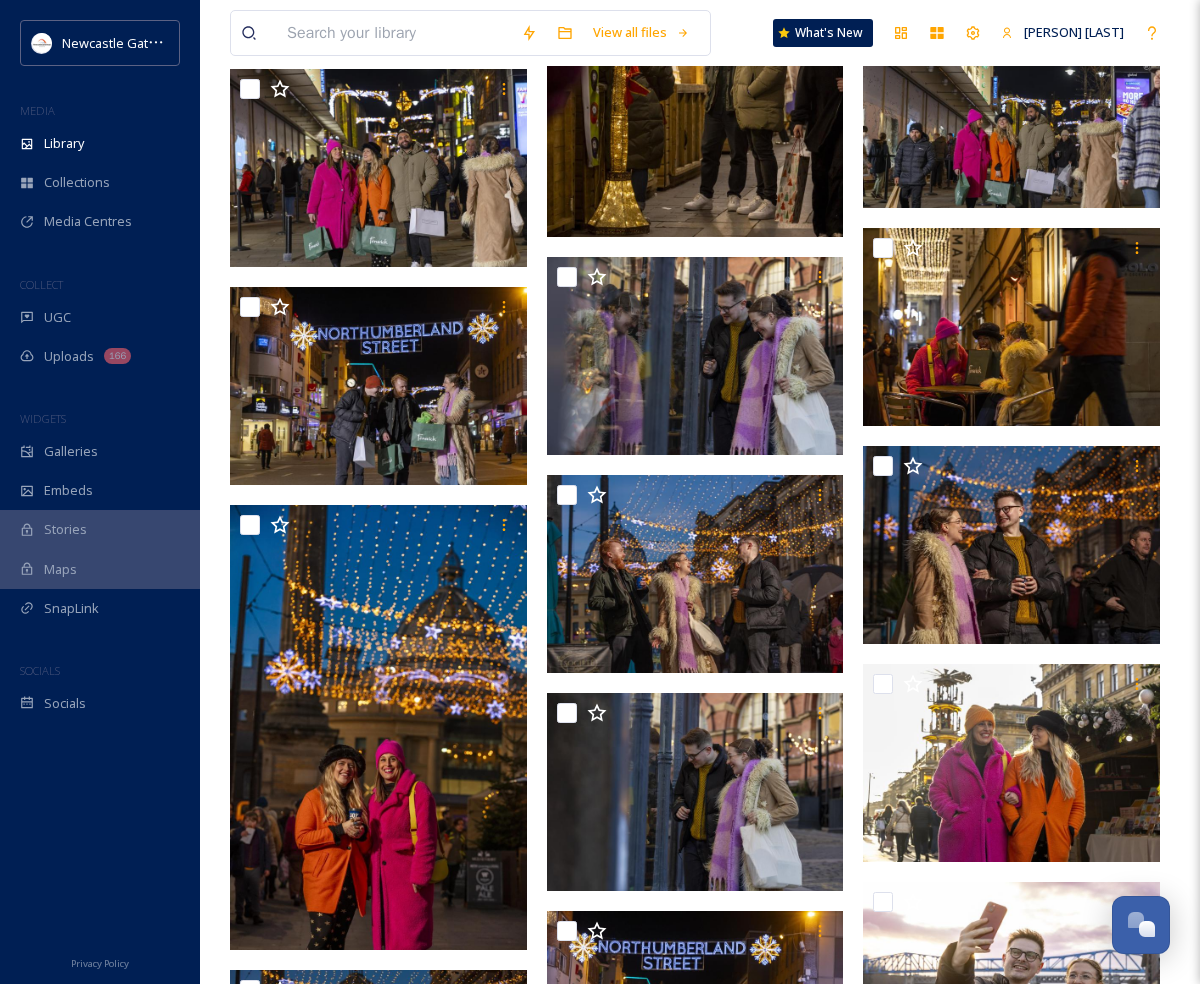 click at bounding box center [378, 1287] 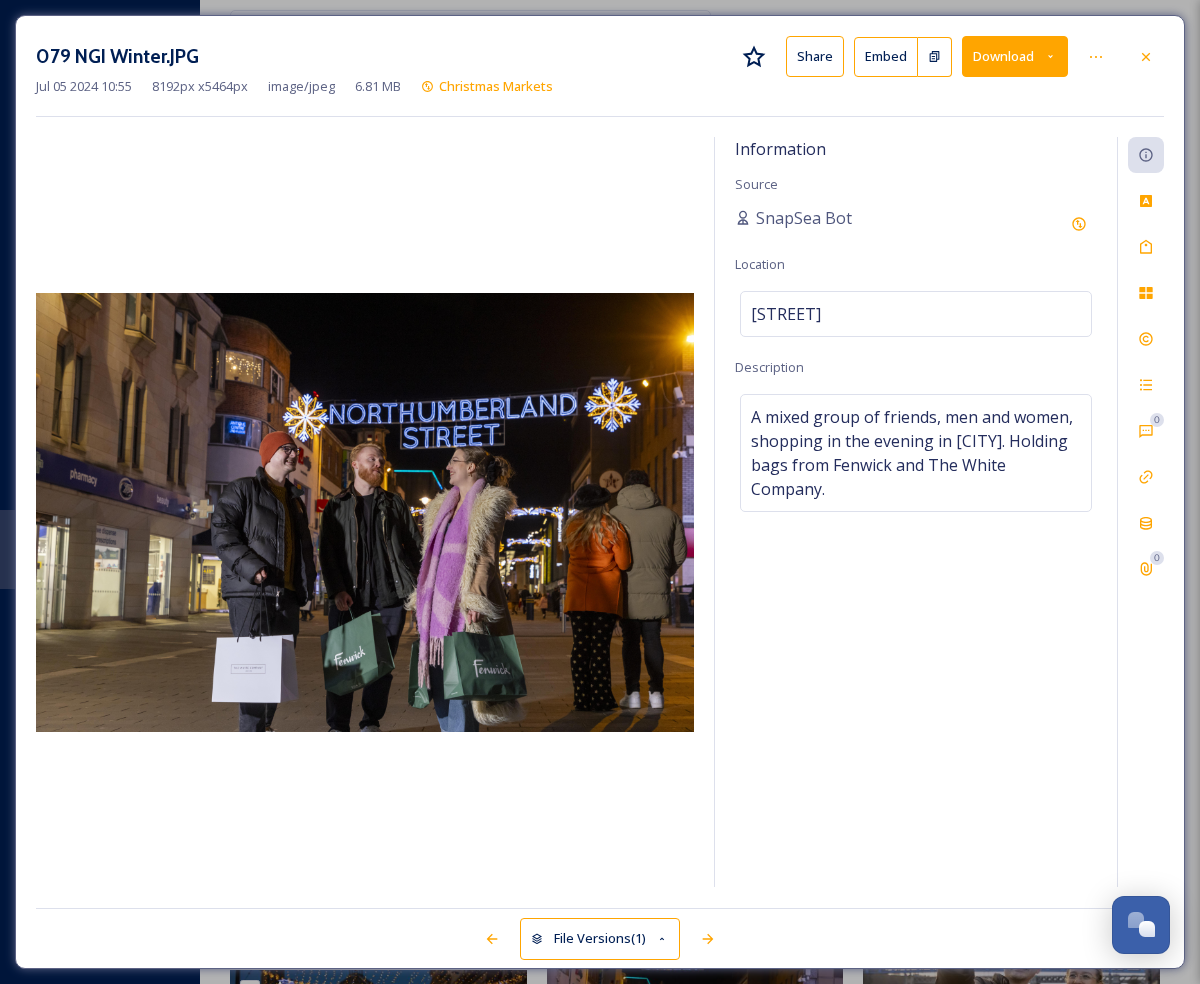 click on "Download" at bounding box center (1015, 56) 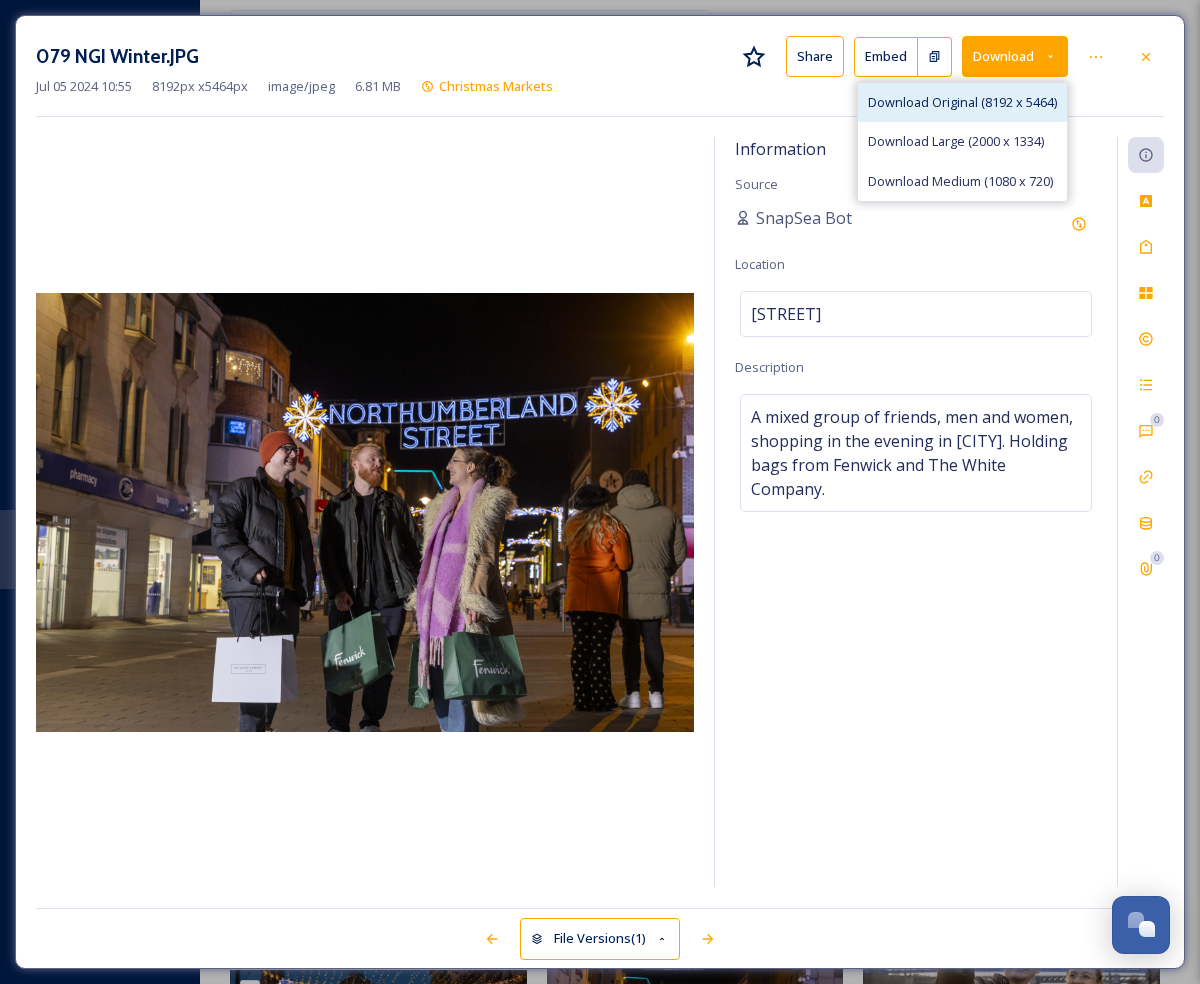 click on "Download Original (8192 x 5464)" at bounding box center (962, 102) 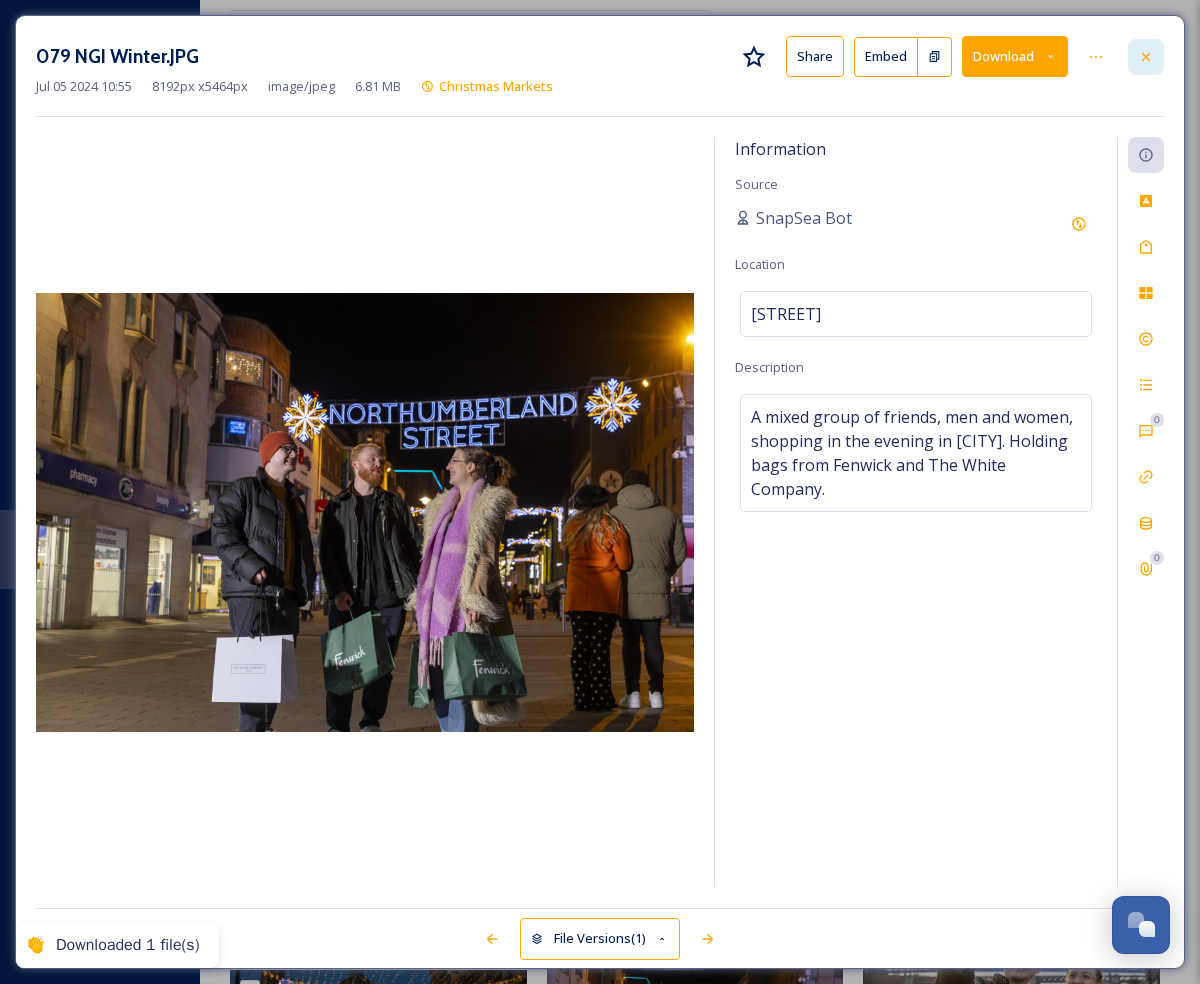 click 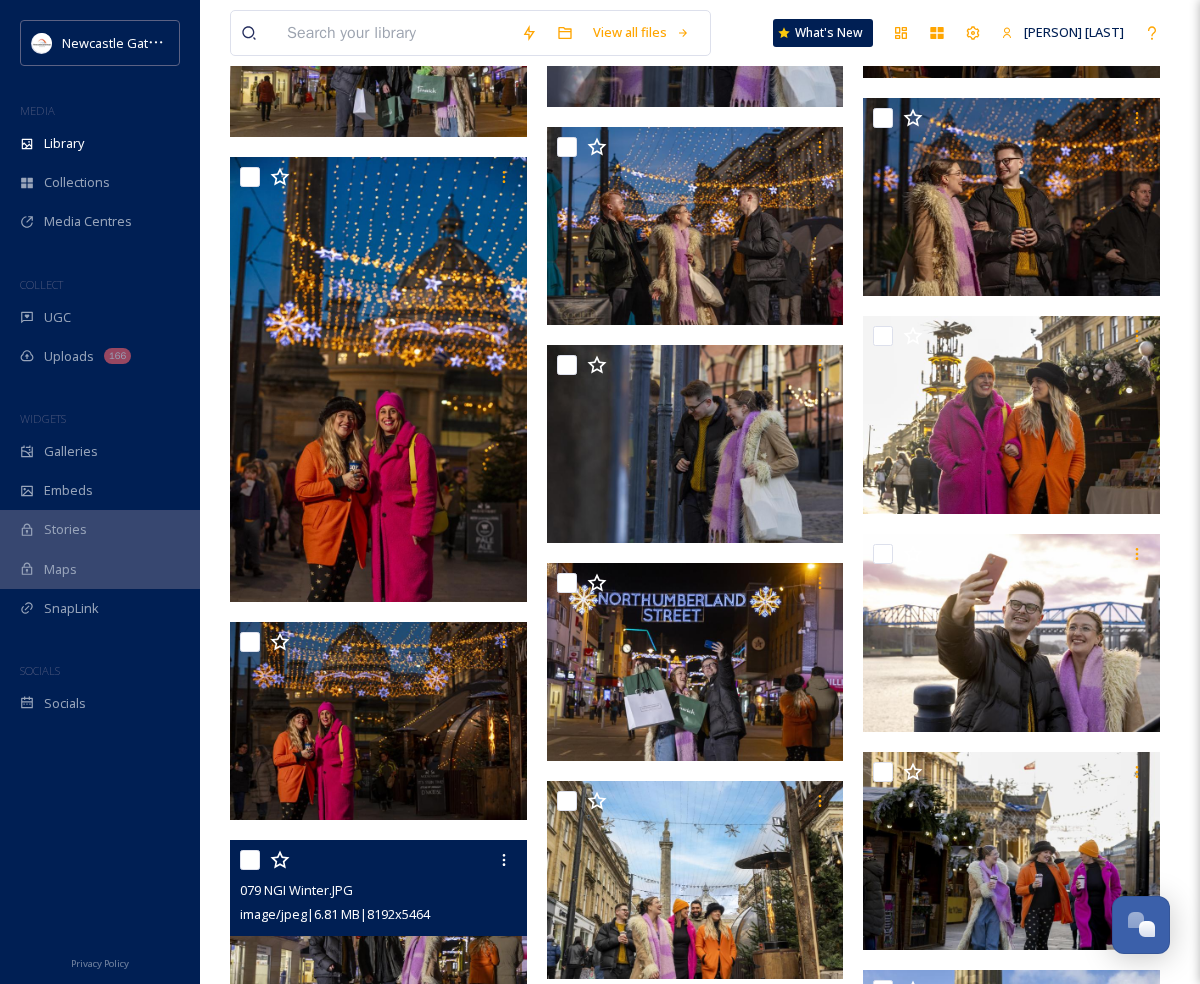 scroll, scrollTop: 3331, scrollLeft: 0, axis: vertical 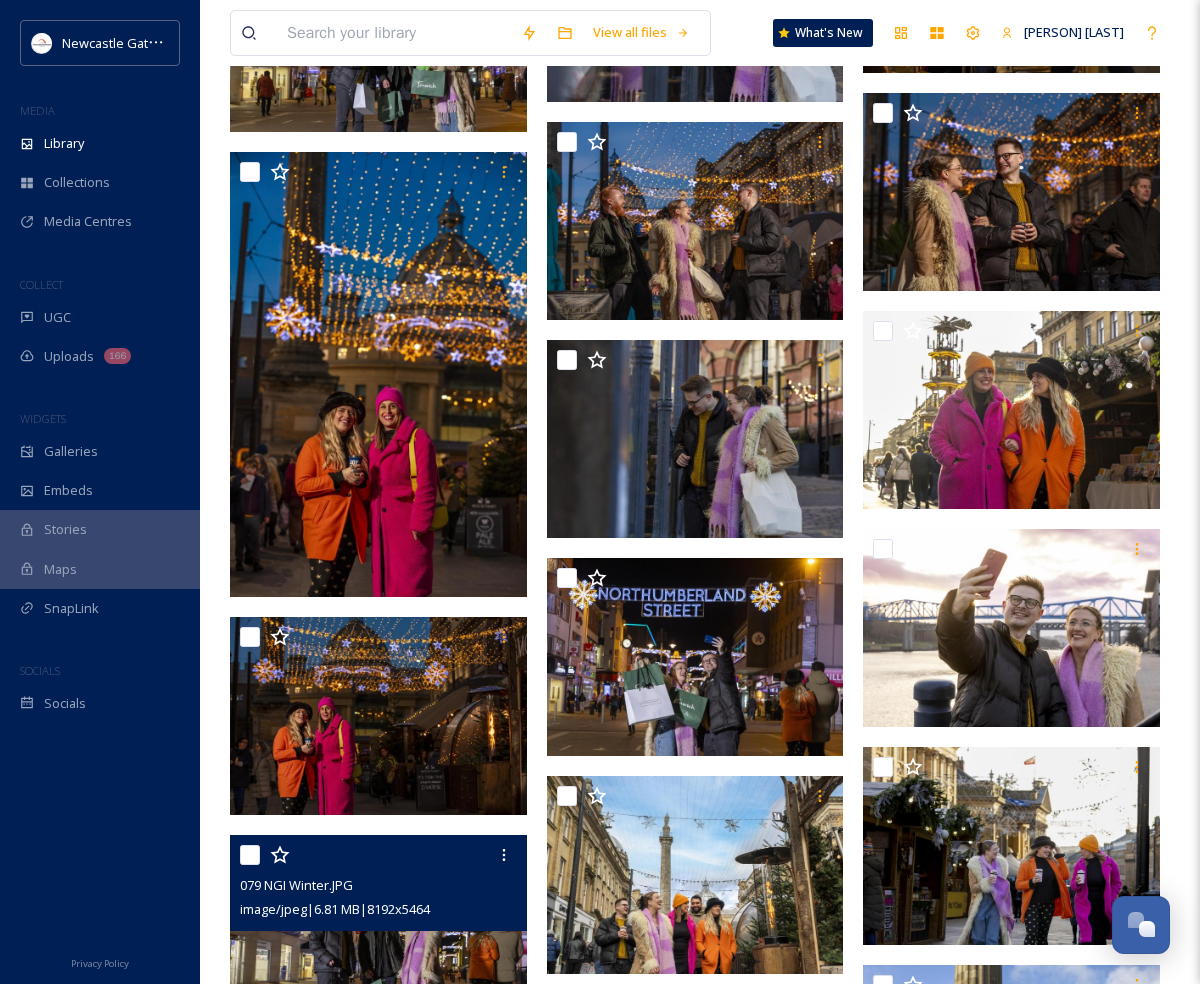 click at bounding box center [695, 1311] 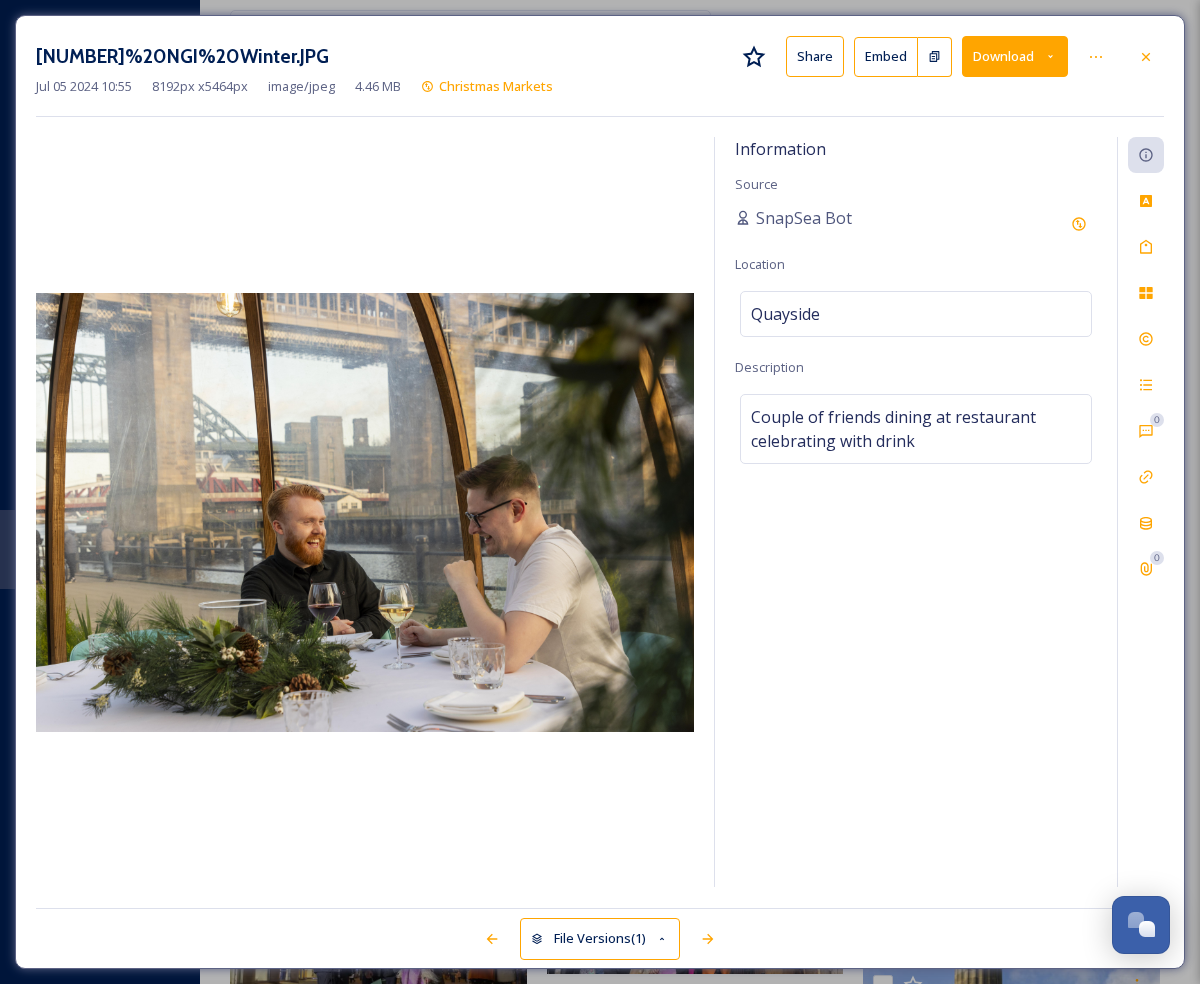 click 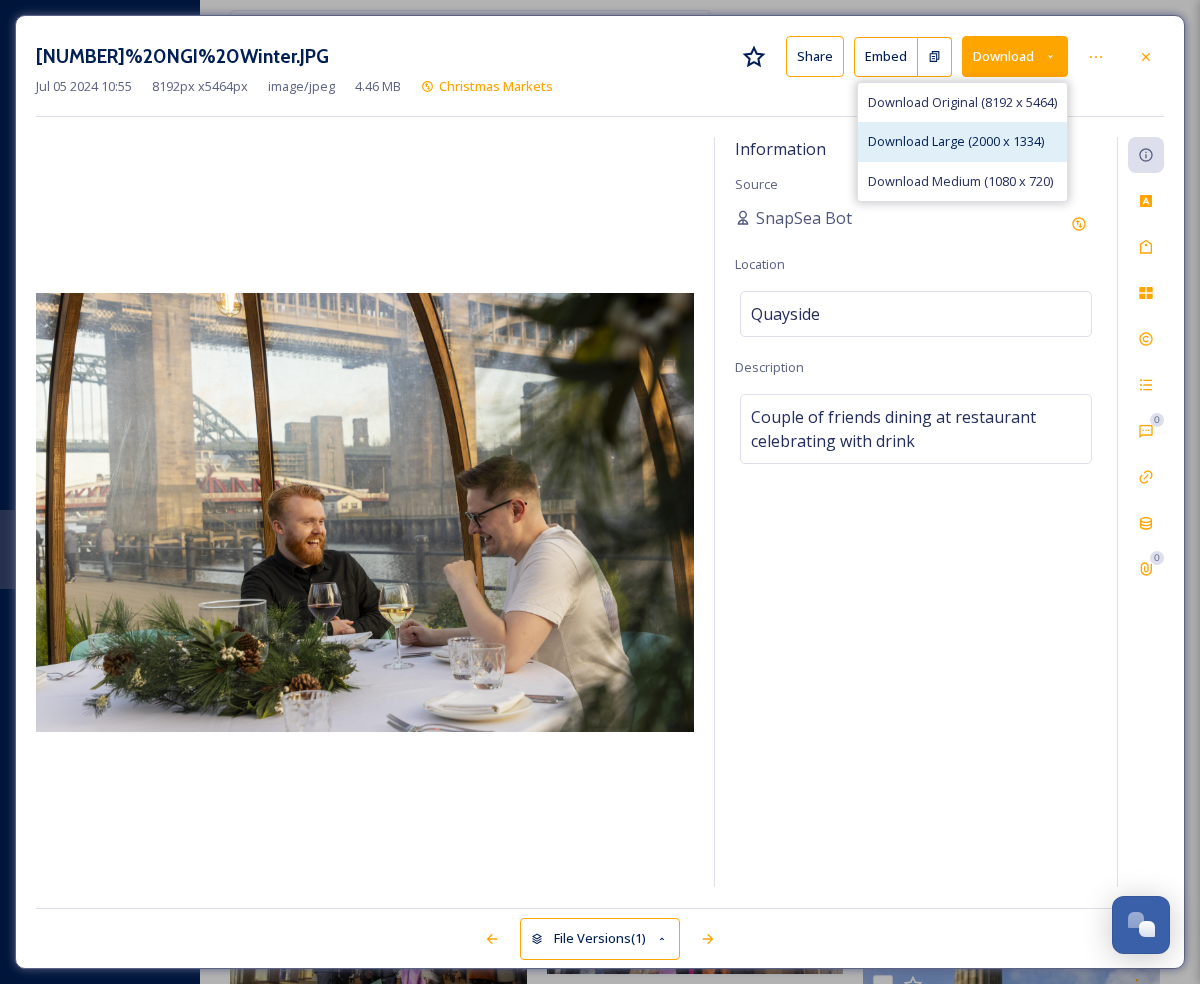 click on "Download Large (2000 x 1334)" at bounding box center [962, 141] 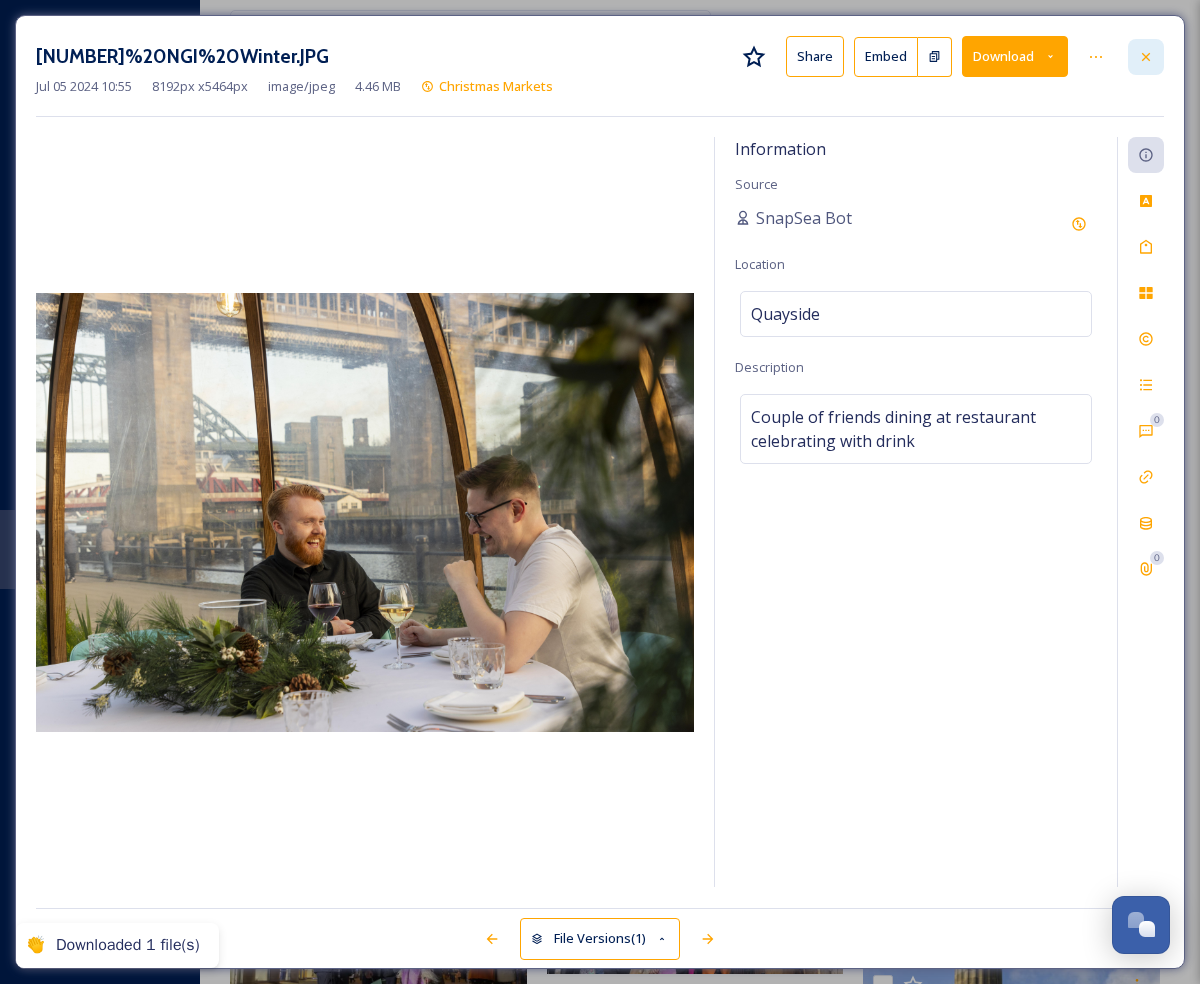 click 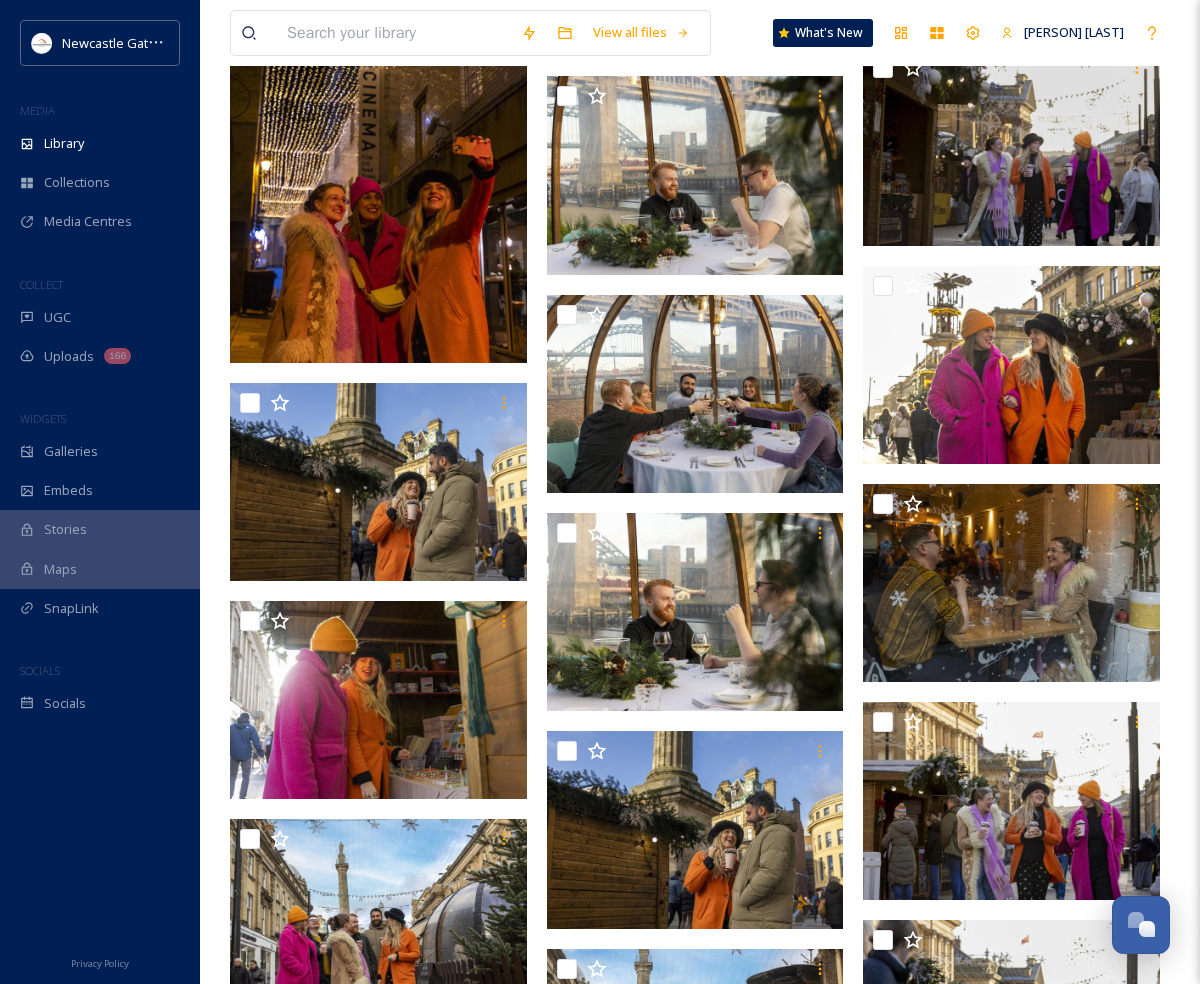scroll, scrollTop: 4475, scrollLeft: 0, axis: vertical 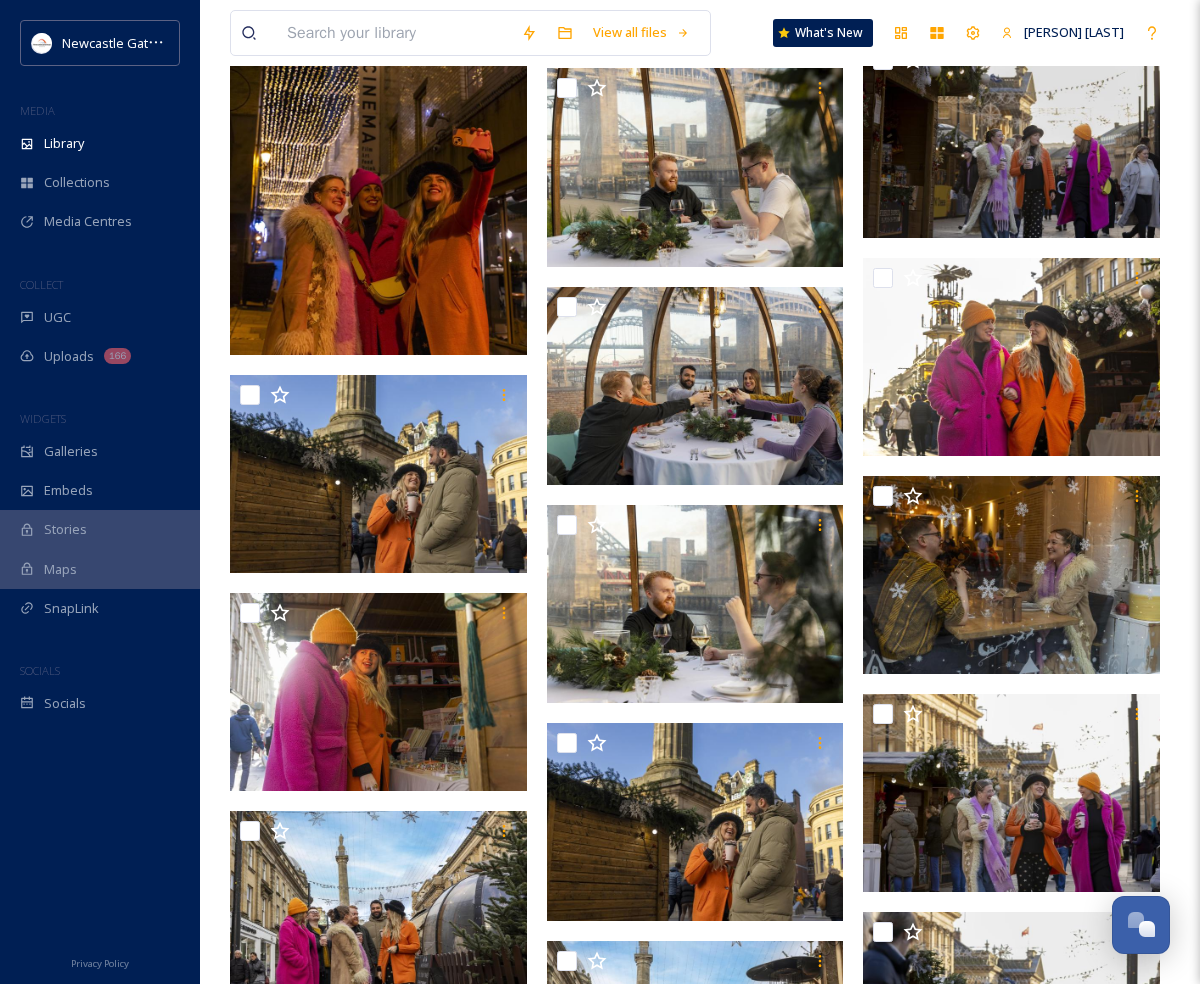 click at bounding box center [695, 1258] 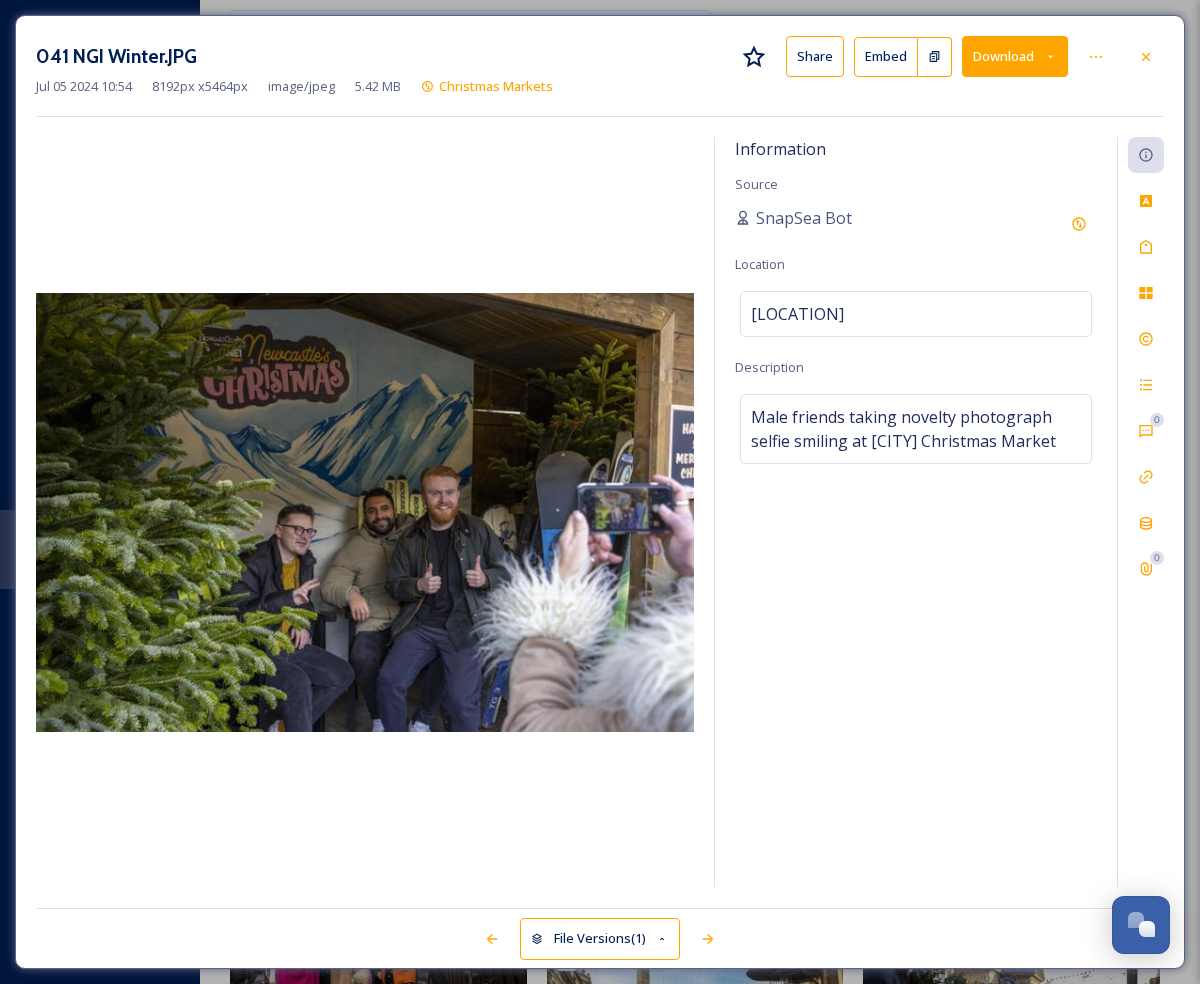click on "Download" at bounding box center [1015, 56] 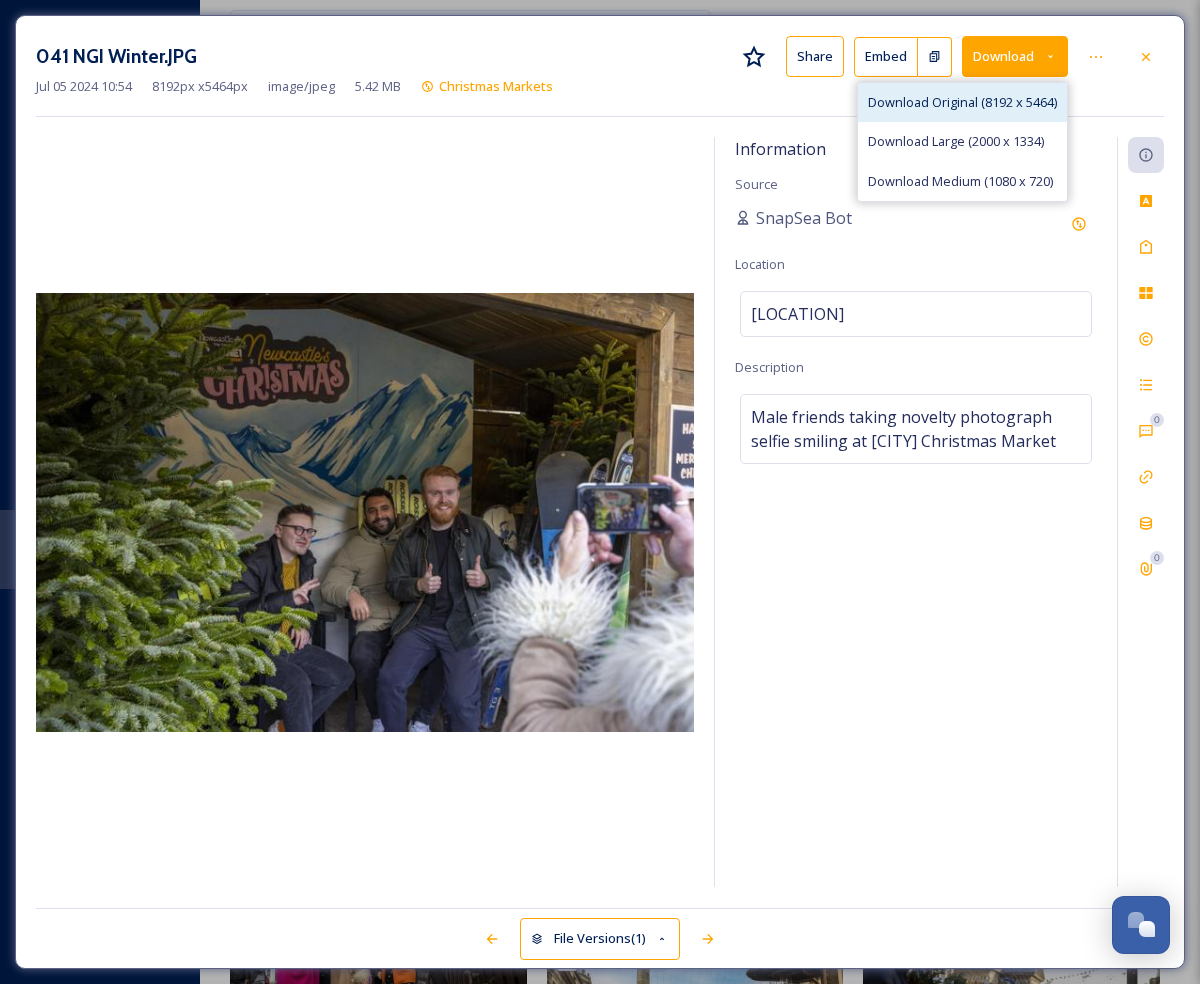click on "Download Original (8192 x 5464)" at bounding box center [962, 102] 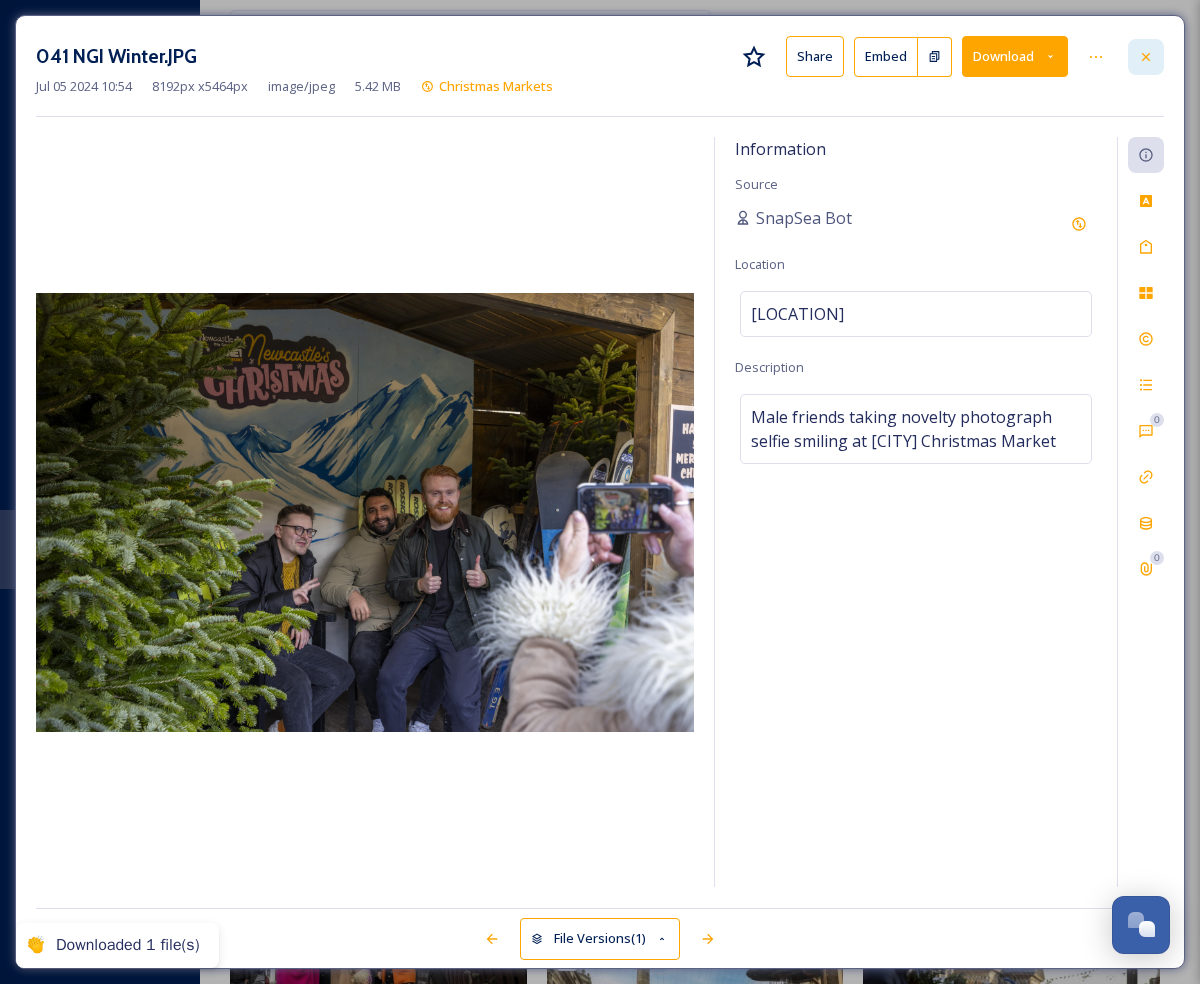 click at bounding box center [1146, 57] 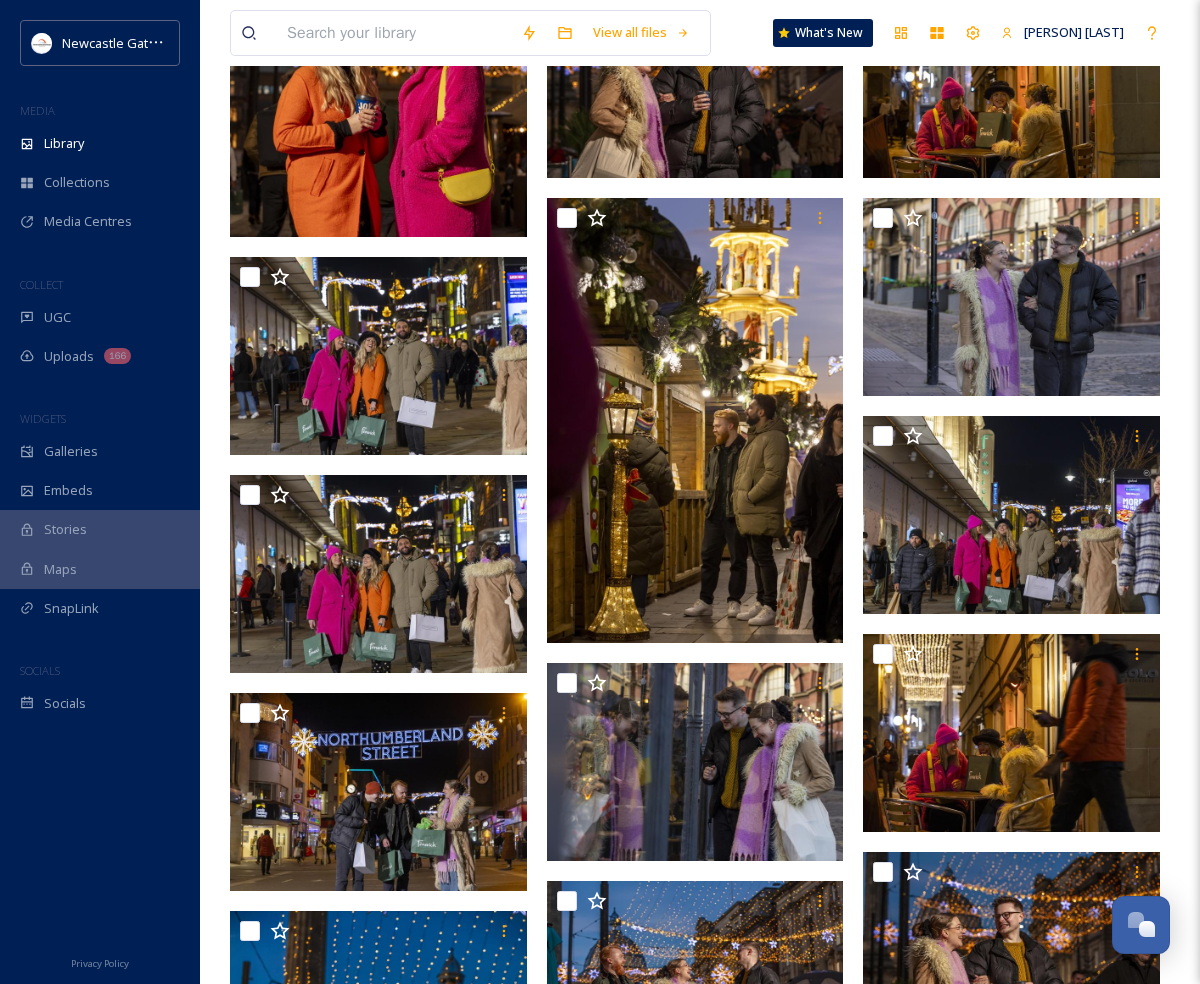 scroll, scrollTop: 2516, scrollLeft: 0, axis: vertical 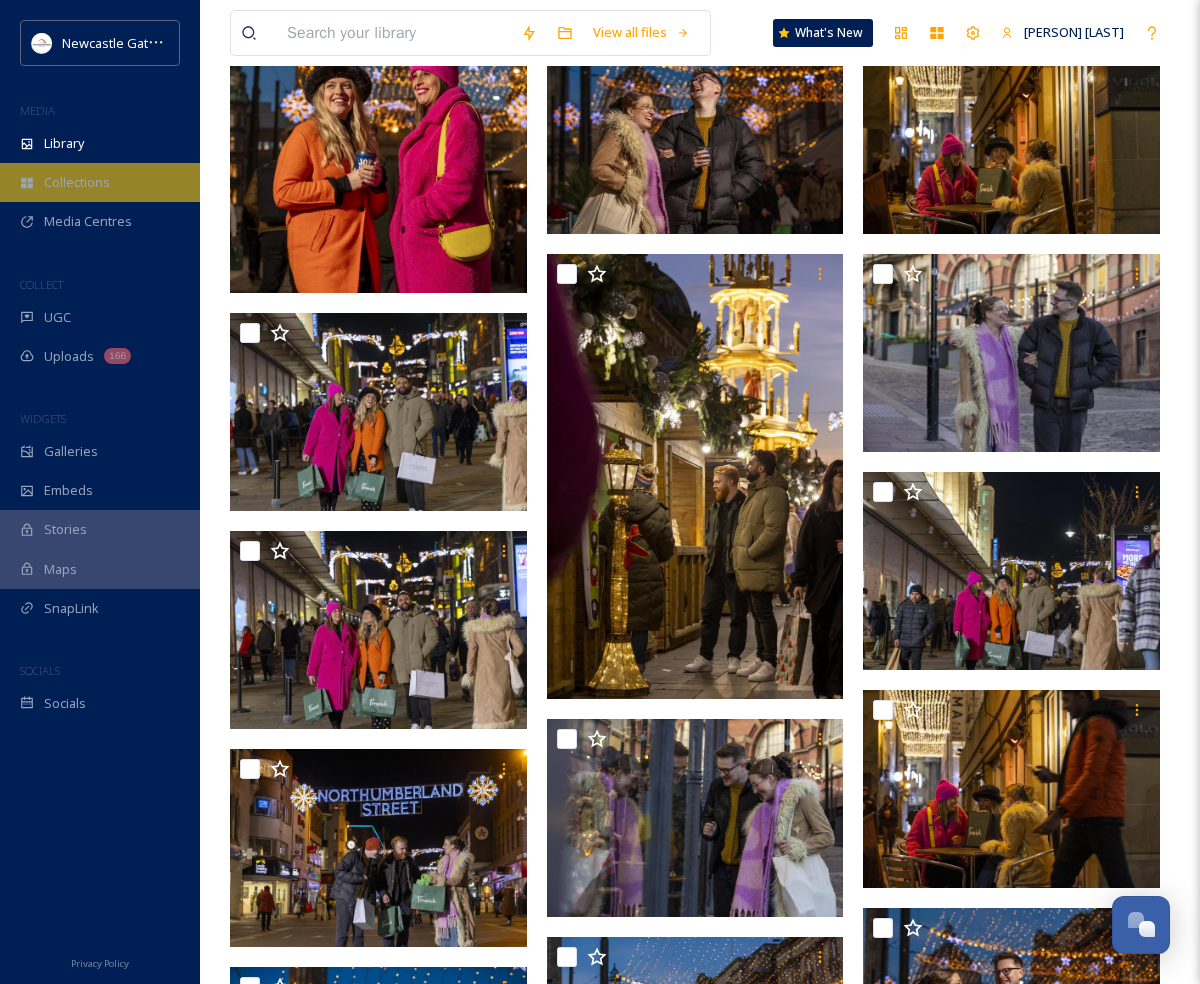 click on "Collections" at bounding box center (77, 182) 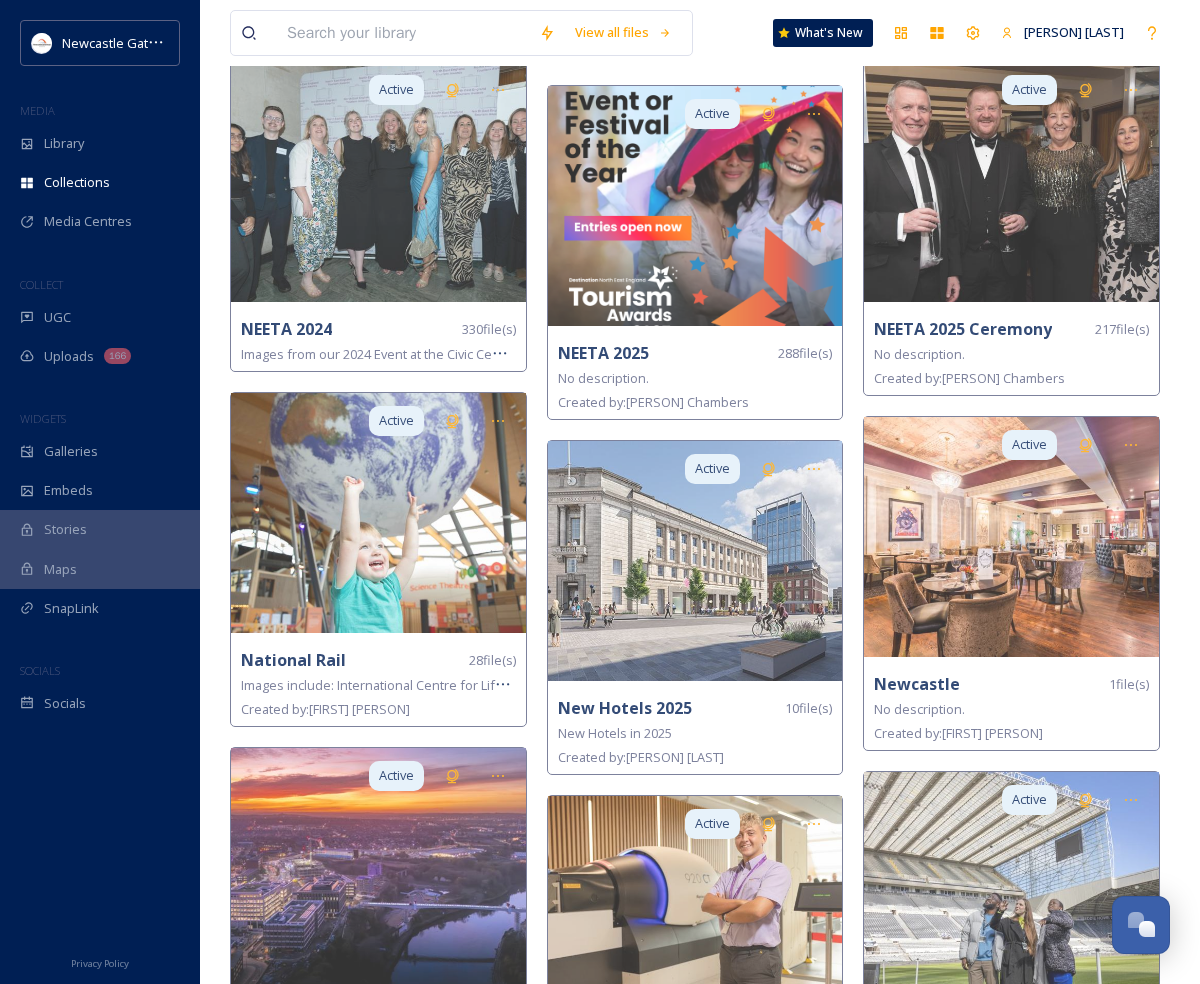 scroll, scrollTop: 3787, scrollLeft: 0, axis: vertical 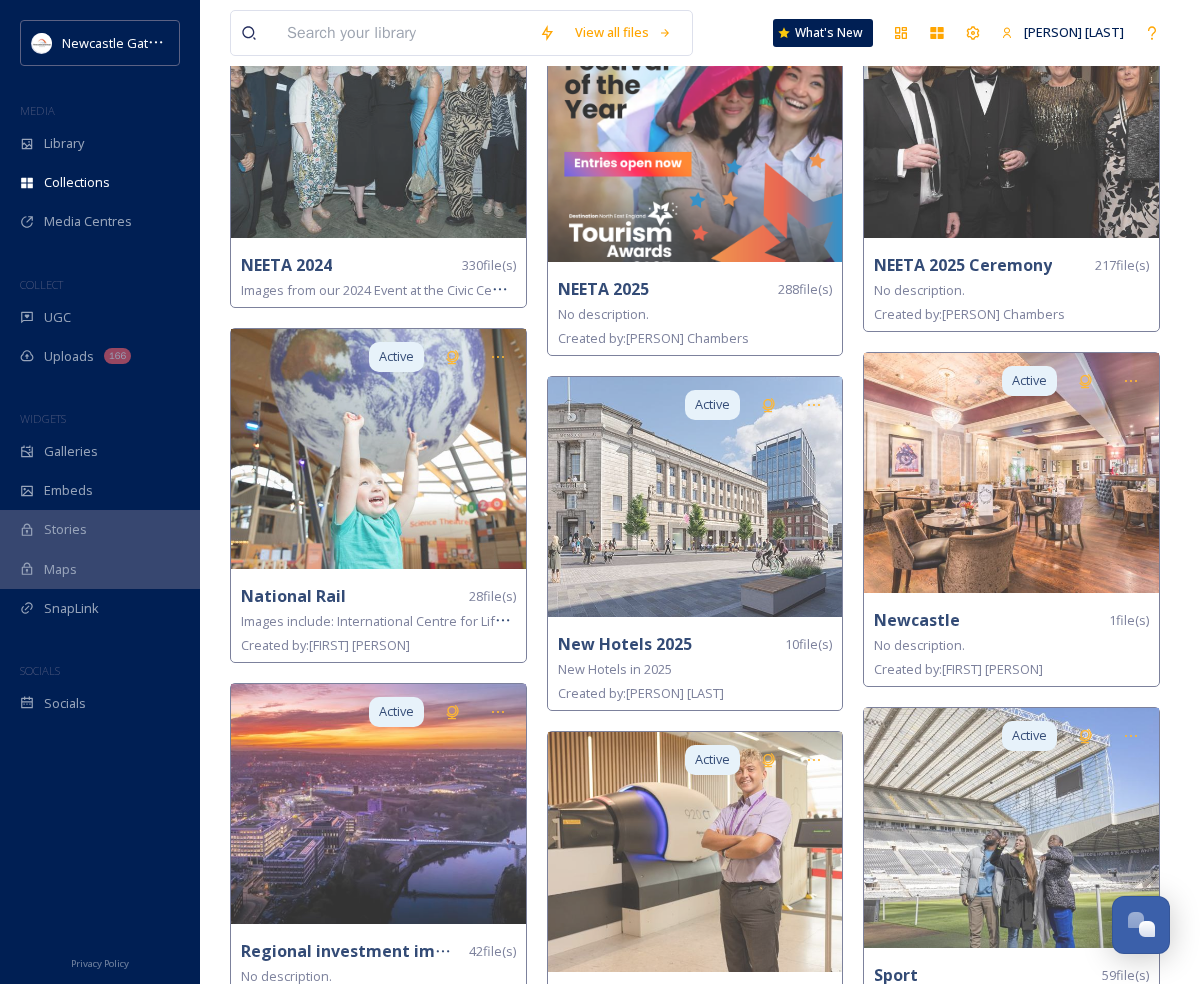 click at bounding box center [378, 1514] 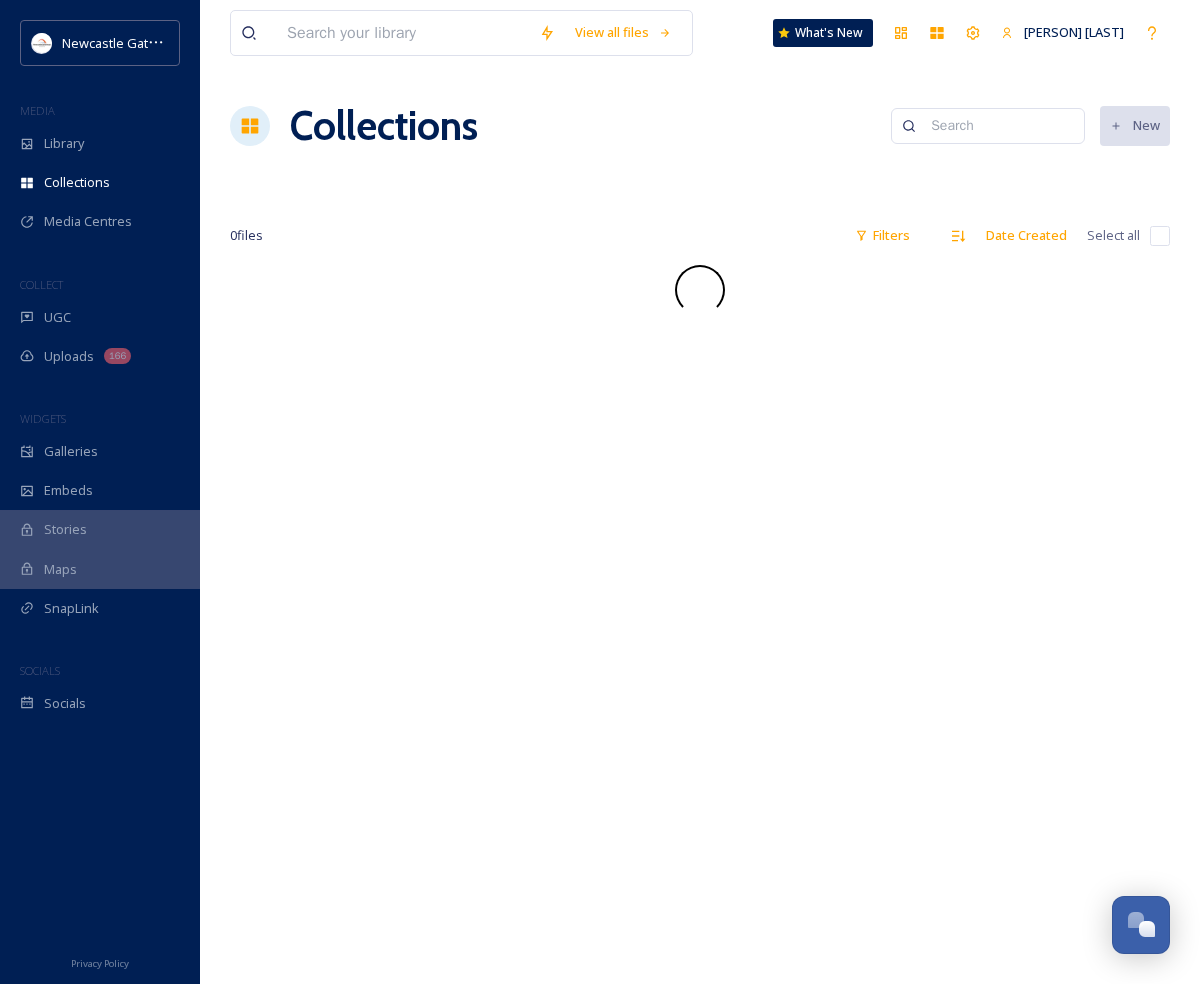 scroll, scrollTop: 0, scrollLeft: 0, axis: both 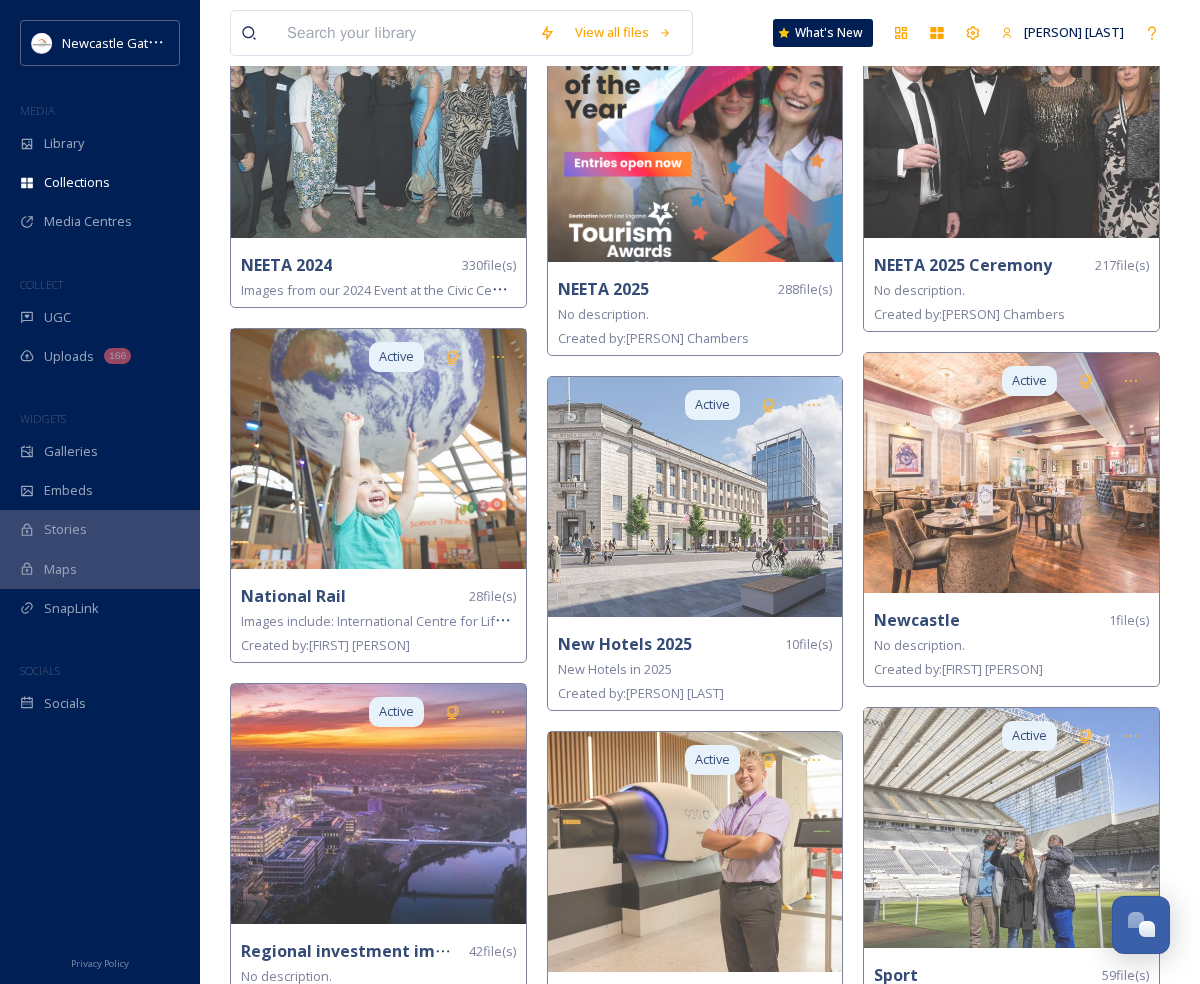 click at bounding box center (695, 1562) 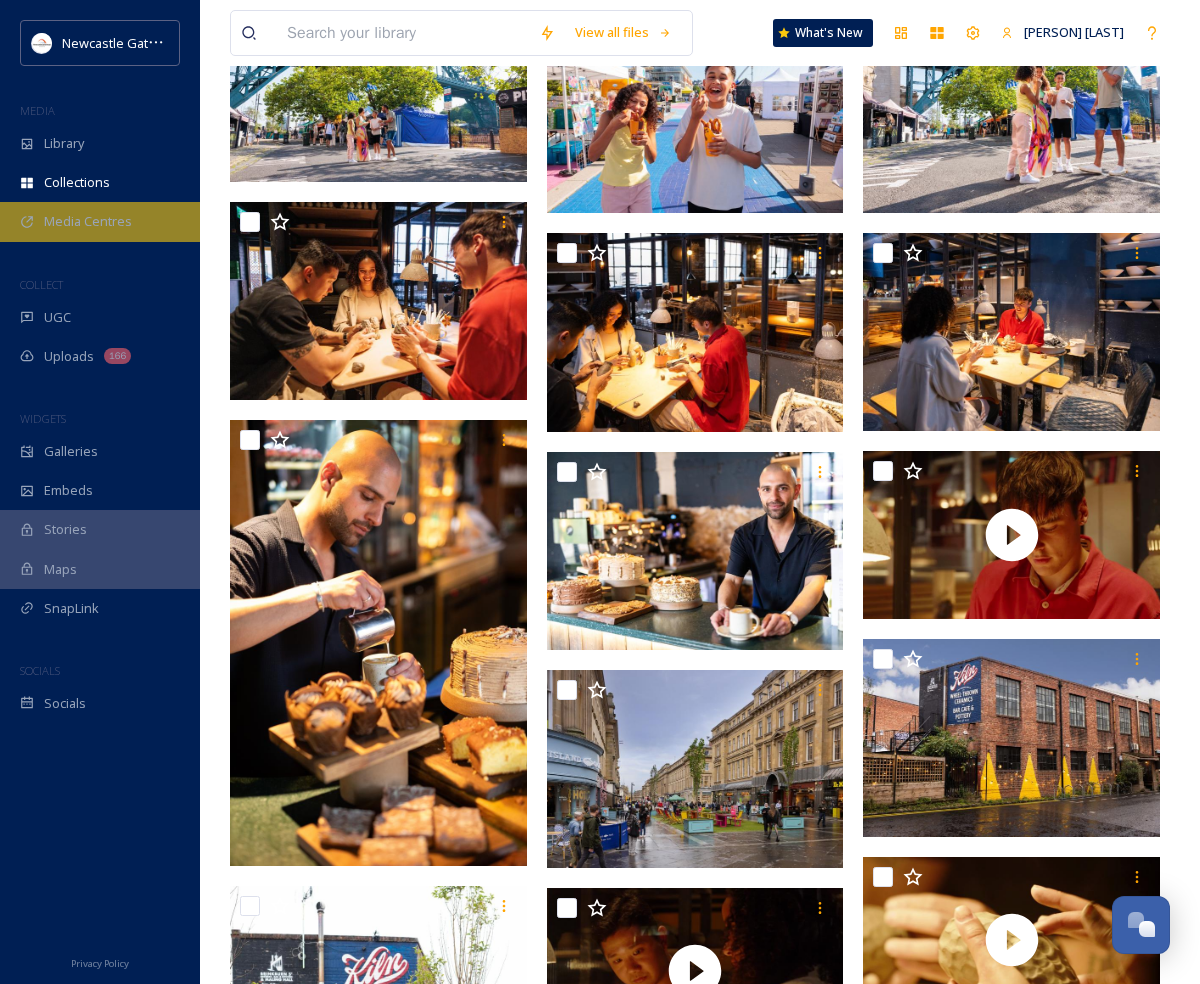 scroll, scrollTop: 1823, scrollLeft: 0, axis: vertical 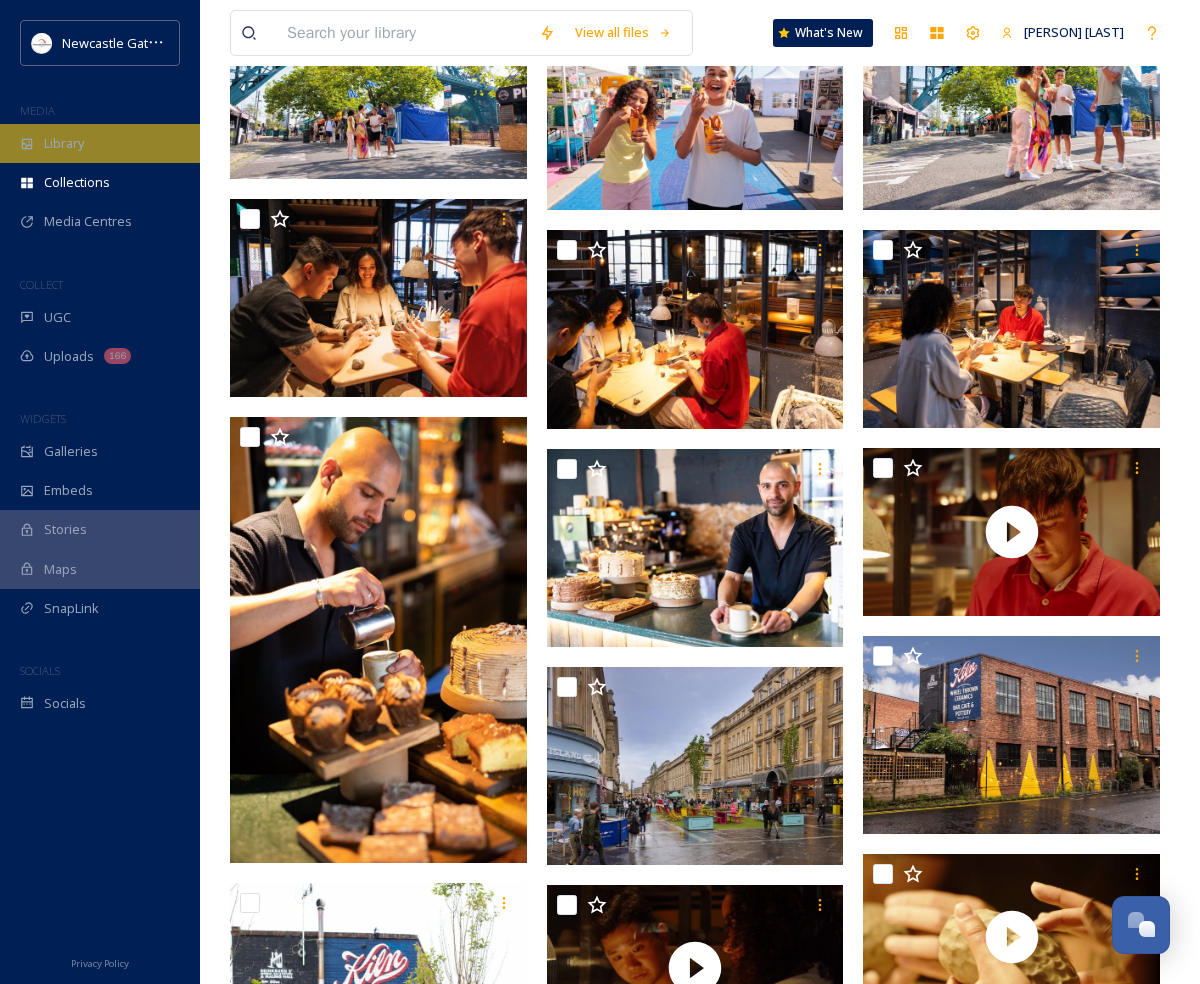 click on "Library" at bounding box center (100, 143) 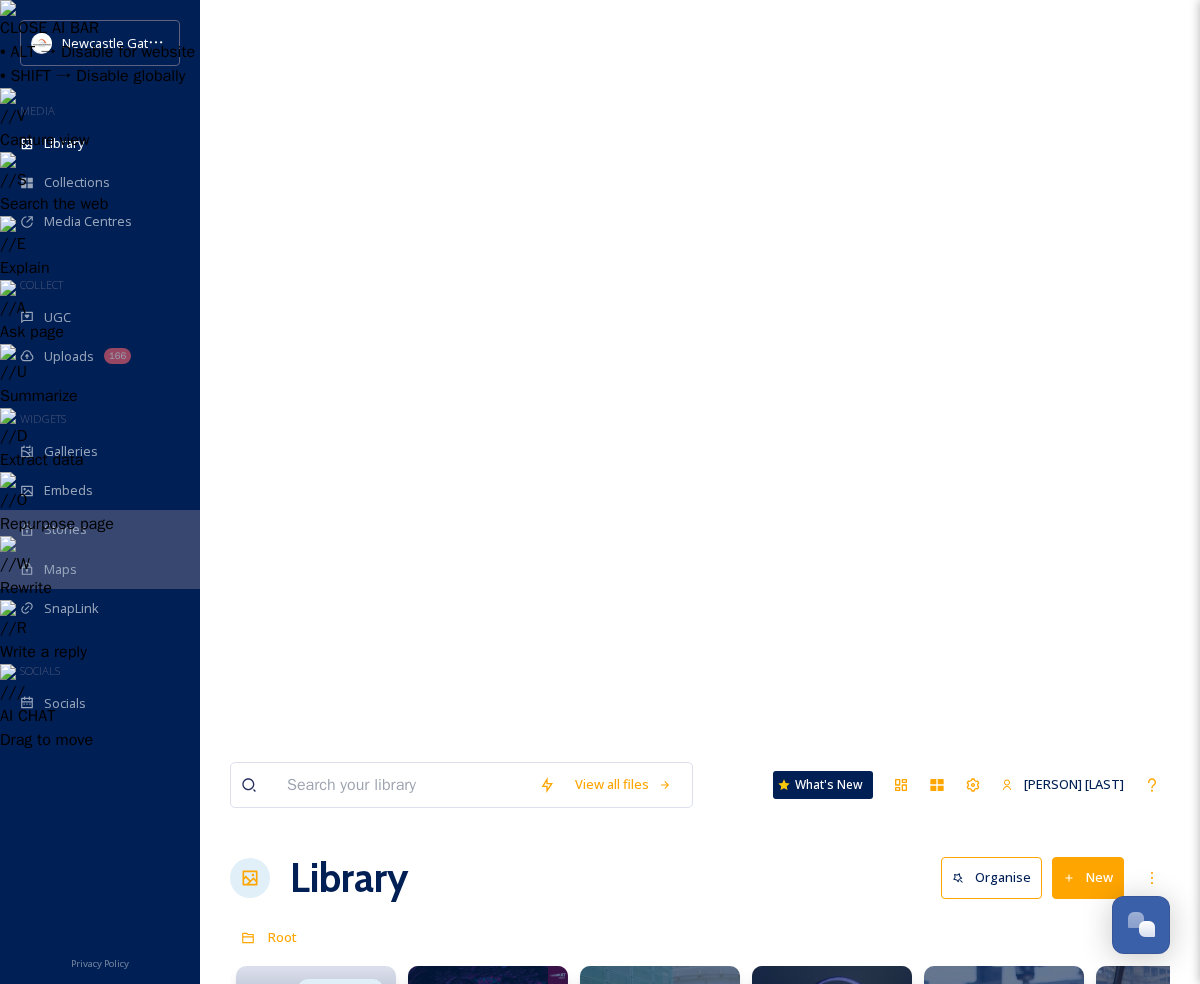 drag, startPoint x: 1071, startPoint y: 162, endPoint x: 1032, endPoint y: 162, distance: 39 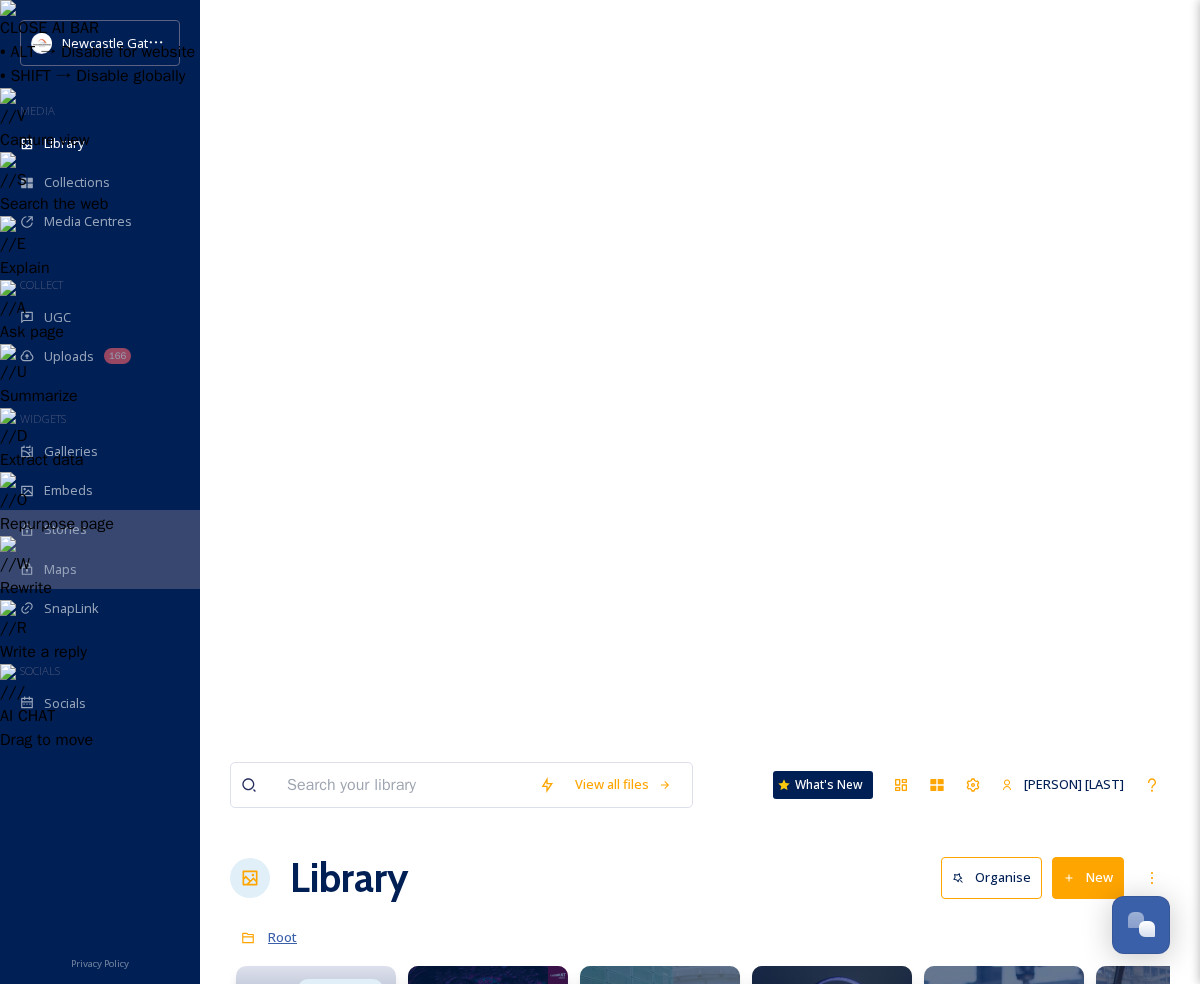 click on "Root" at bounding box center (282, 937) 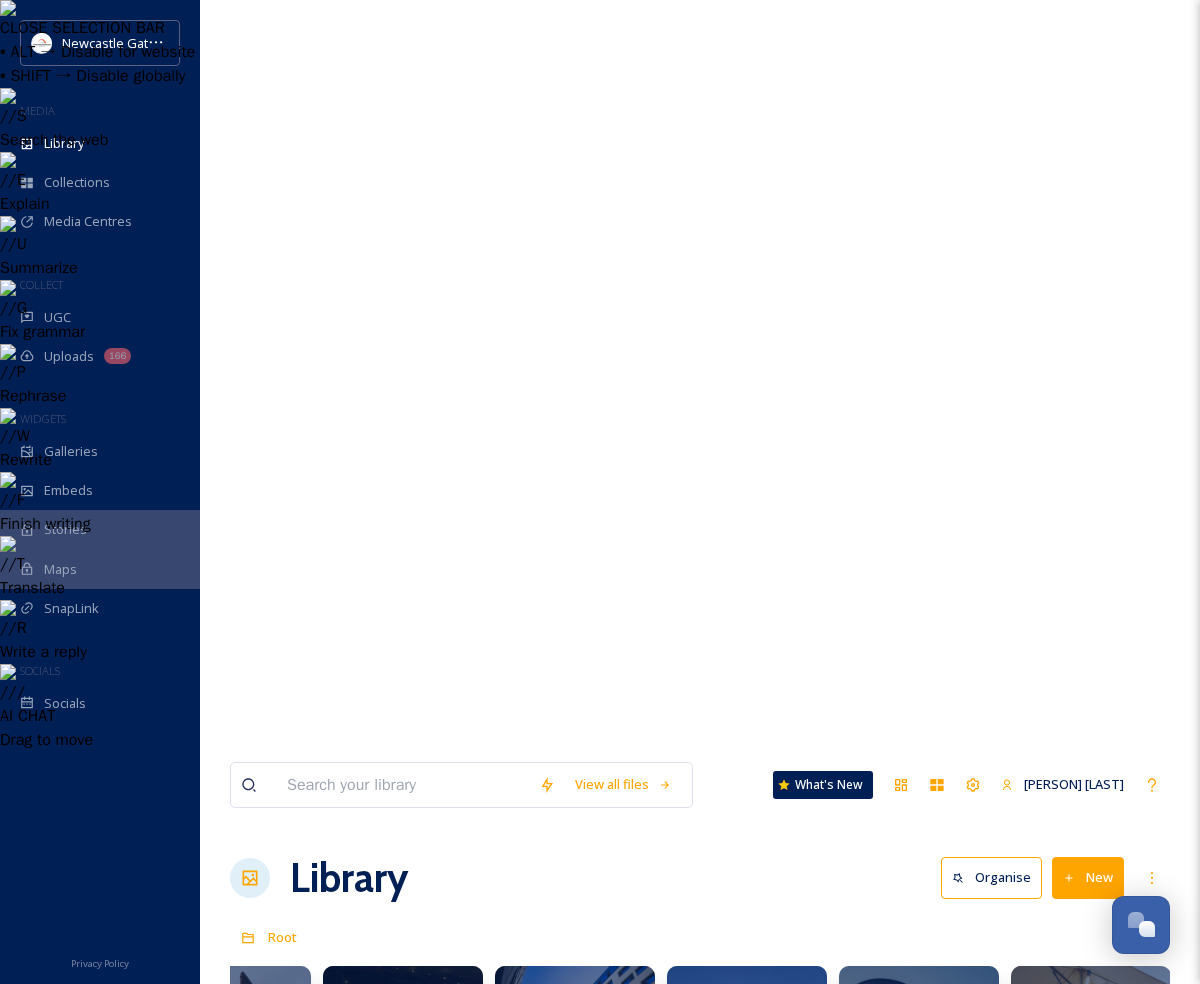 scroll, scrollTop: 0, scrollLeft: 4564, axis: horizontal 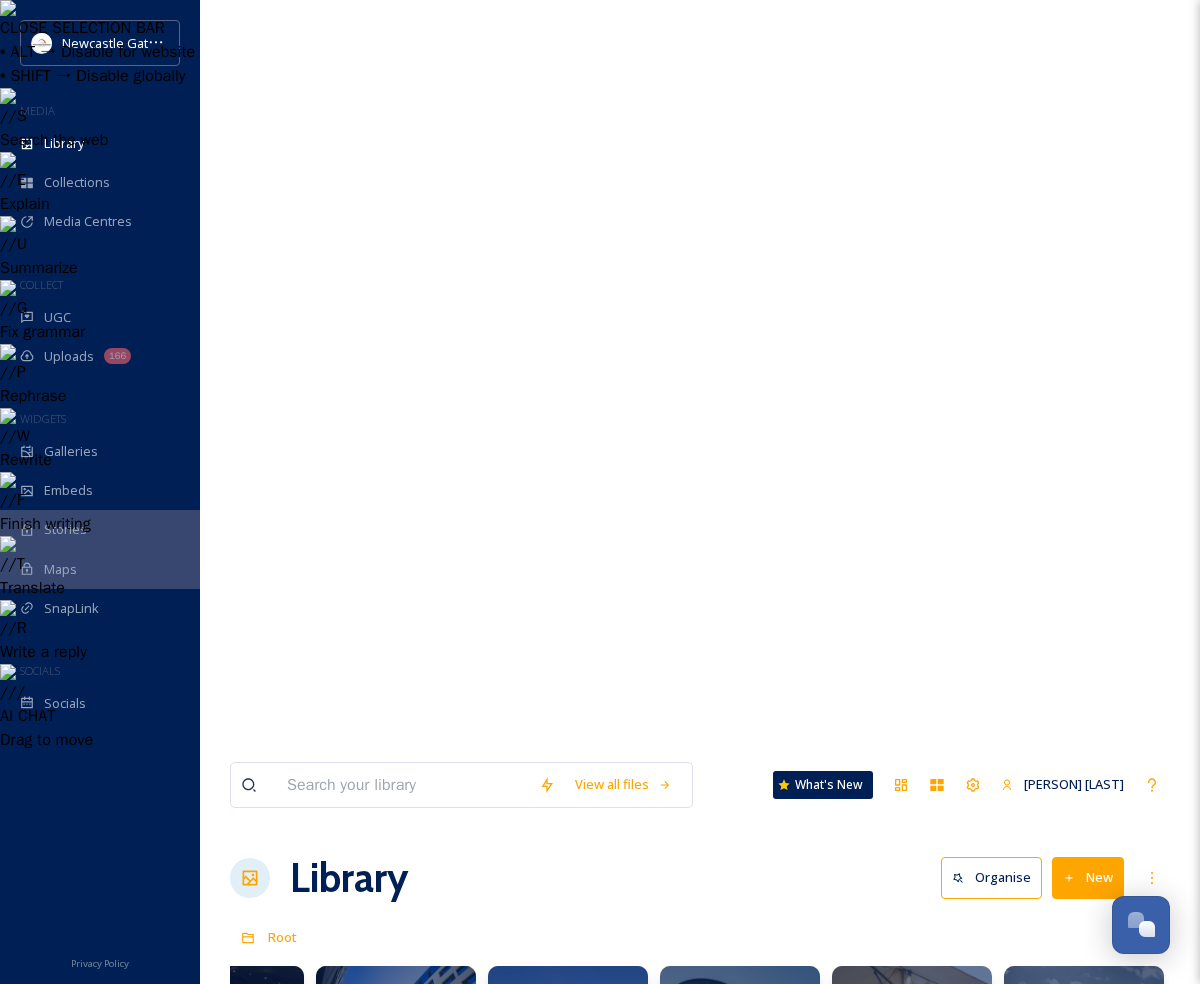 drag, startPoint x: 917, startPoint y: 177, endPoint x: 1179, endPoint y: 327, distance: 301.90063 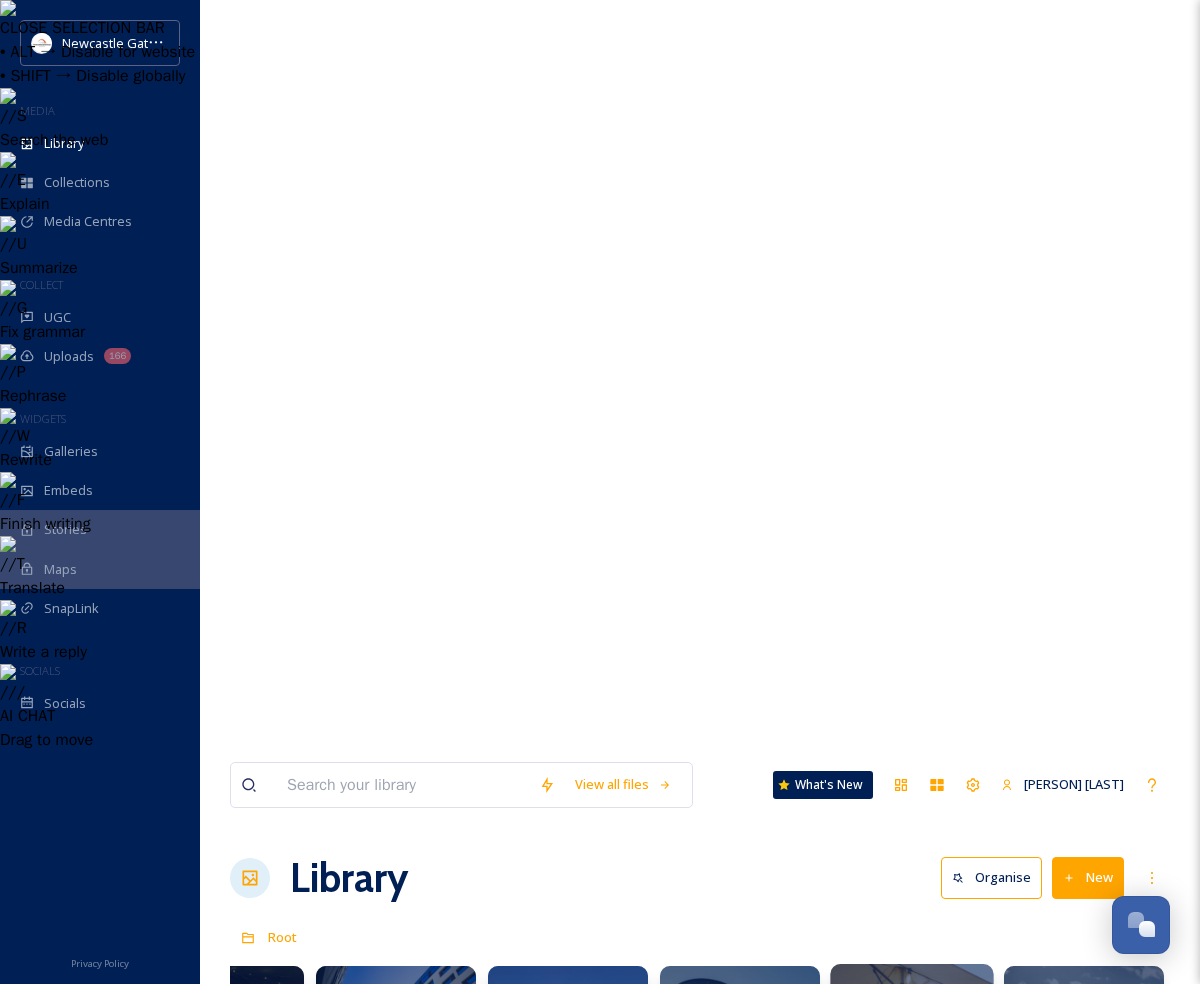 click on "VB Regional Photography 2024 224   items" at bounding box center (912, 1133) 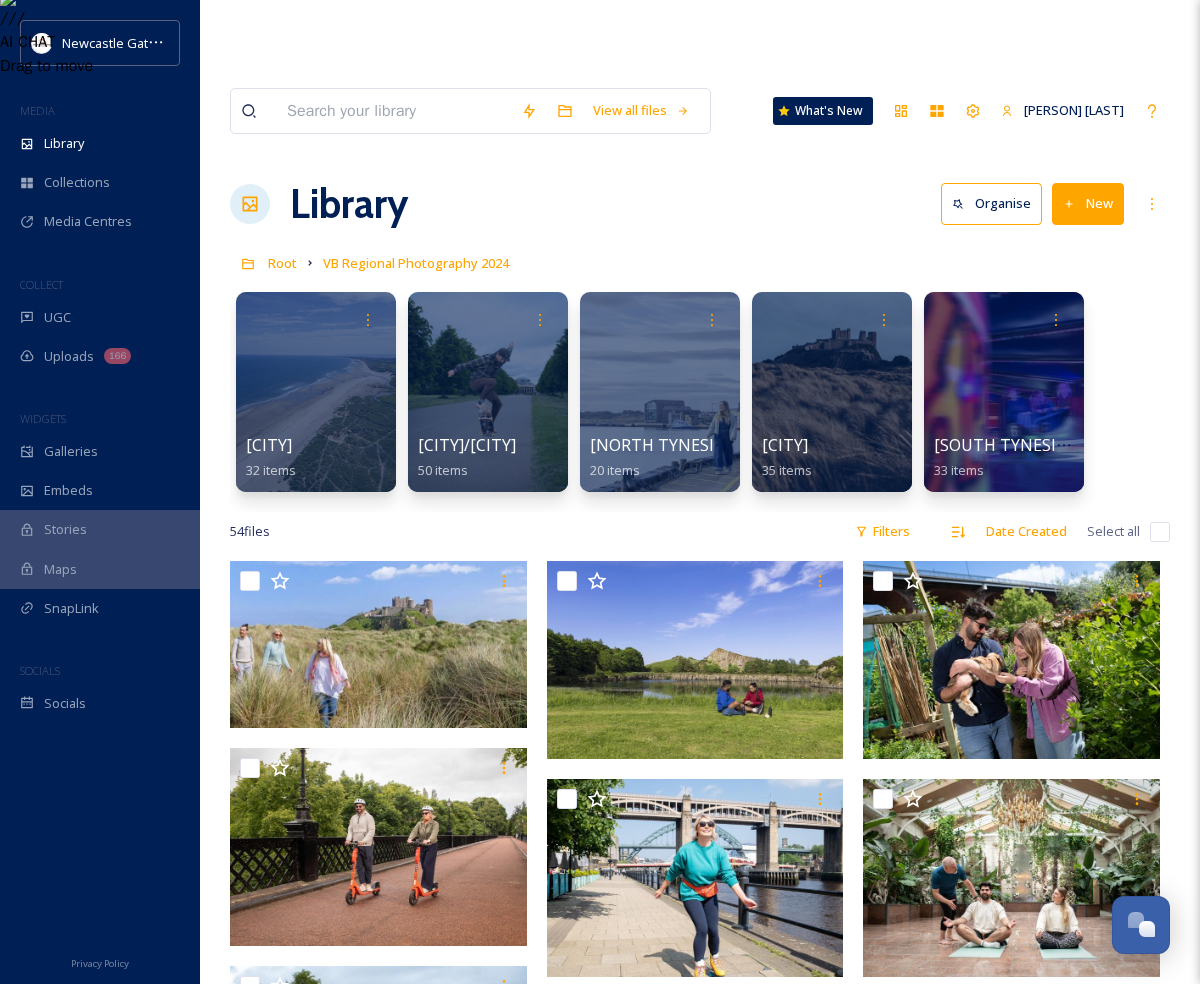 scroll, scrollTop: 668, scrollLeft: 0, axis: vertical 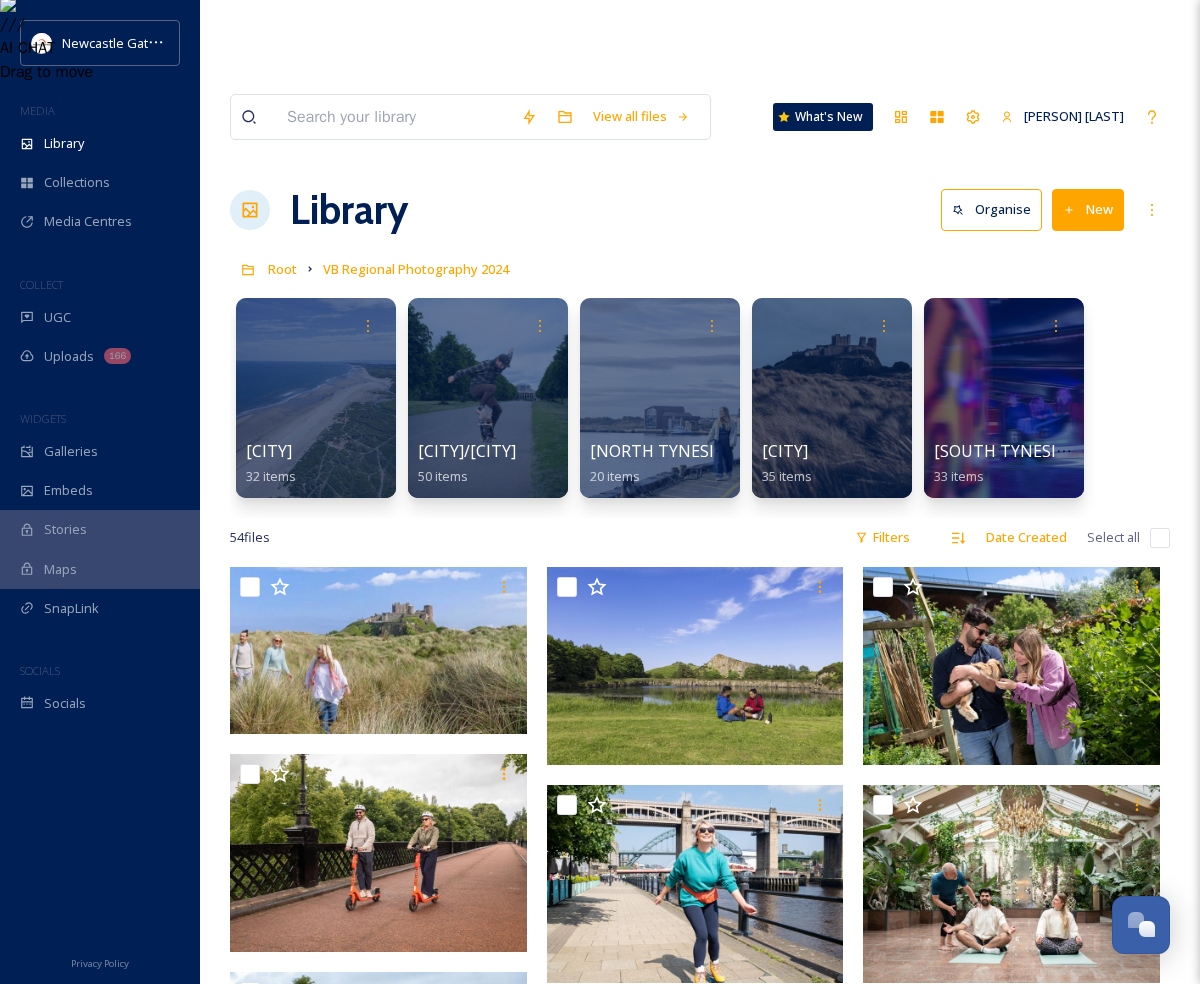 click at bounding box center [1011, 1102] 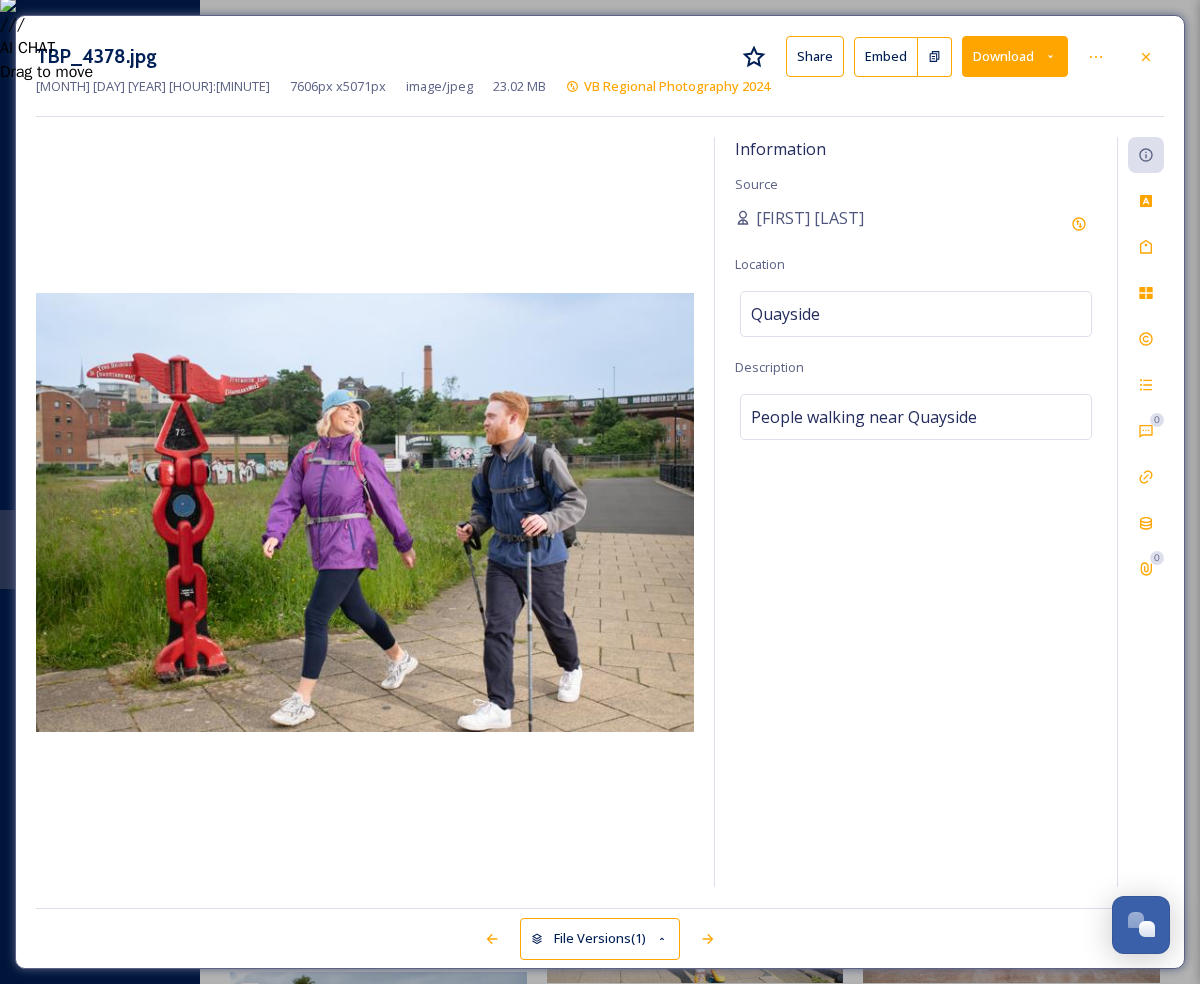 click on "Download" at bounding box center (1015, 56) 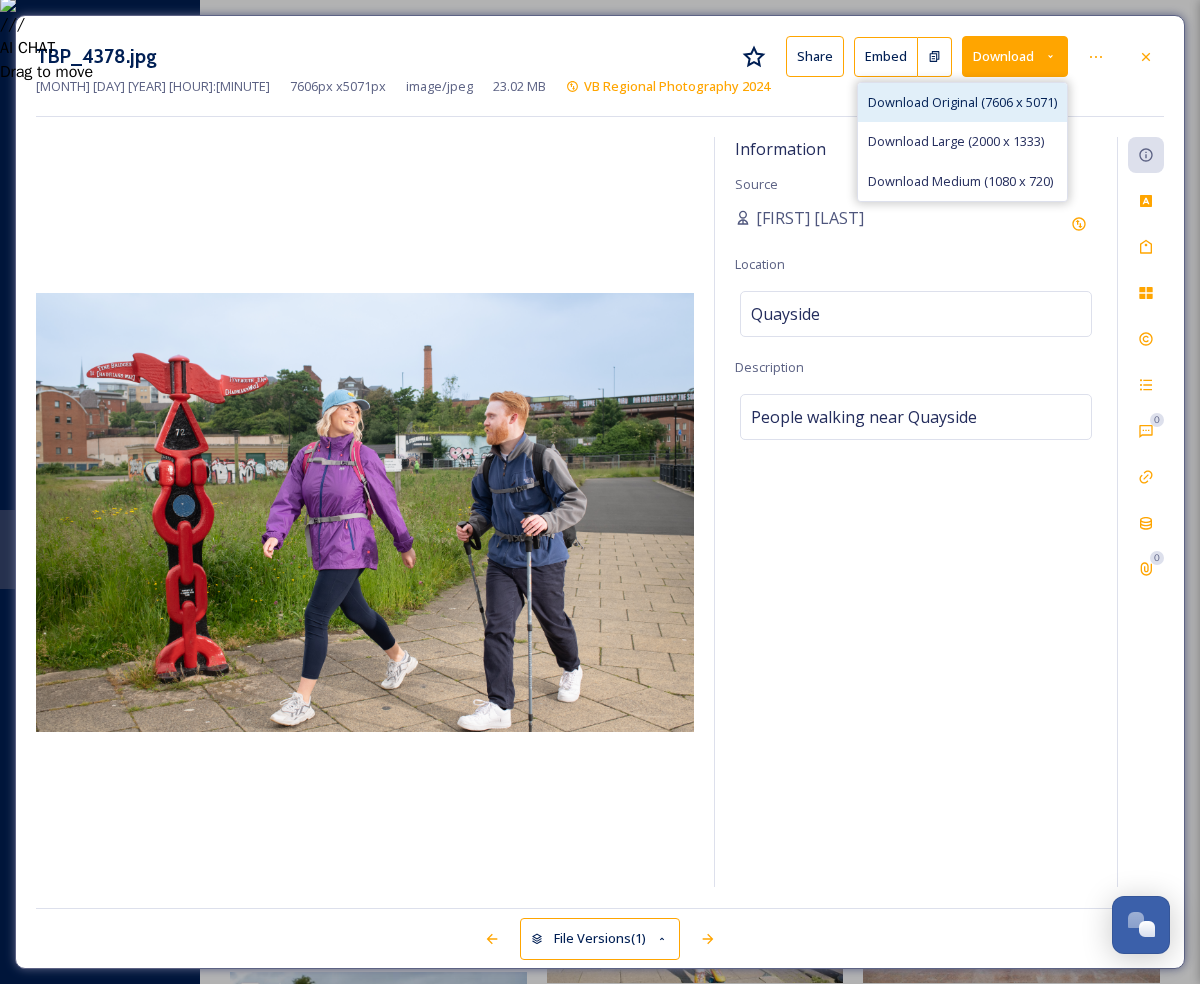 click on "Download Original (7606 x 5071)" at bounding box center (962, 102) 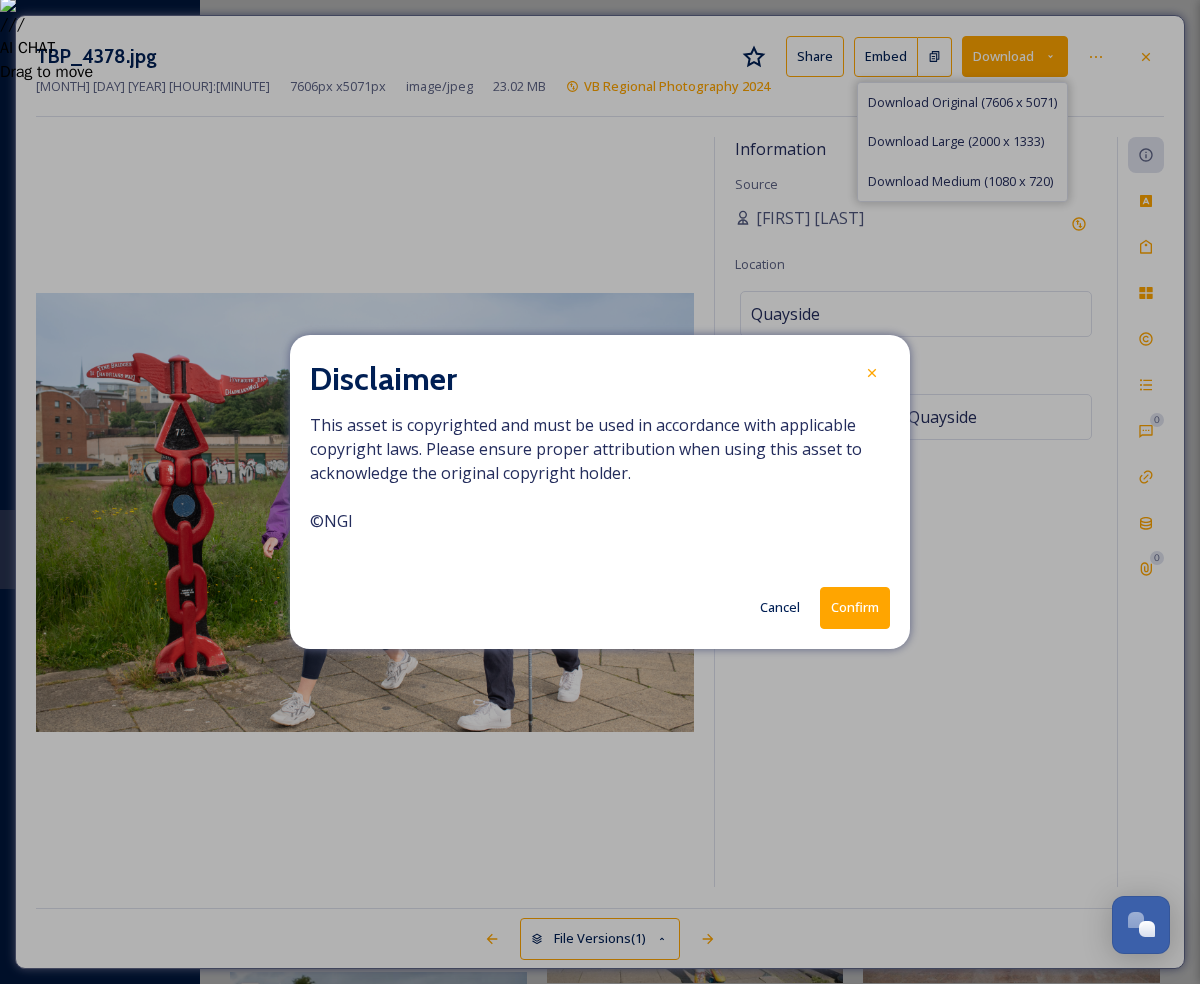 click on "Confirm" at bounding box center (855, 607) 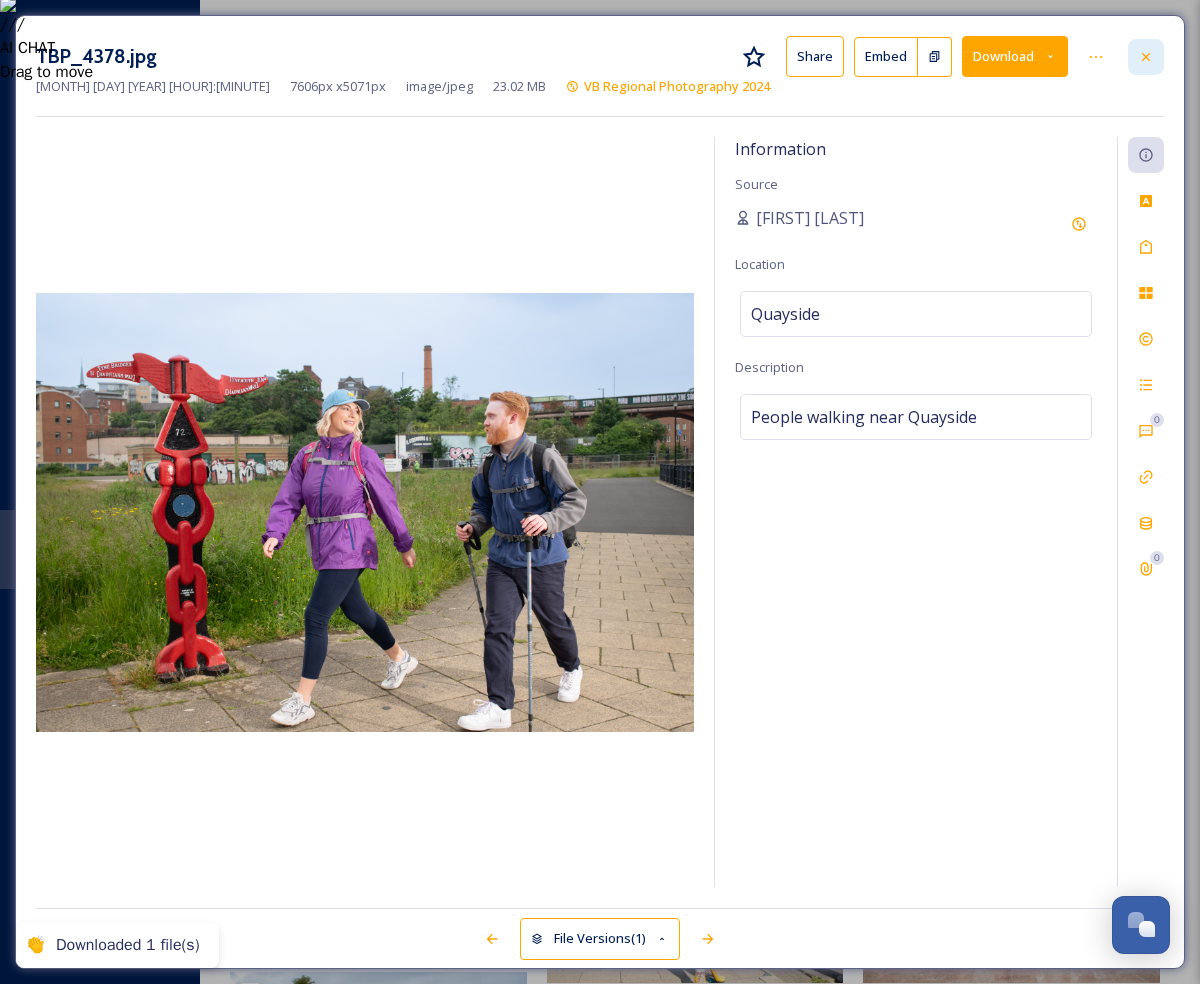 click 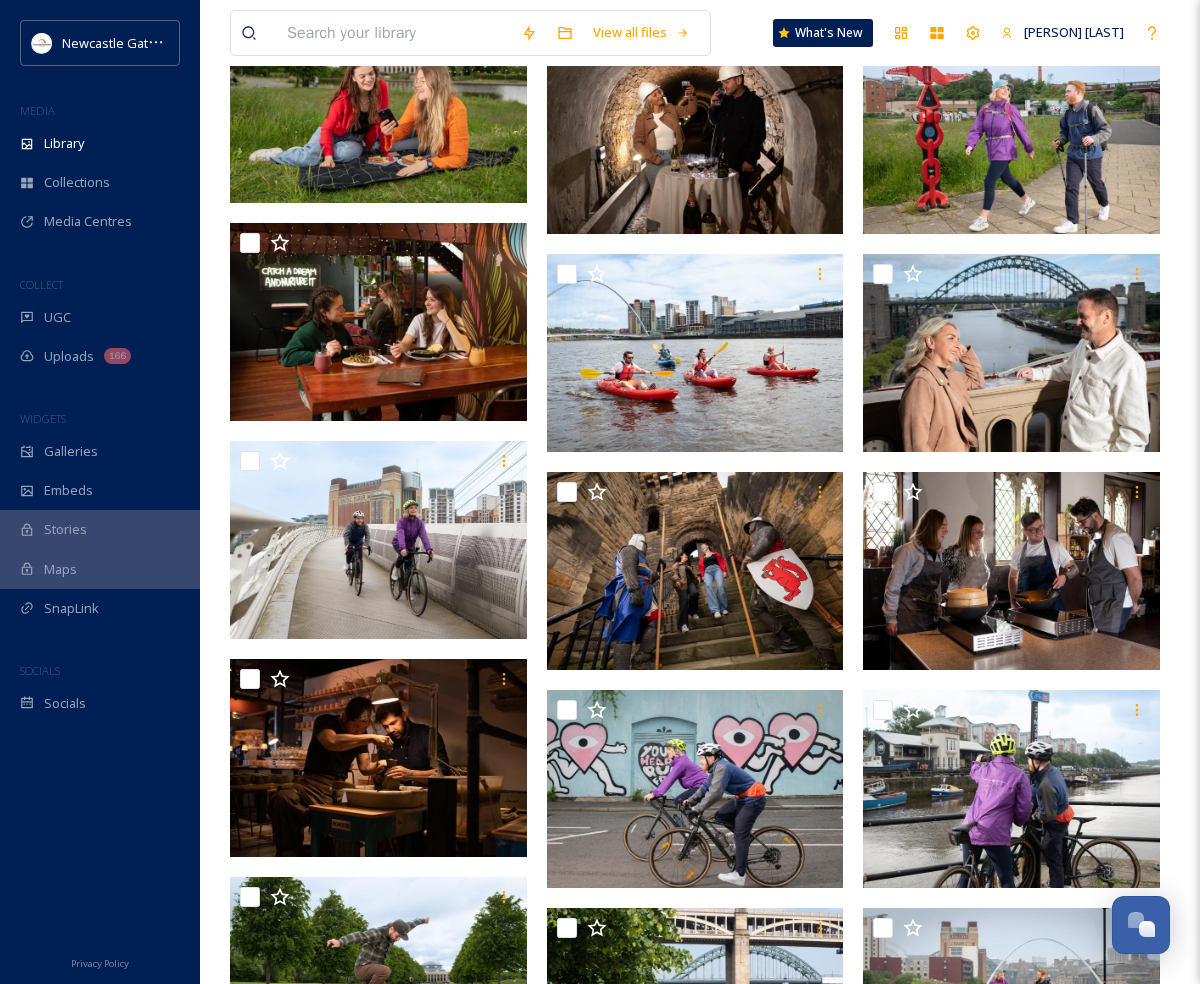 scroll, scrollTop: 1638, scrollLeft: 0, axis: vertical 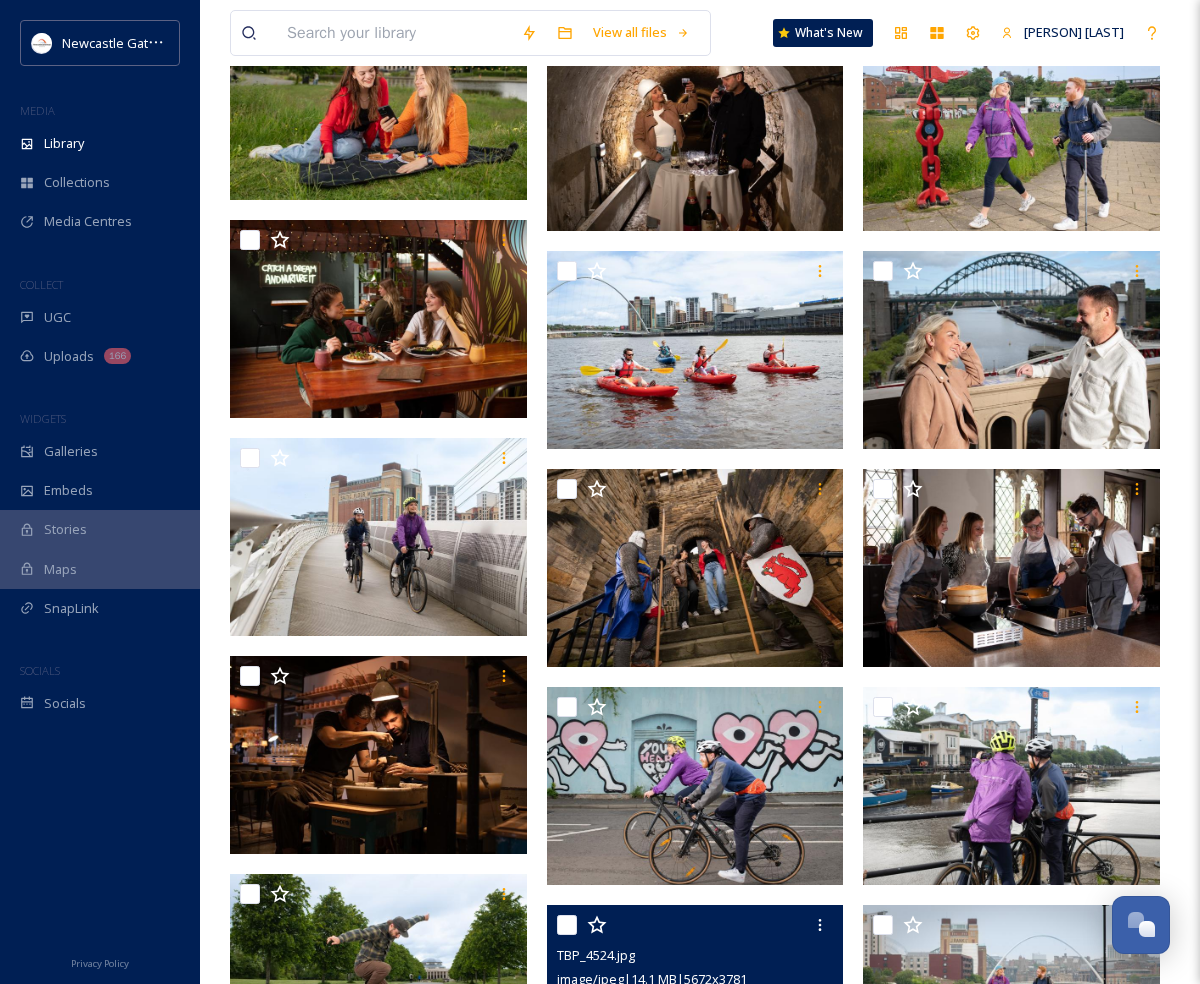 click at bounding box center [695, 1004] 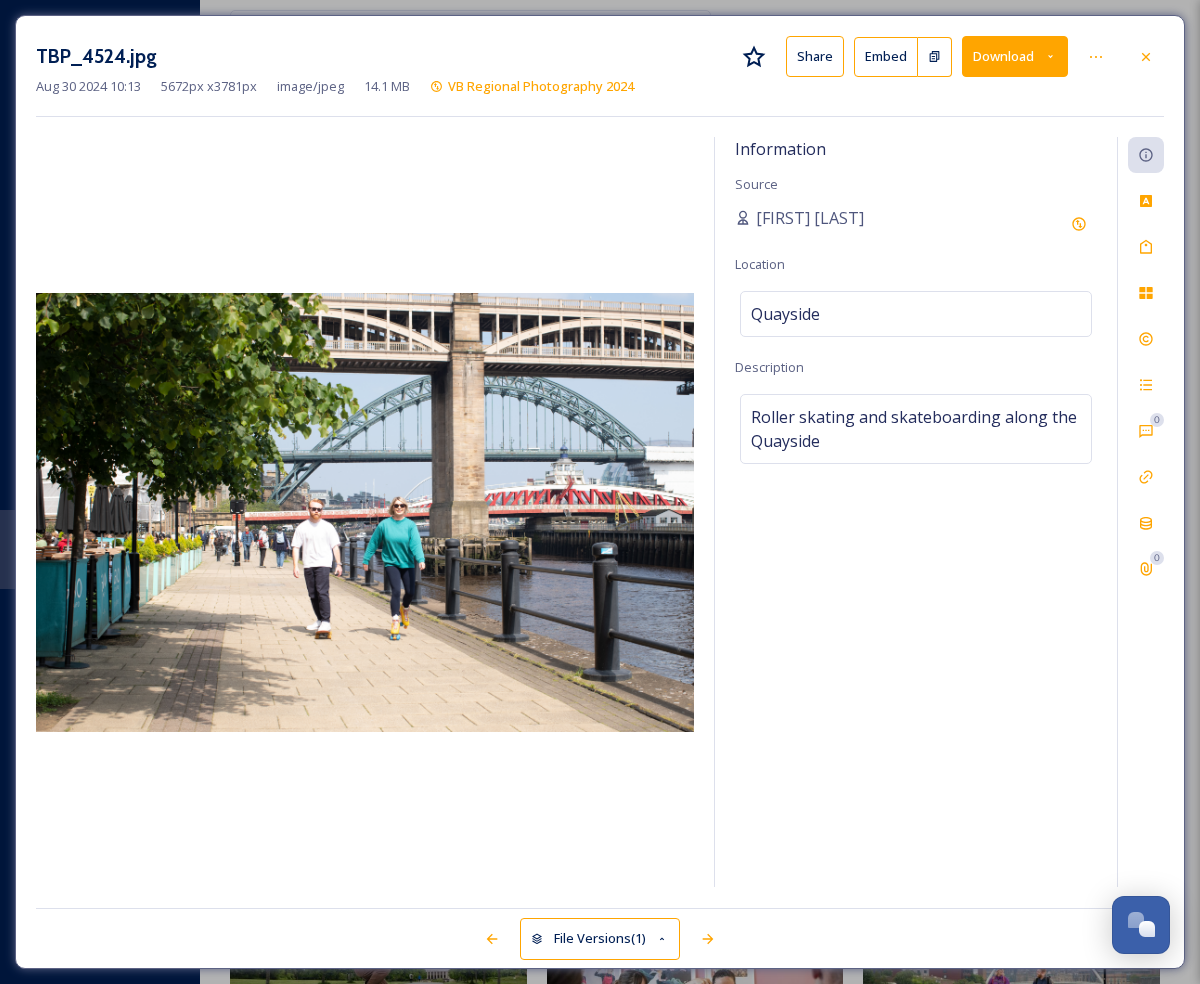 click on "Download" at bounding box center [1015, 56] 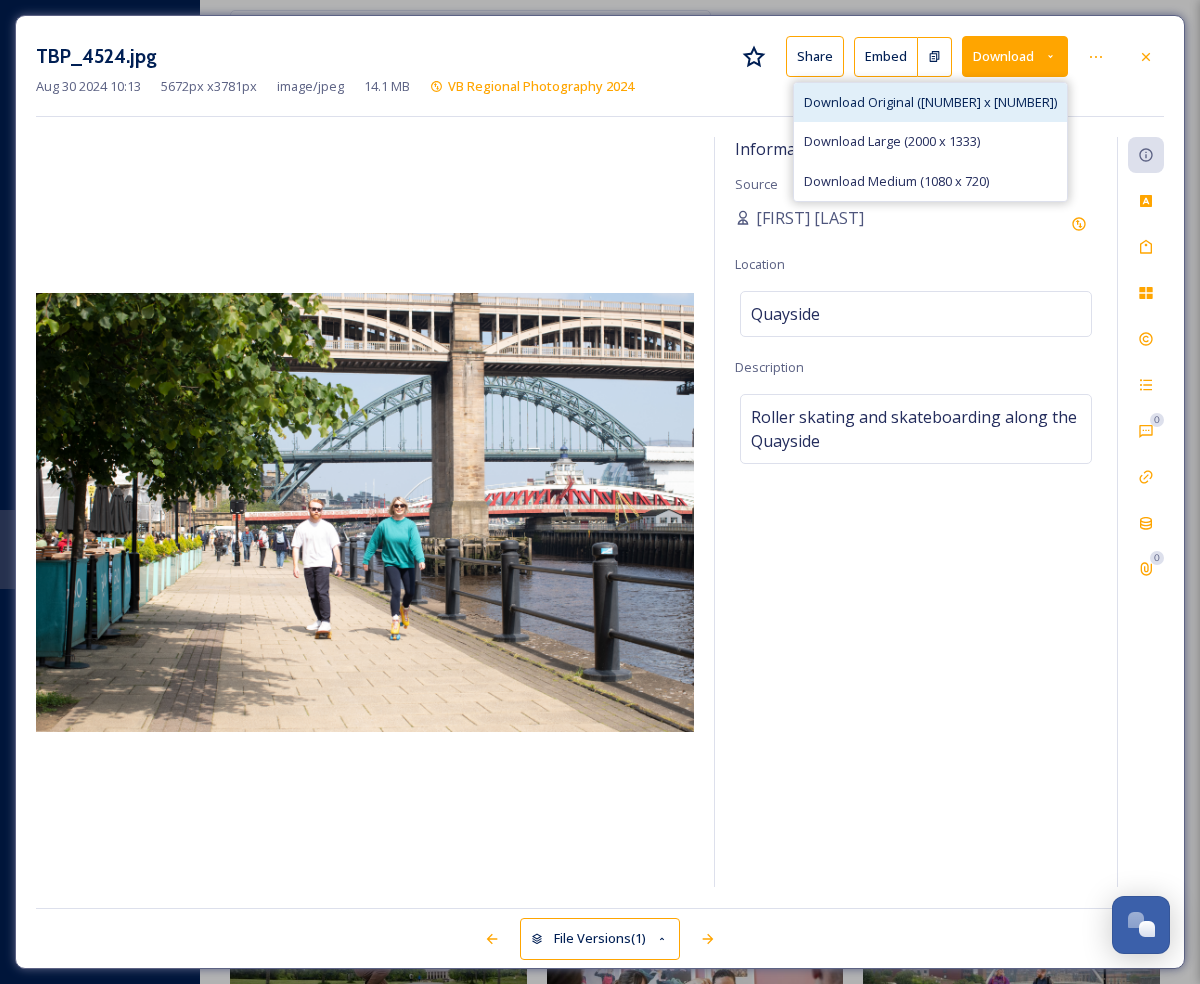 click on "Download Original ([NUMBER] x [NUMBER])" at bounding box center [930, 102] 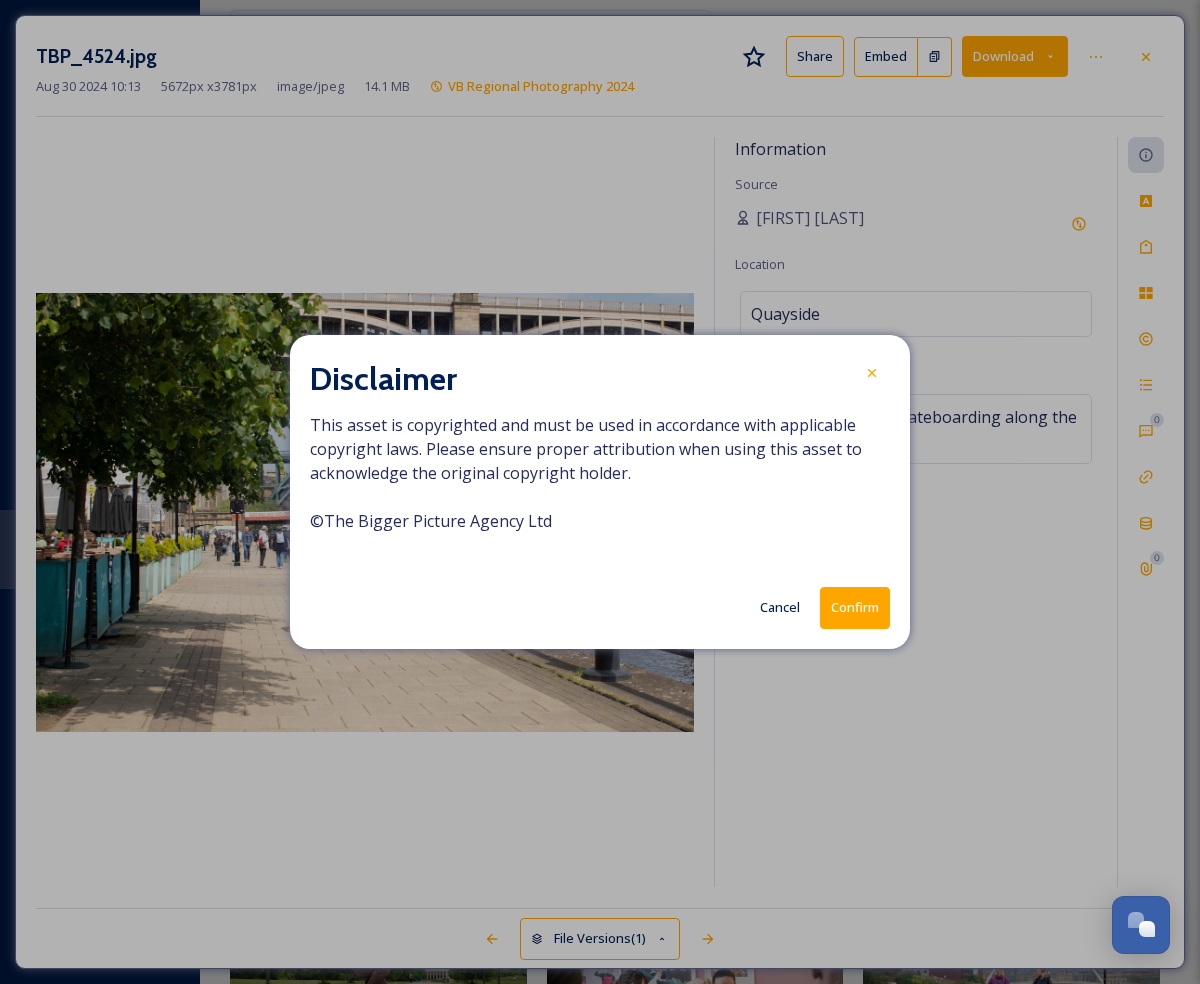 click on "Confirm" at bounding box center [855, 607] 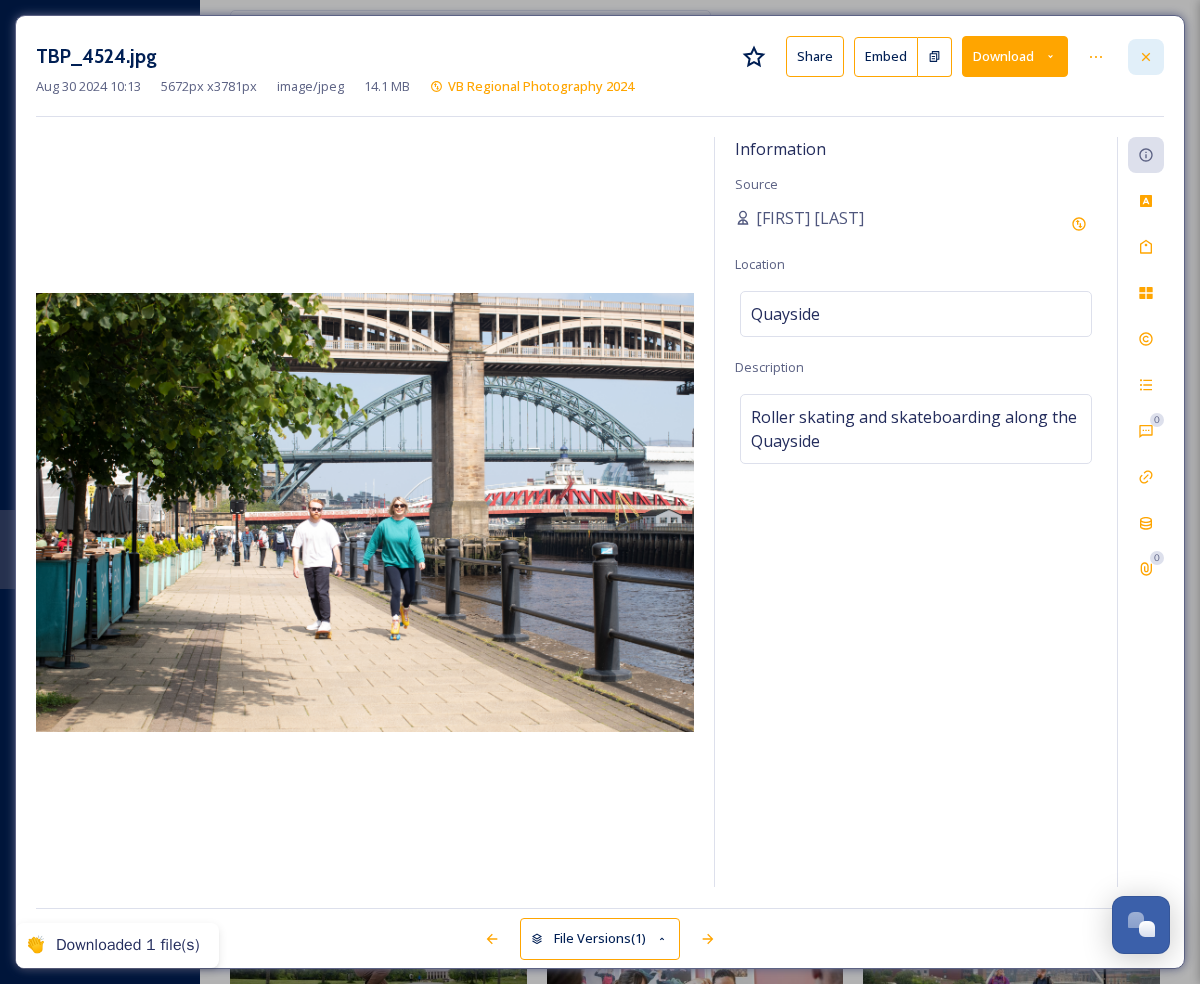 click 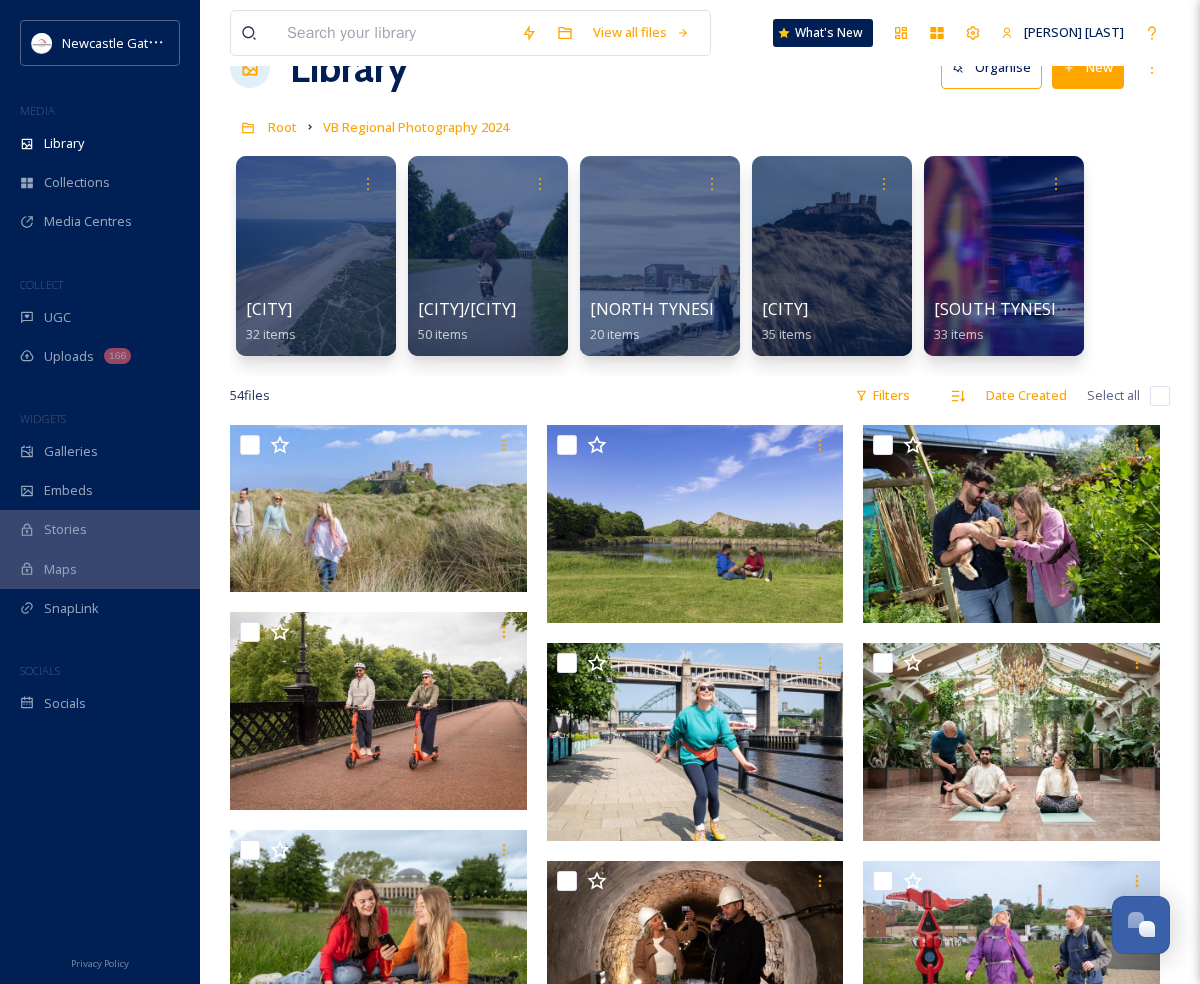 scroll, scrollTop: 777, scrollLeft: 0, axis: vertical 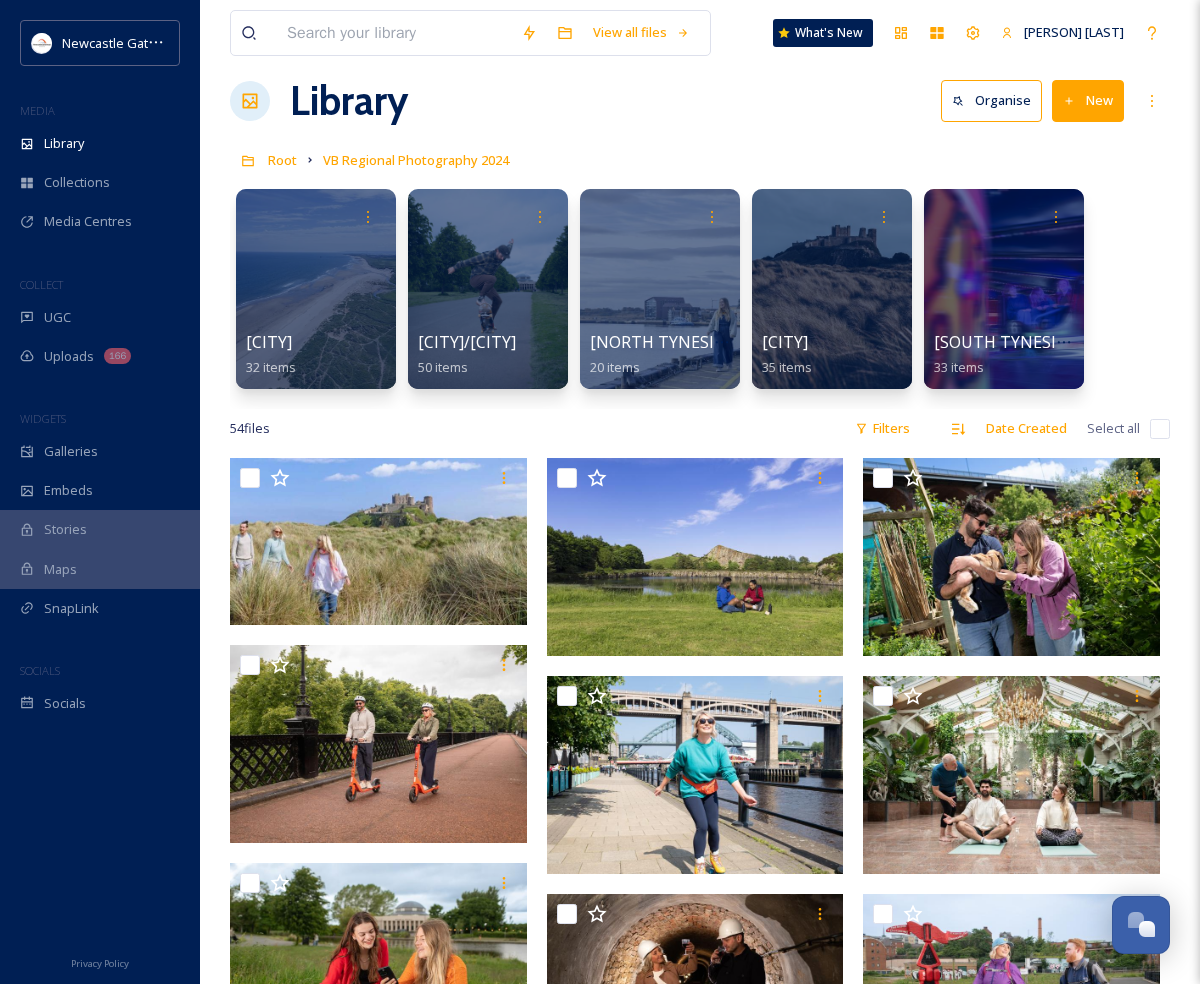 click on "TBP_4500.jpg image/jpeg  |  20.8 MB  |  7426  x  4951 © [ORGANIZATION]" at bounding box center [378, 1359] 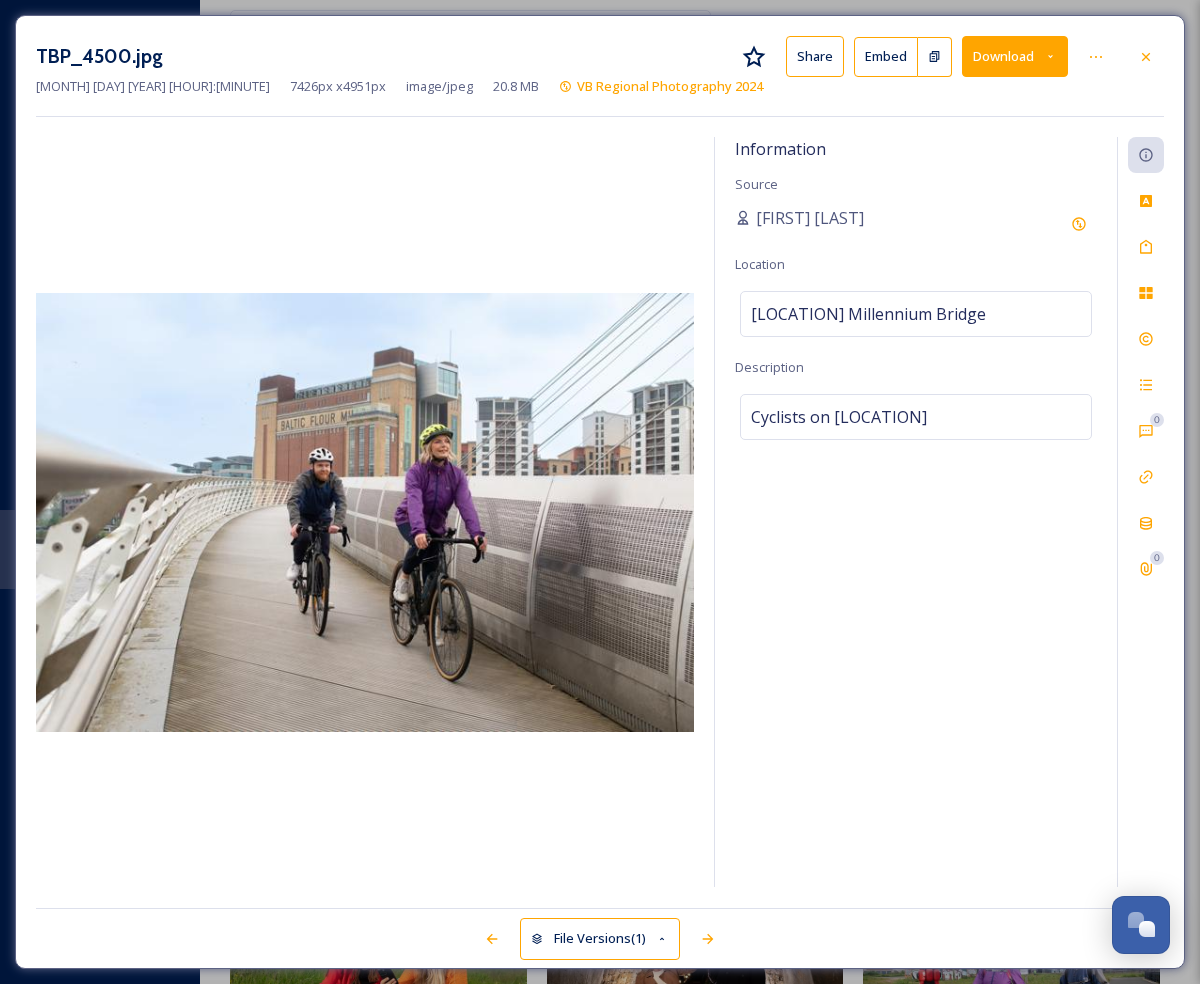 click on "Download" at bounding box center (1015, 56) 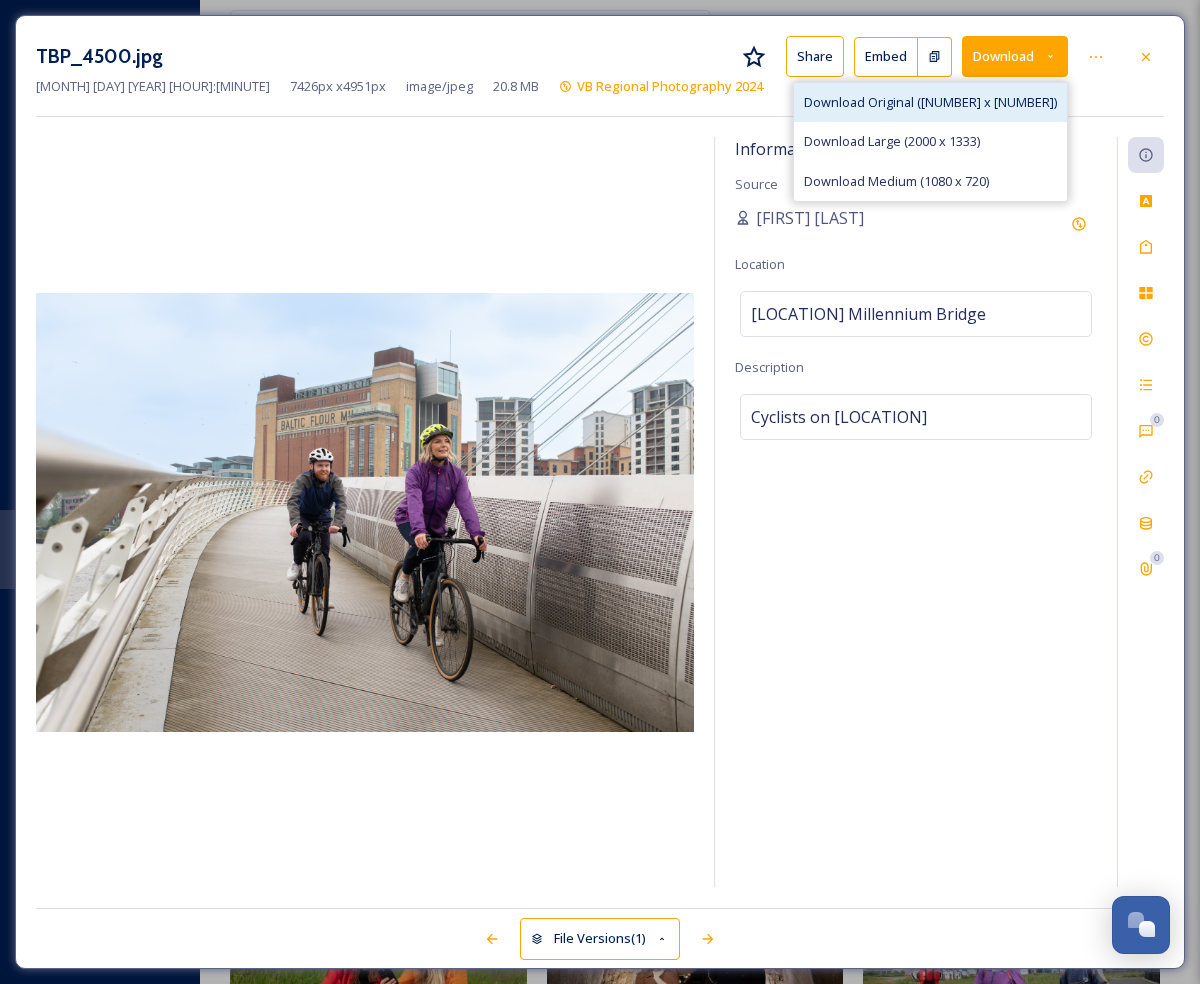 click on "Download Original ([NUMBER] x [NUMBER])" at bounding box center [930, 102] 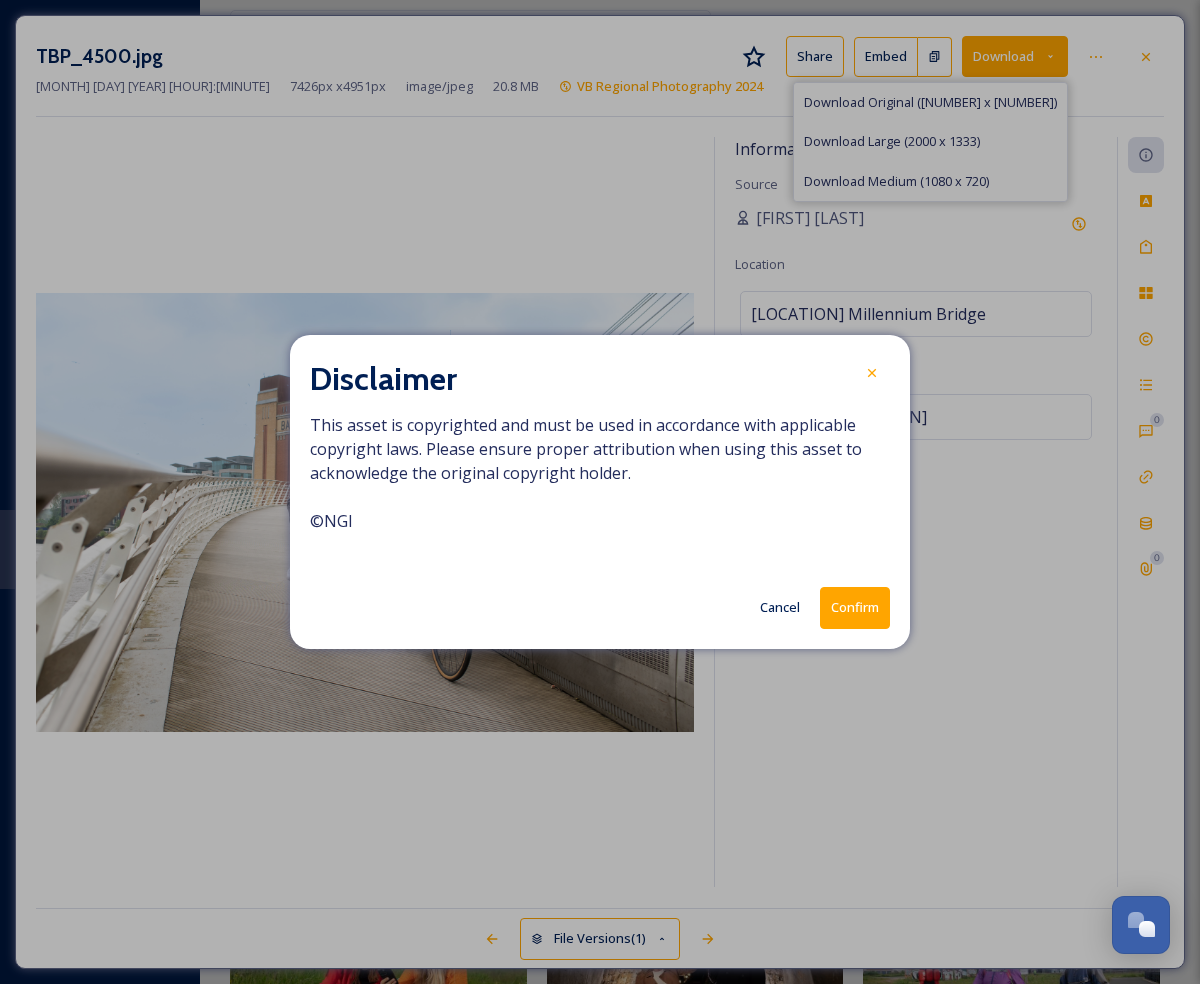 click on "Confirm" at bounding box center (855, 607) 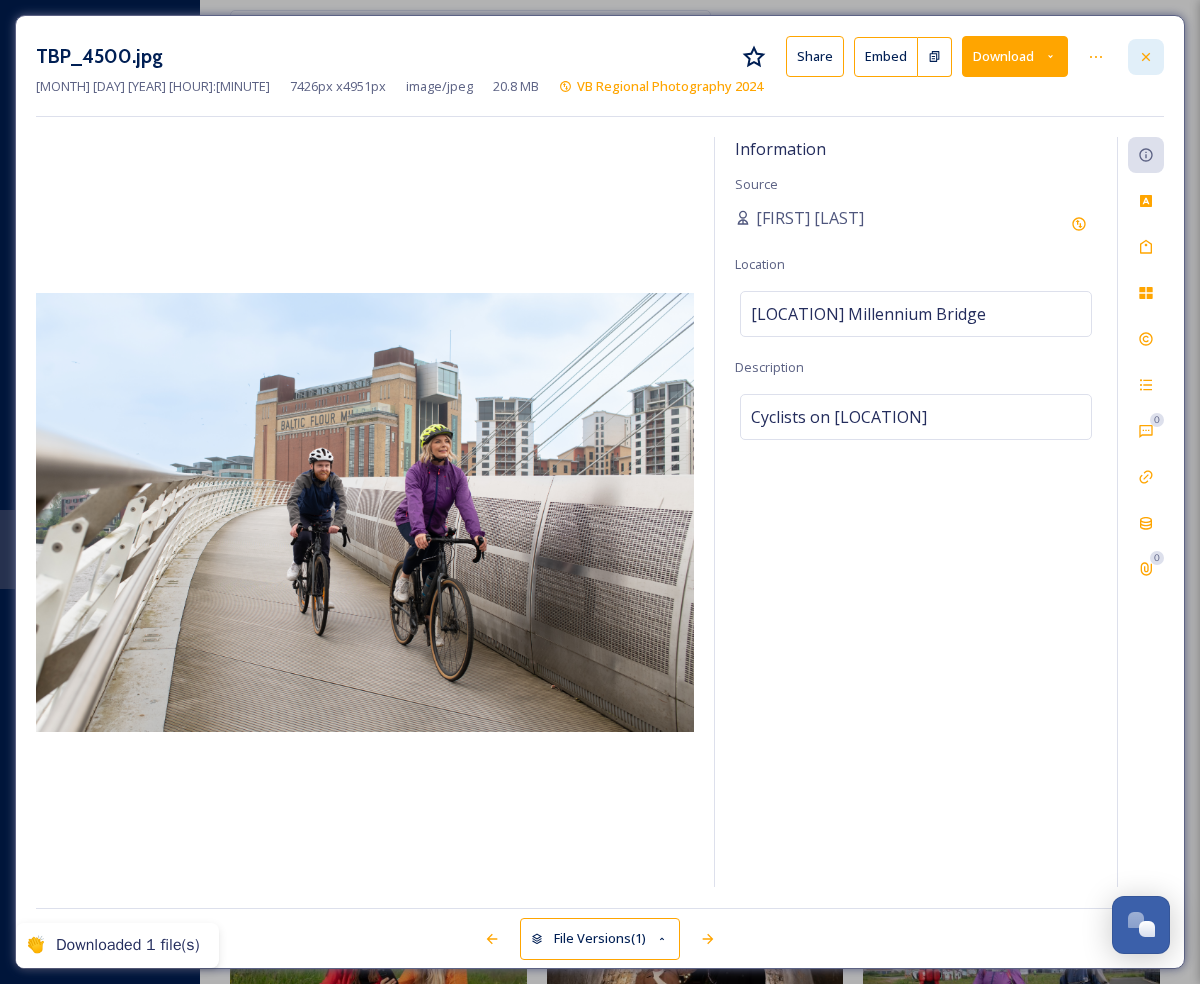 click at bounding box center (1146, 57) 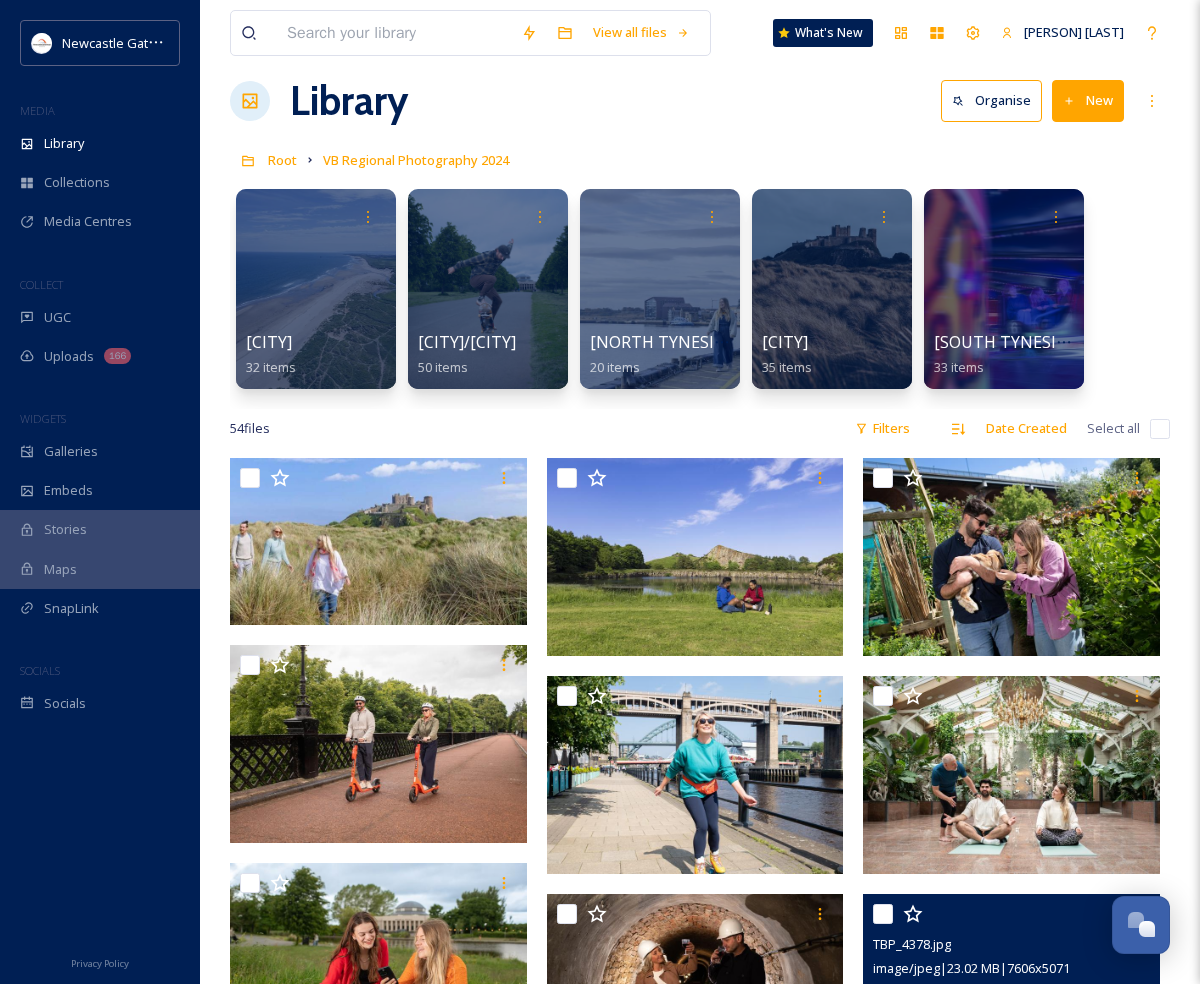 click at bounding box center [1011, 993] 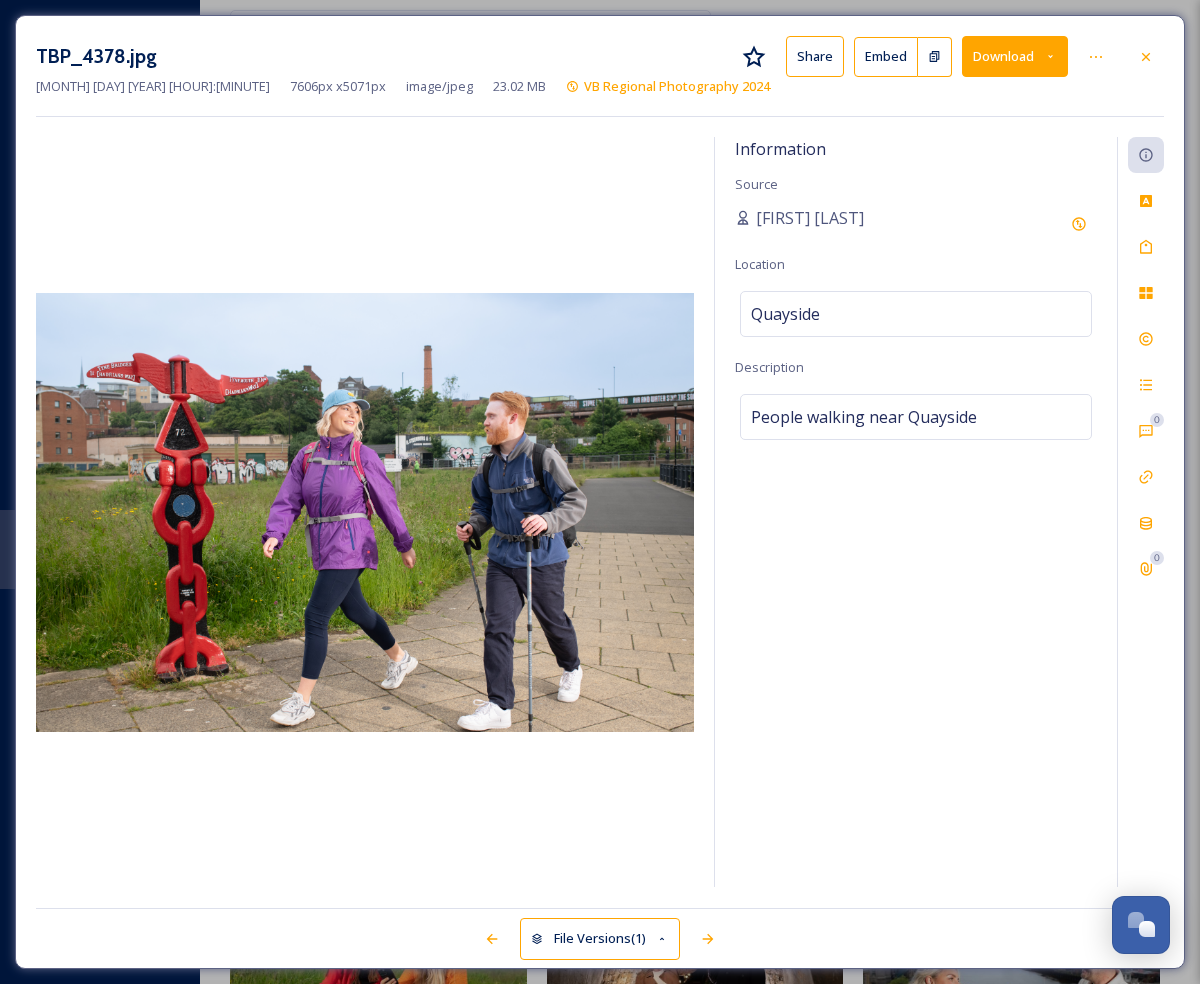 click on "Download" at bounding box center (1015, 56) 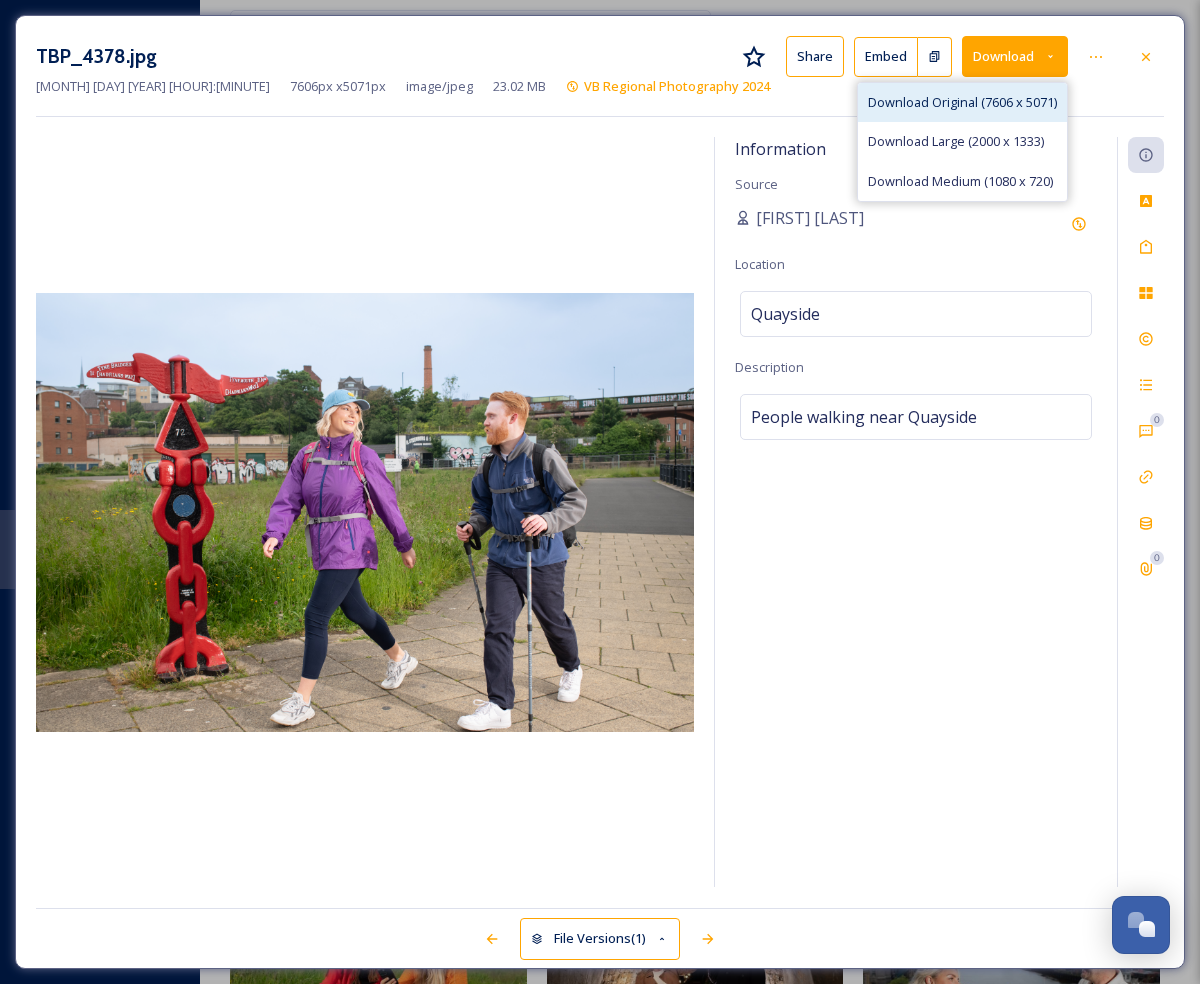 click on "Download Original (7606 x 5071)" at bounding box center (962, 102) 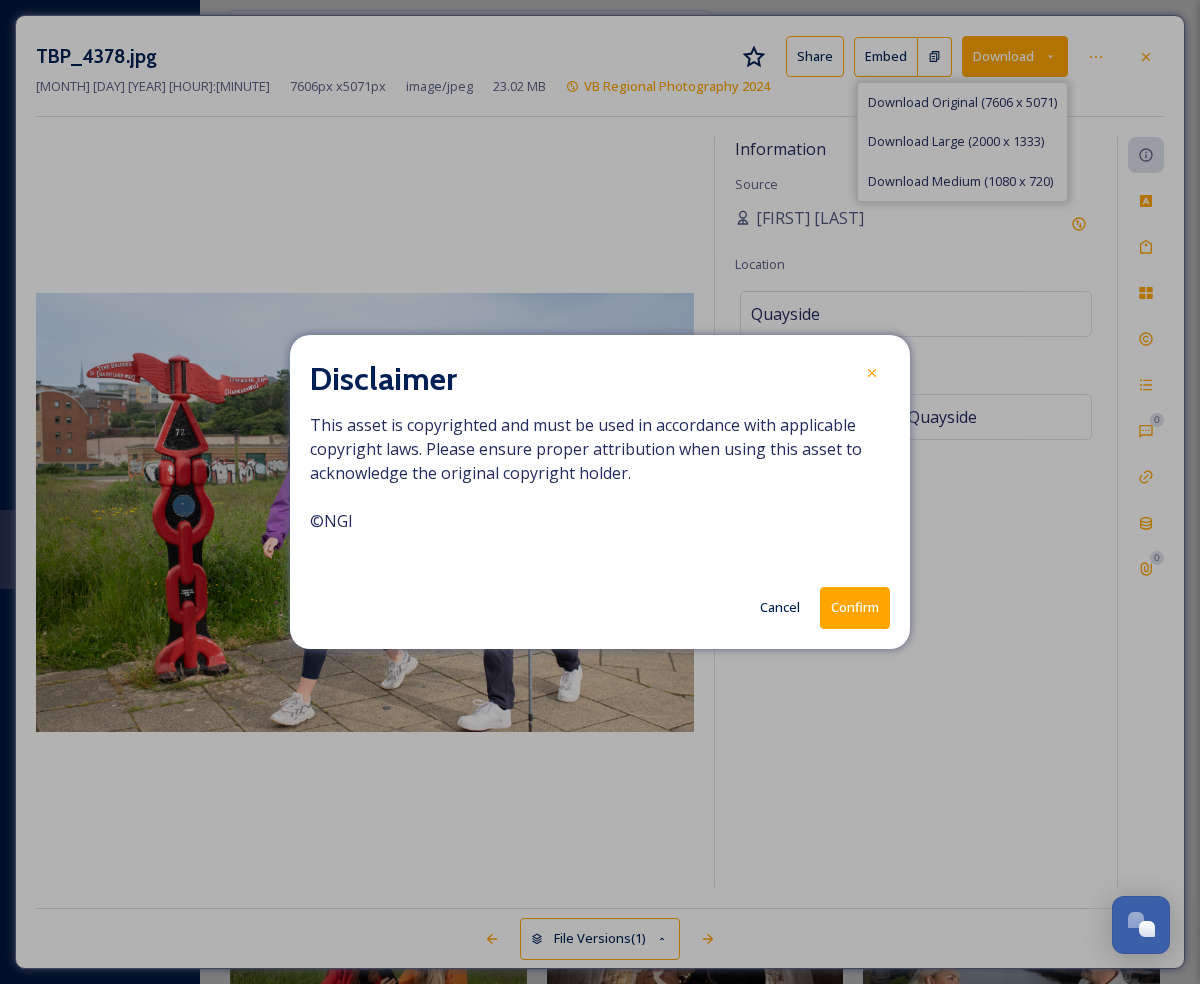 click on "Confirm" at bounding box center (855, 607) 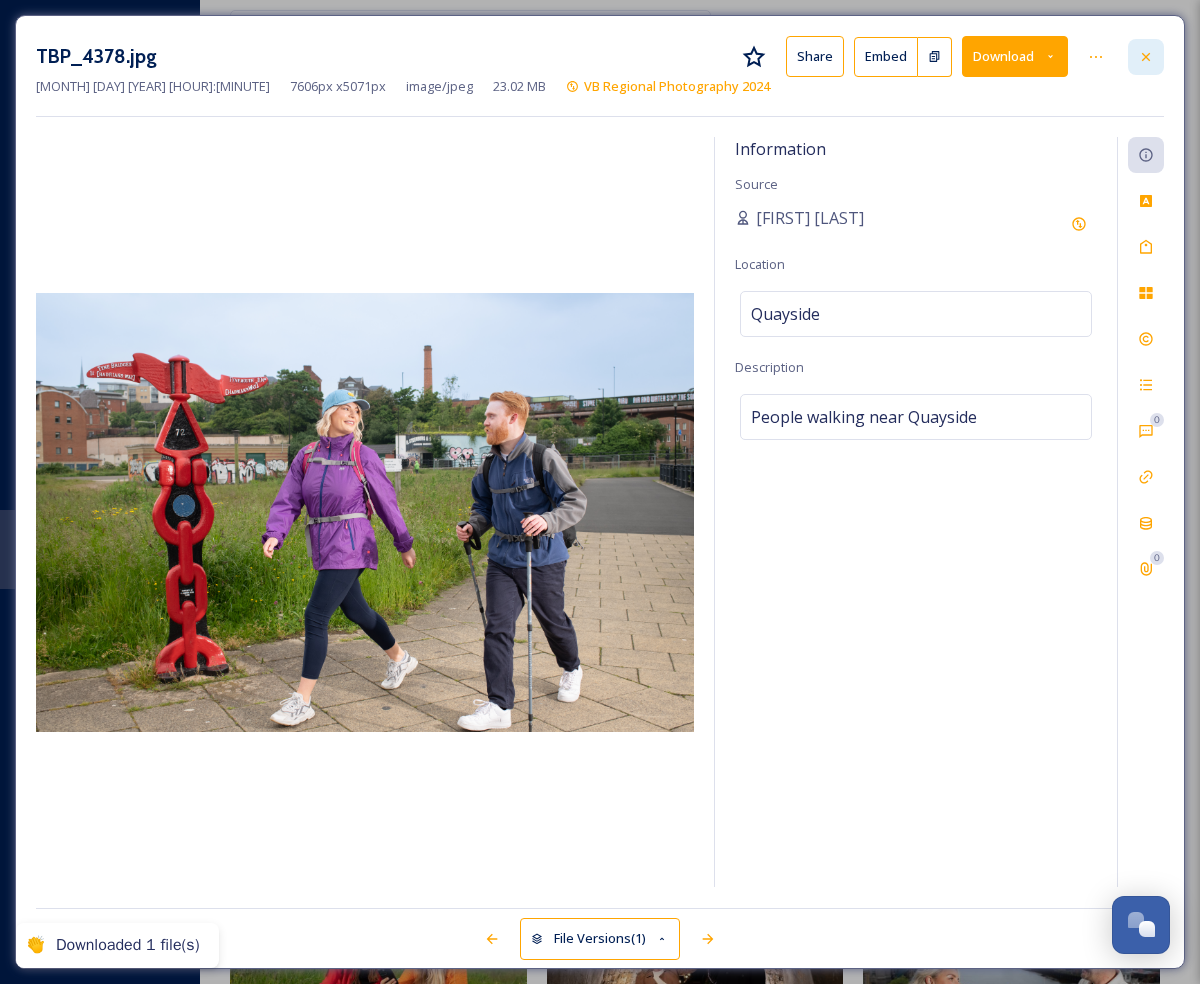 click 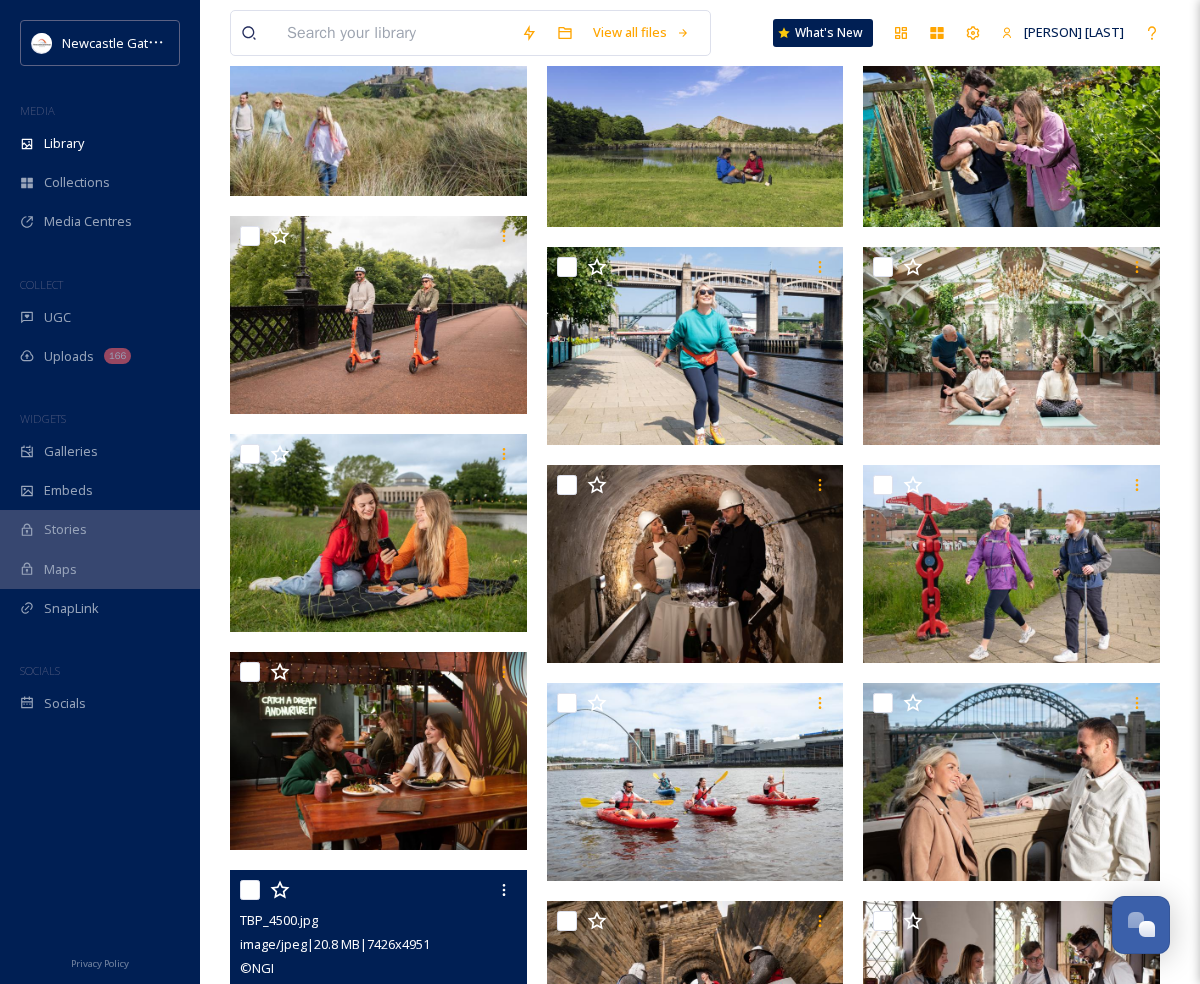 scroll, scrollTop: 1180, scrollLeft: 0, axis: vertical 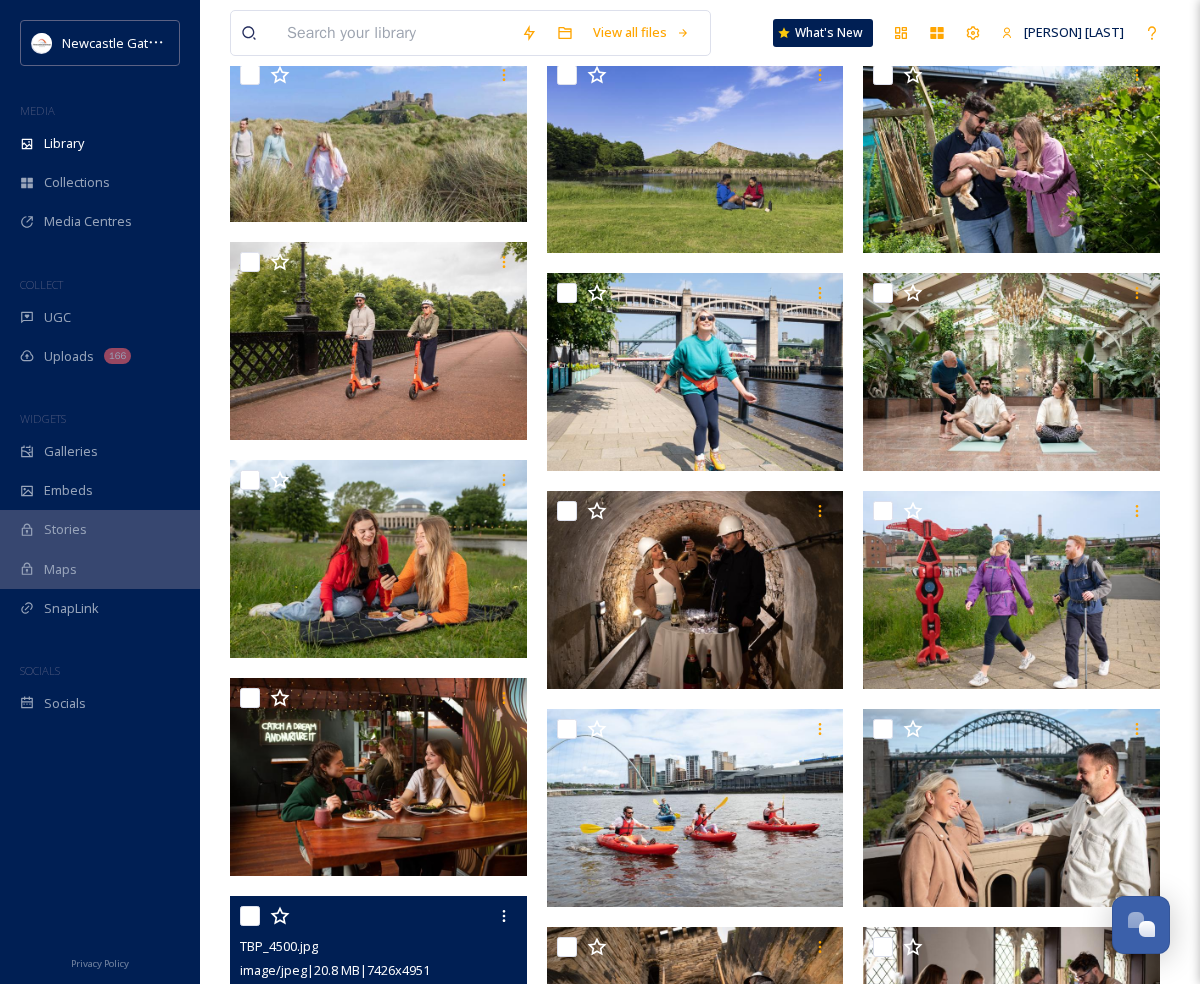 click at bounding box center (695, 1244) 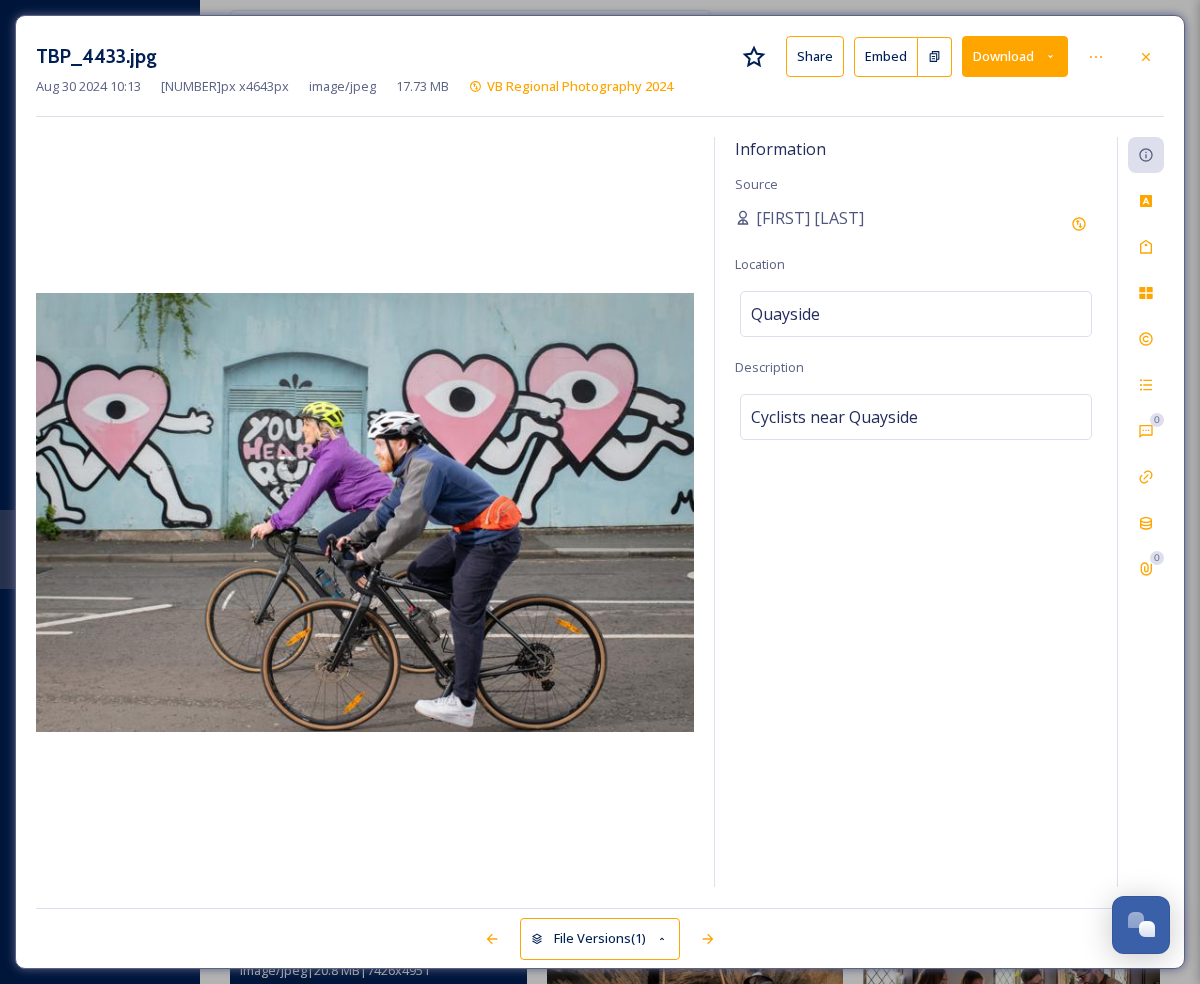click on "Download" at bounding box center [1015, 56] 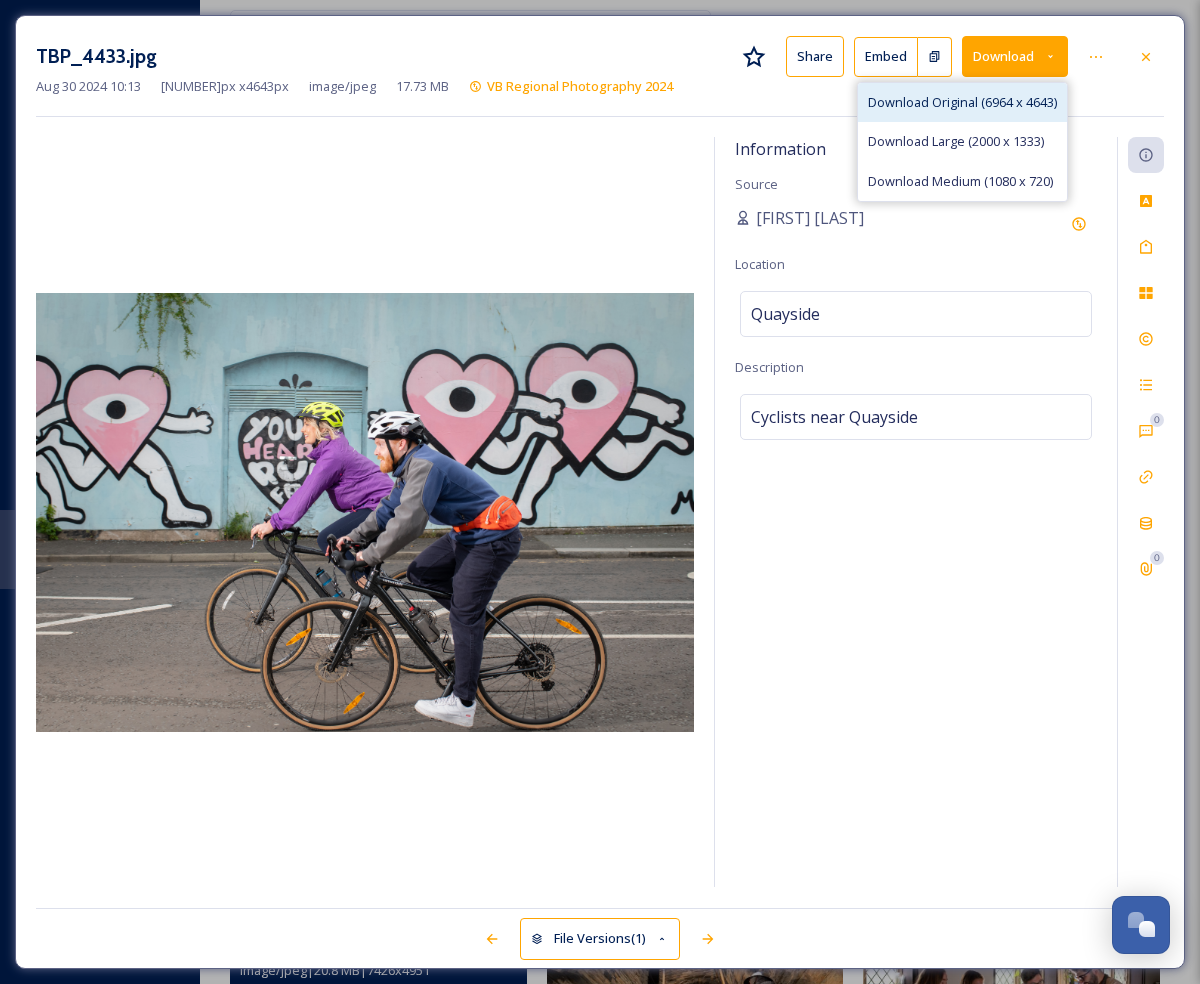 click on "Download Original (6964 x 4643)" at bounding box center [962, 102] 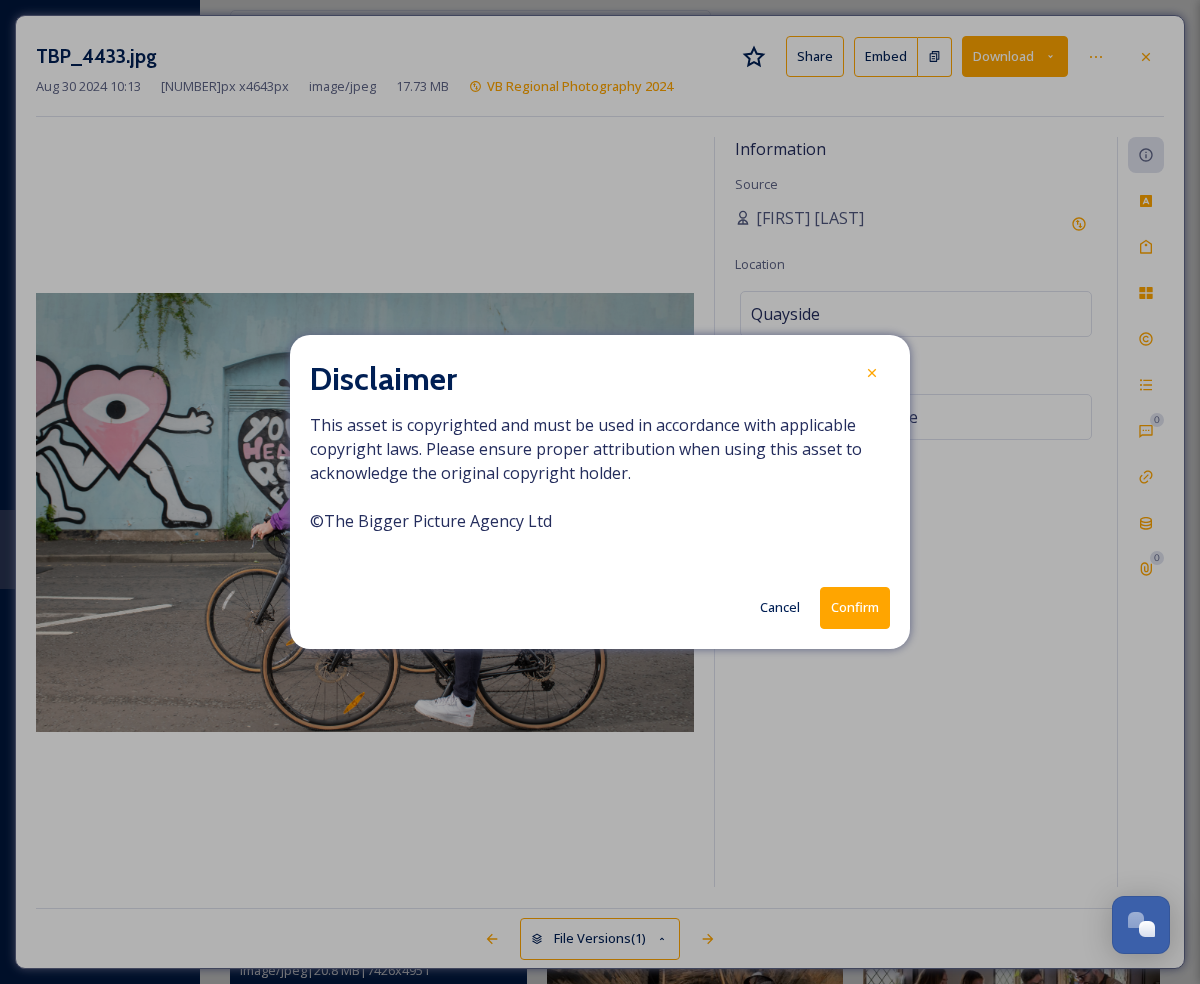 click on "Confirm" at bounding box center (855, 607) 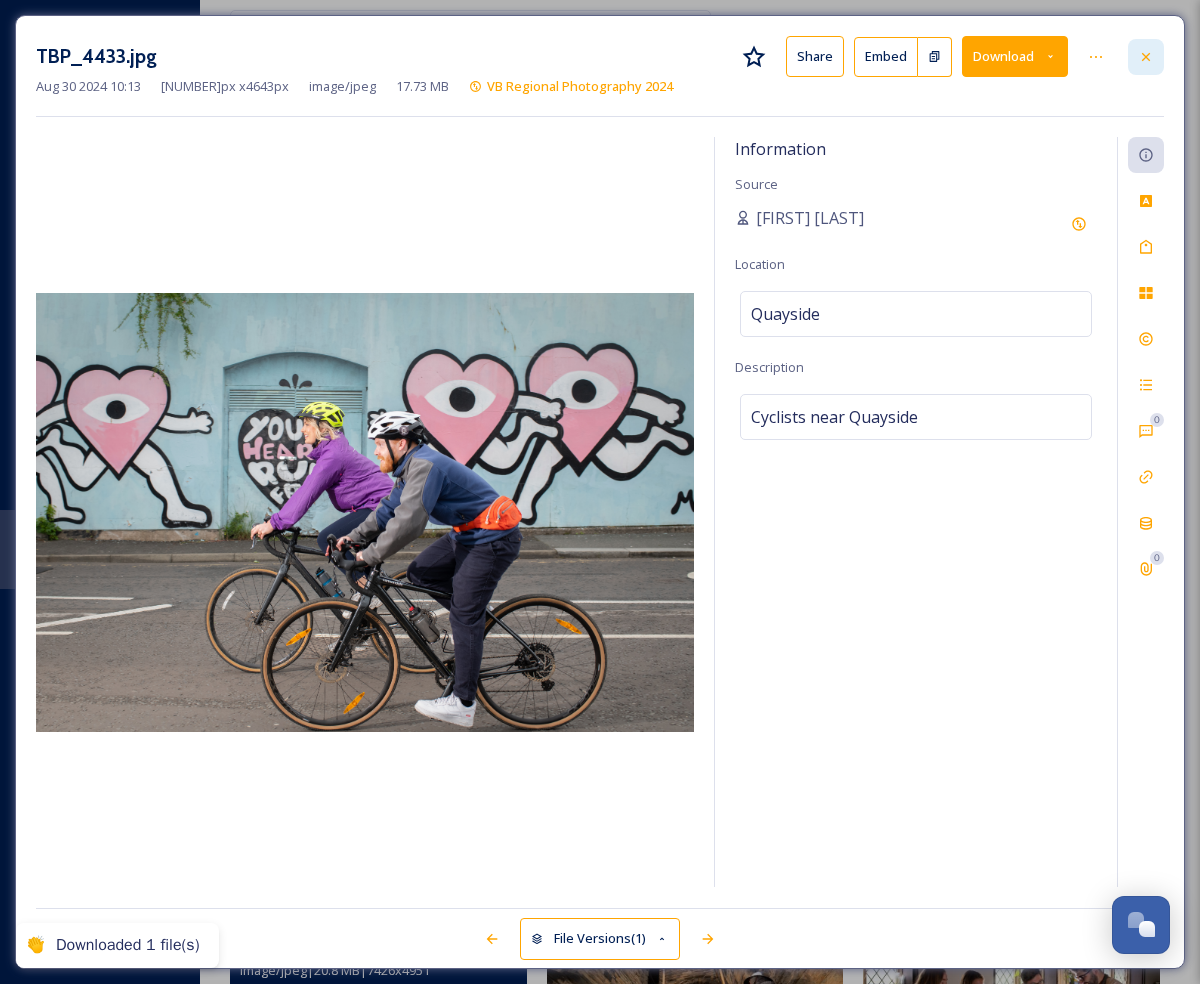 click 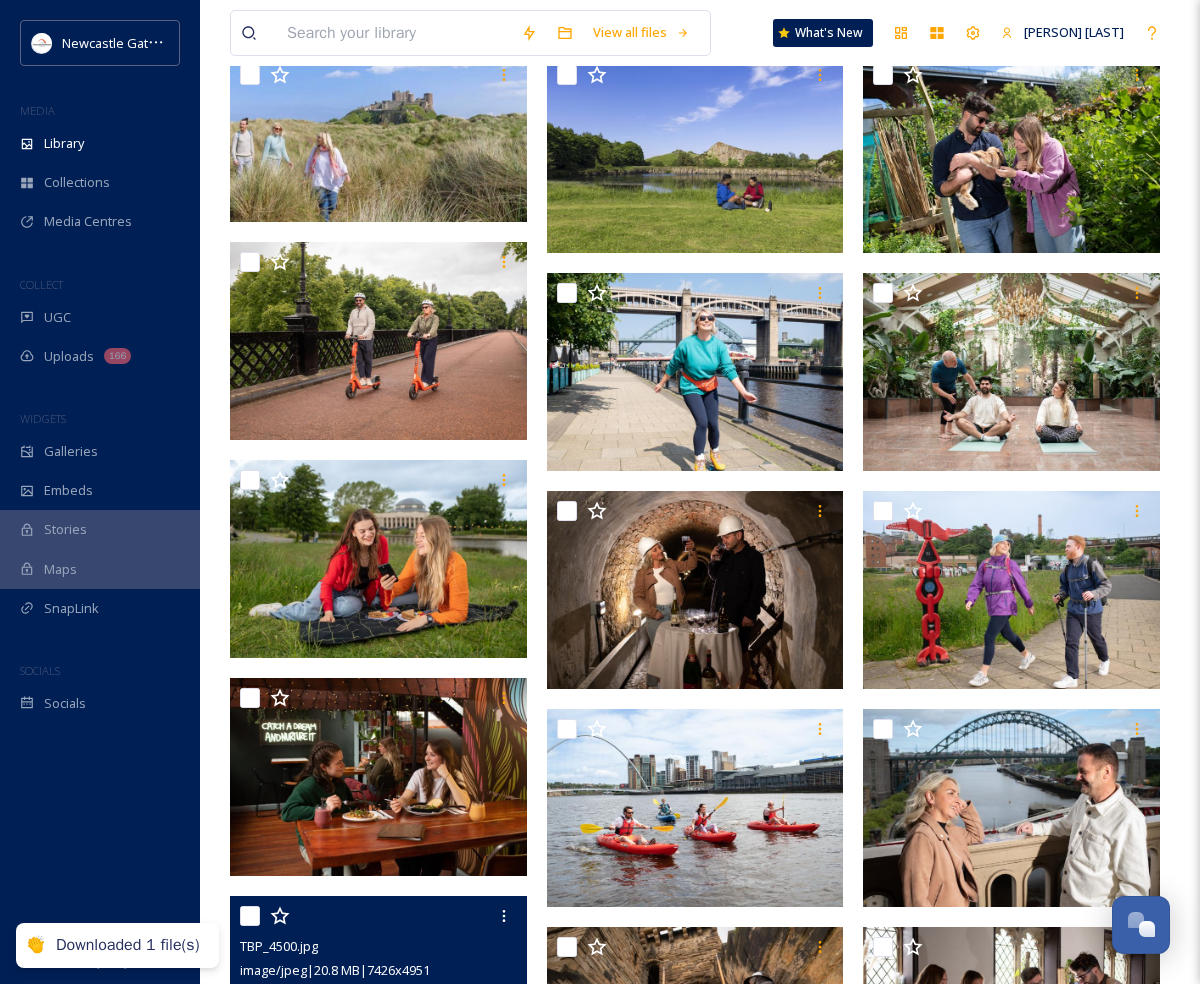 click at bounding box center [1011, 1244] 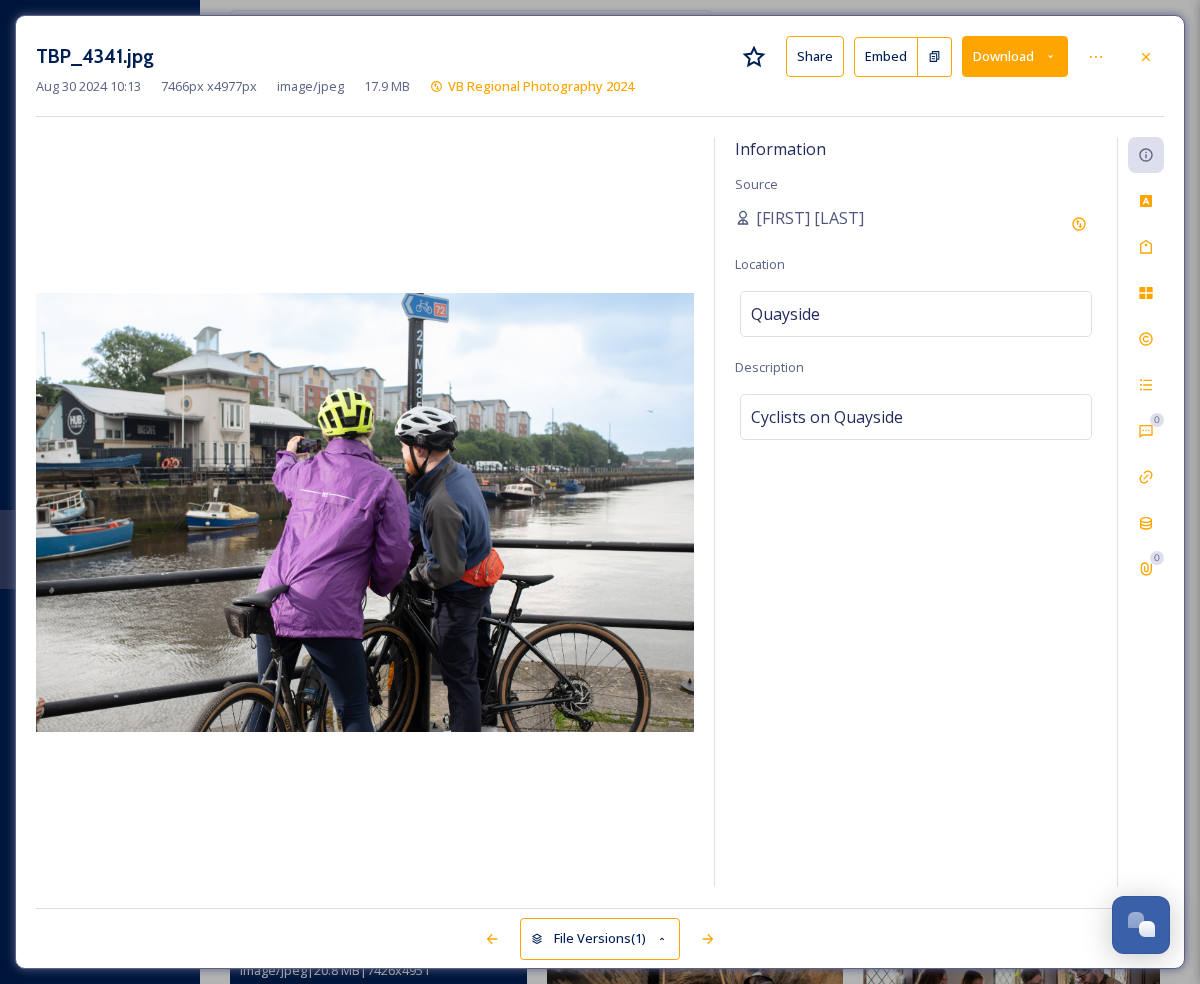 click on "Download" at bounding box center (1015, 56) 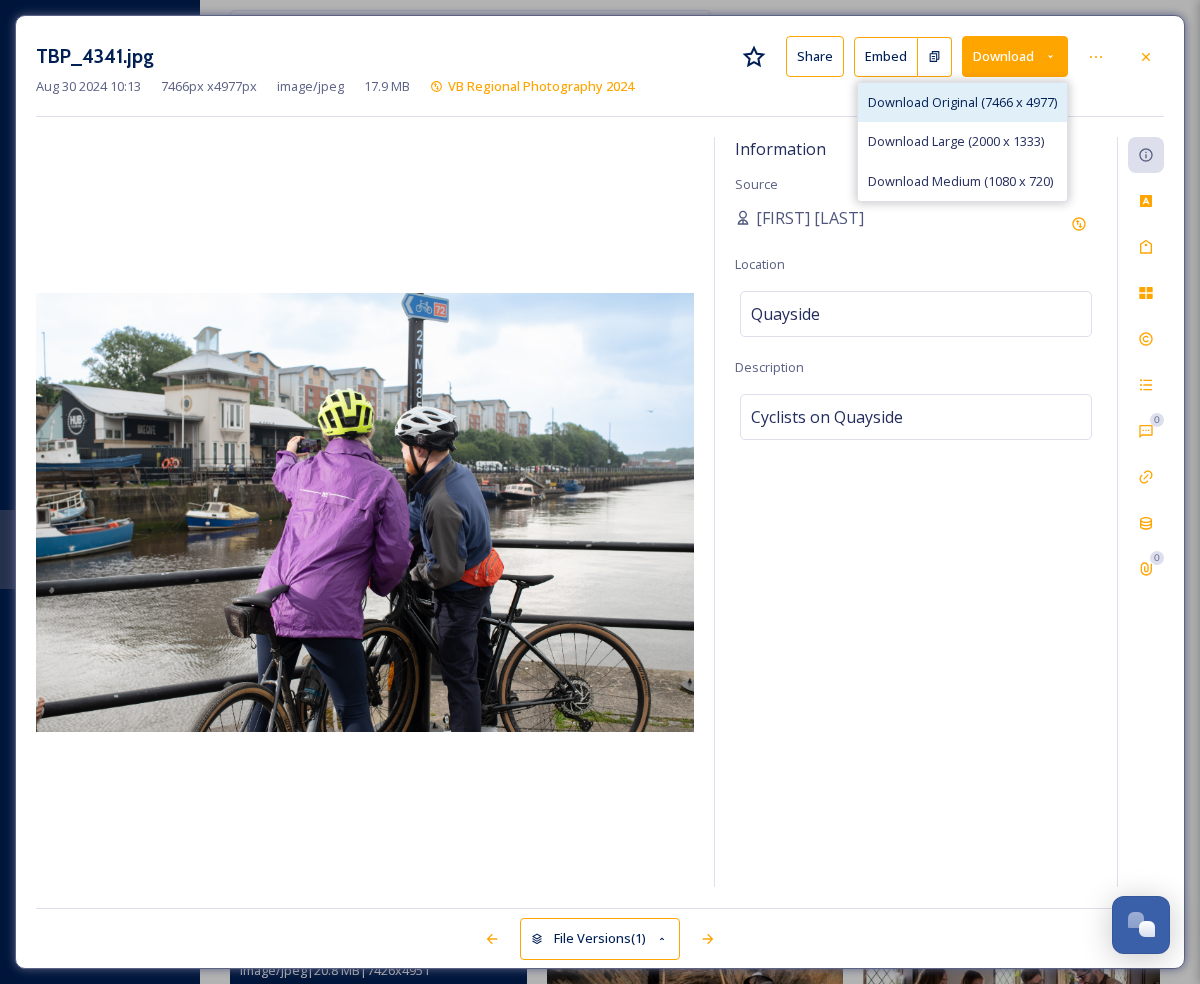 click on "Download Original (7466 x 4977)" at bounding box center (962, 102) 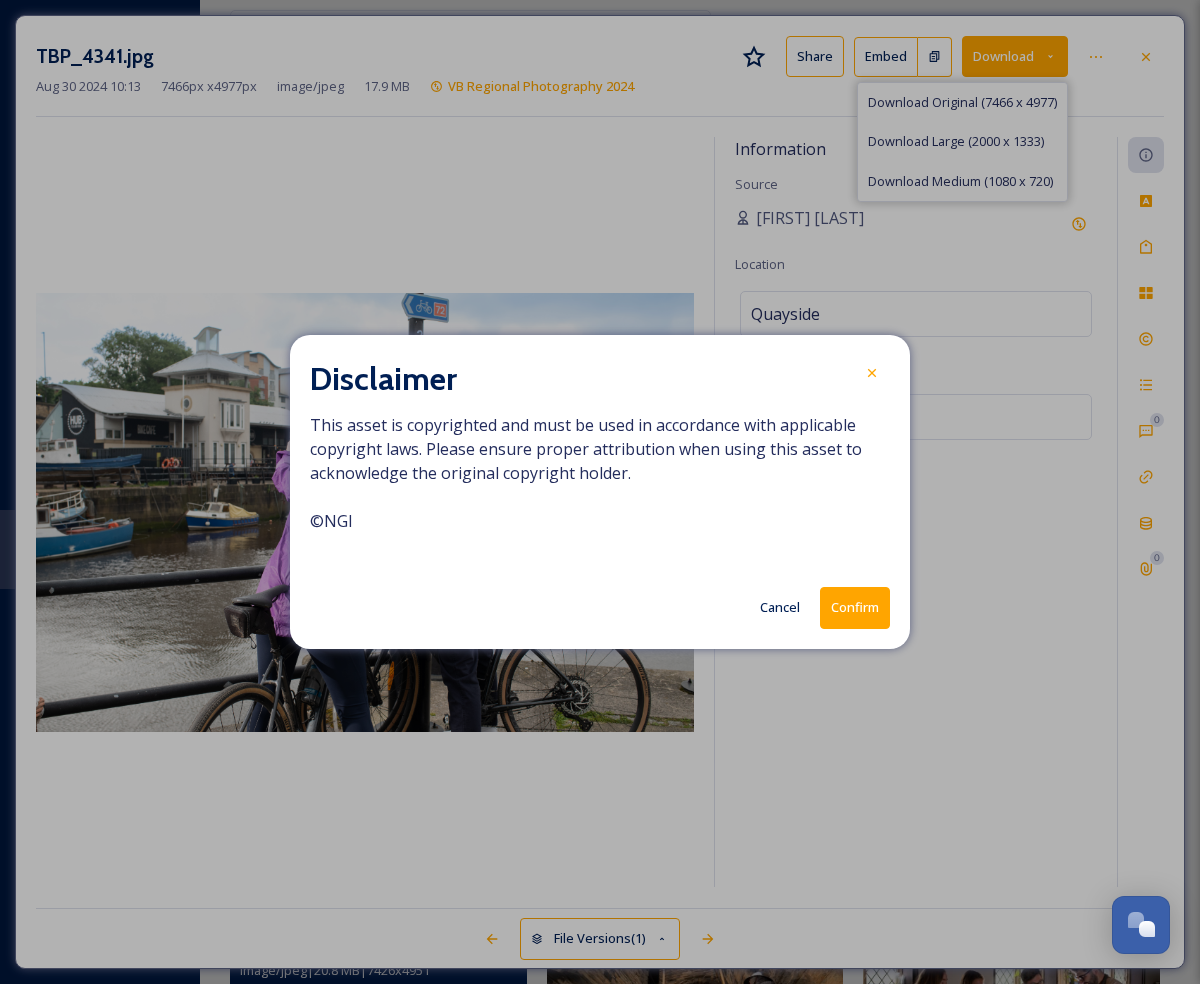 click on "Confirm" at bounding box center (855, 607) 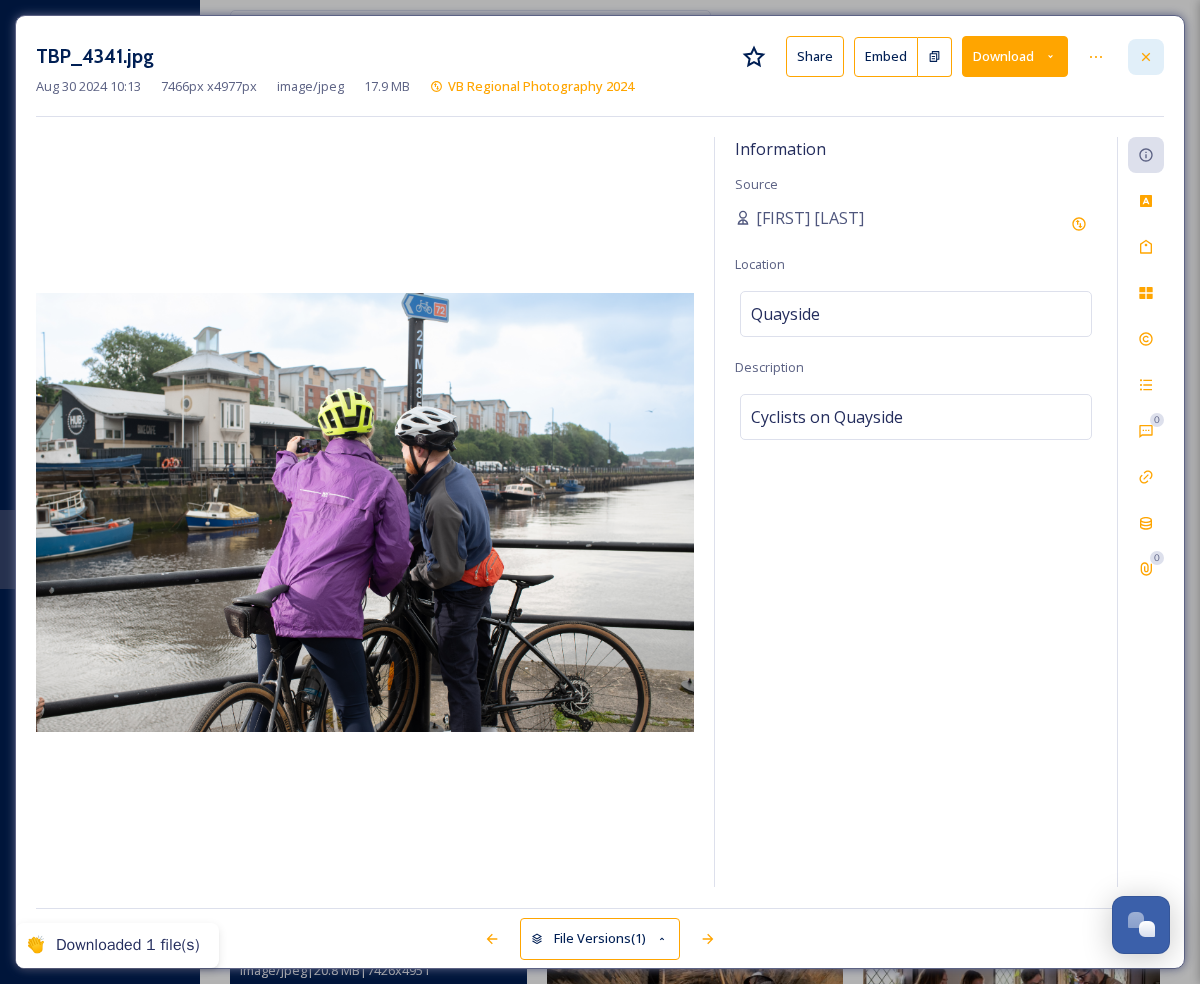 click 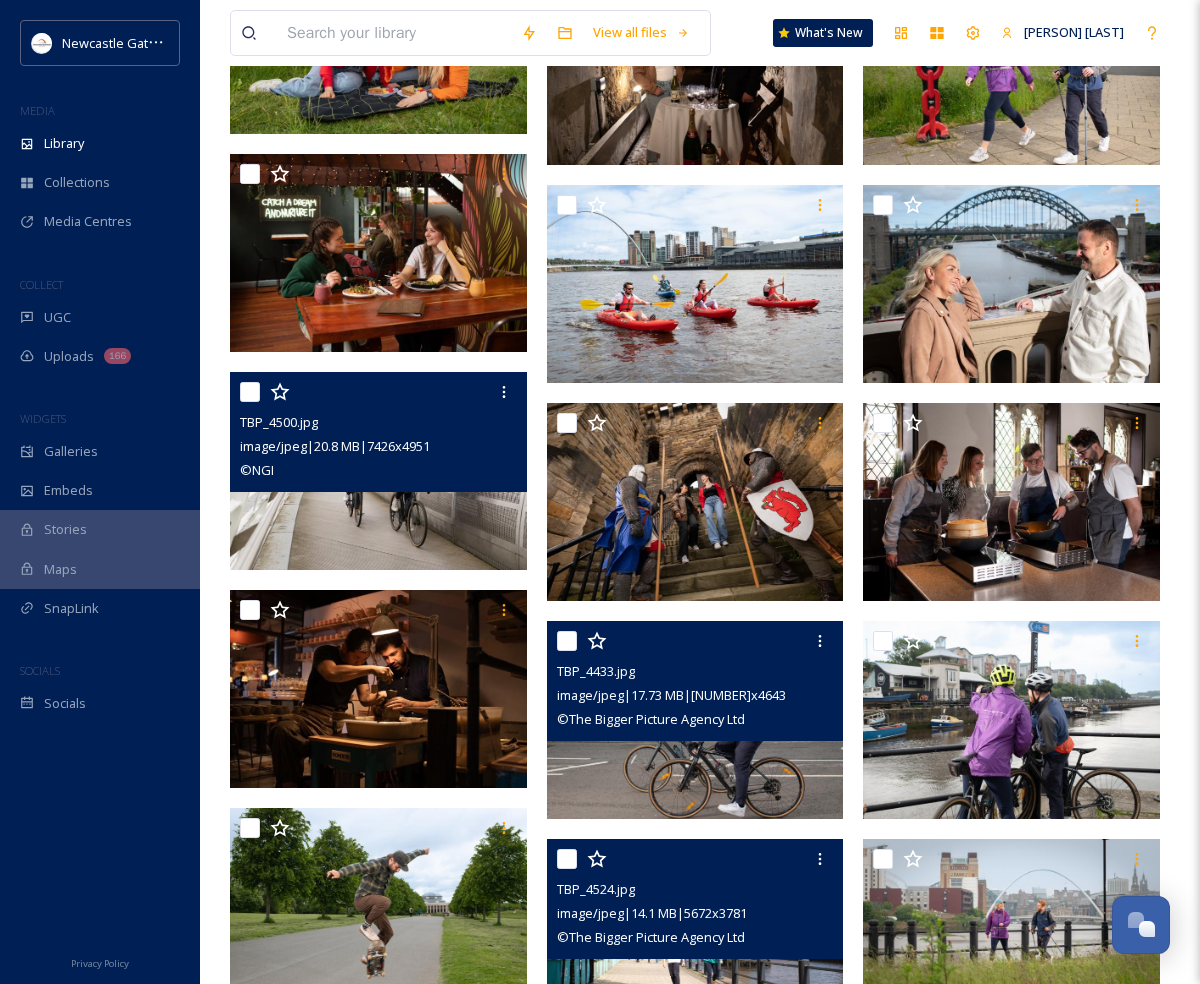 scroll, scrollTop: 1706, scrollLeft: 0, axis: vertical 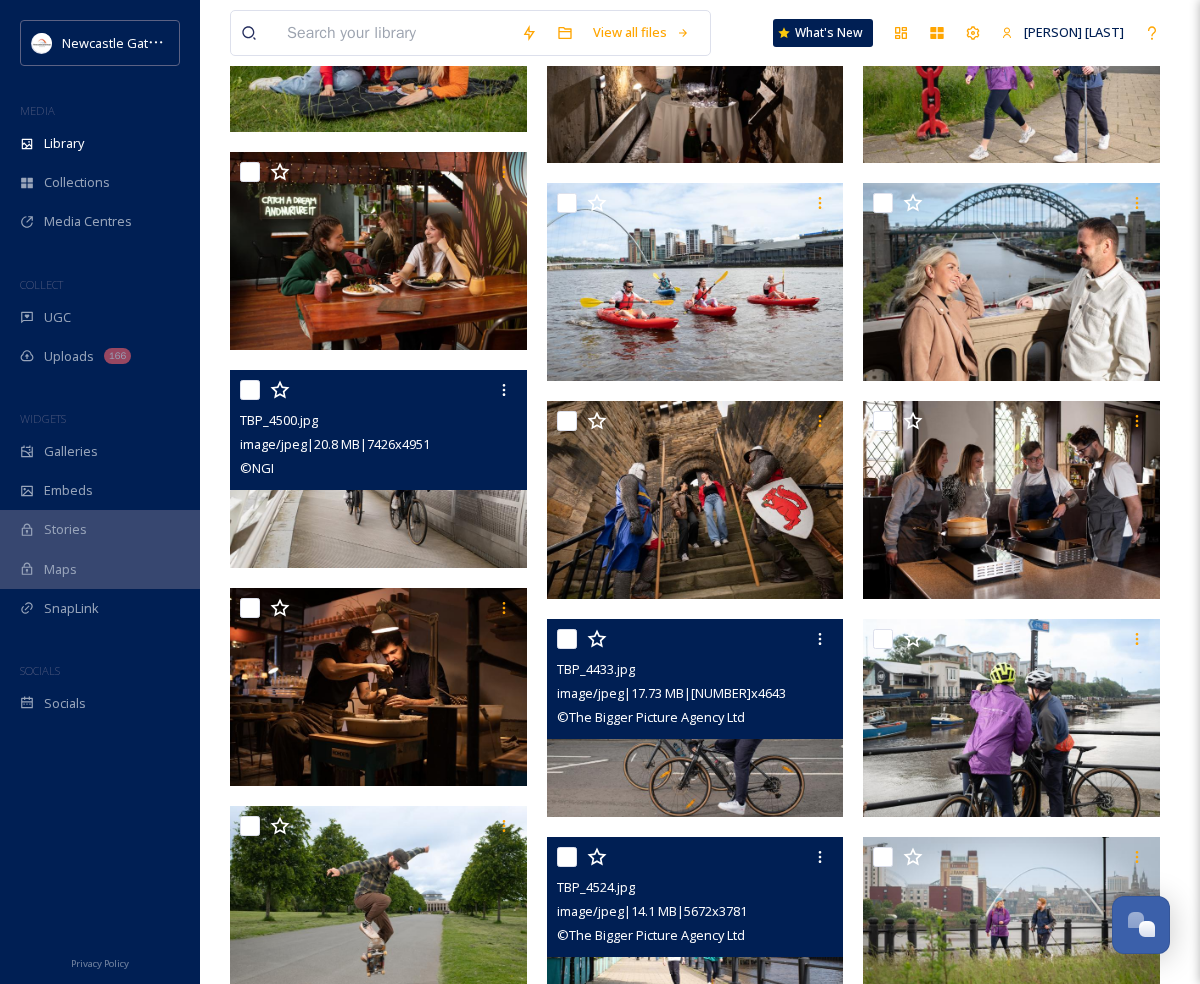 click at bounding box center [695, 936] 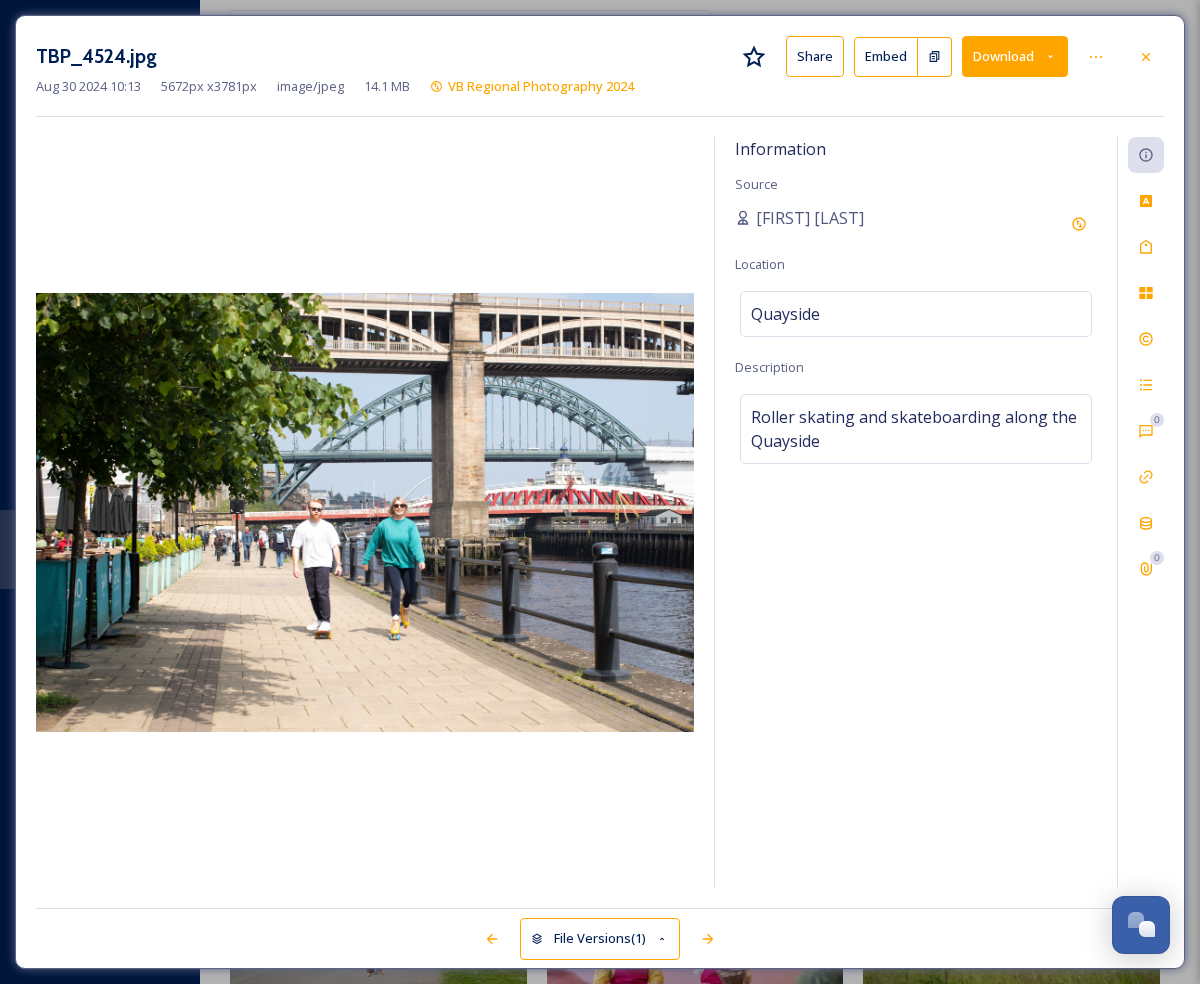 click on "Download" at bounding box center (1015, 56) 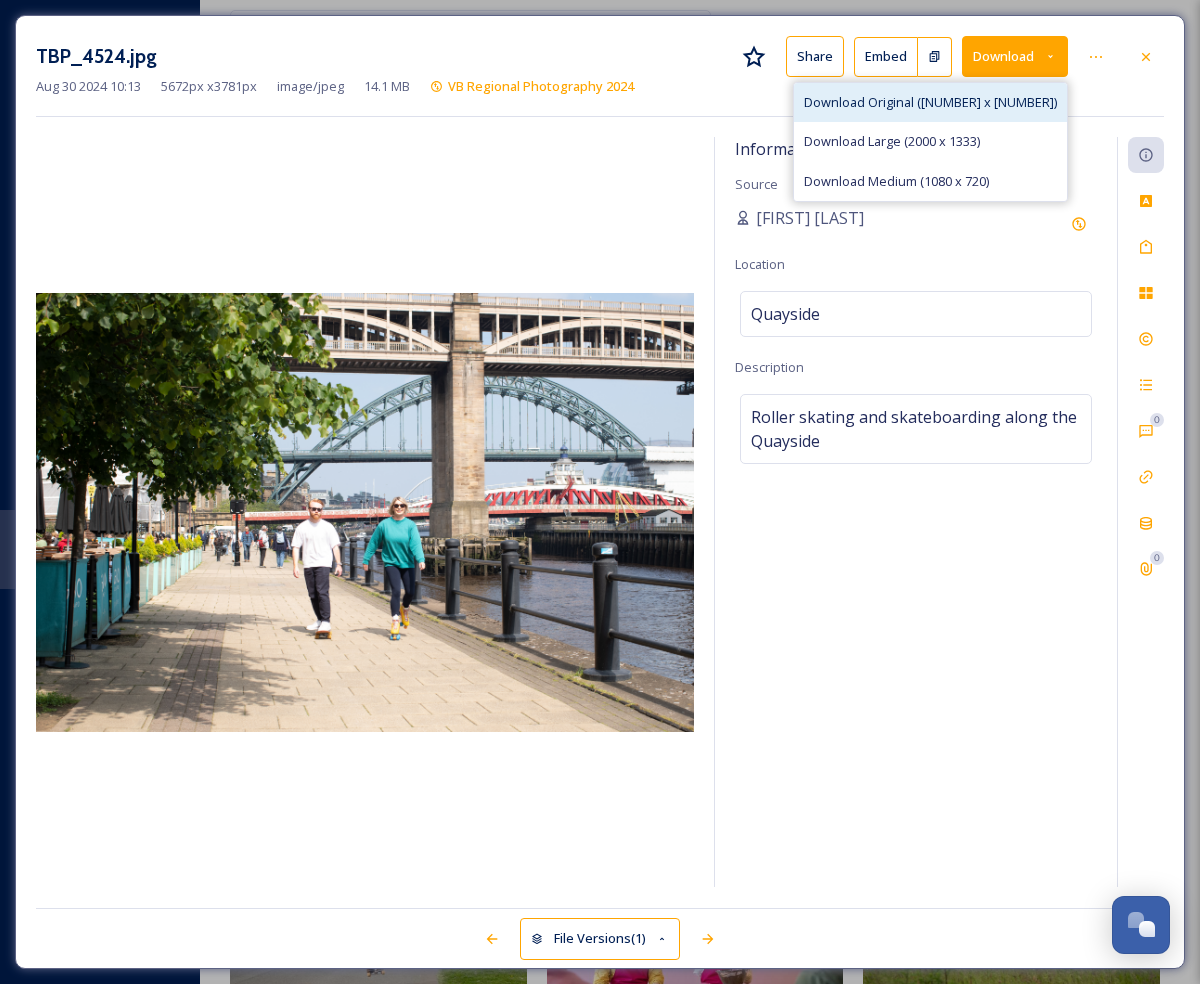 click on "Download Original ([NUMBER] x [NUMBER])" at bounding box center (930, 102) 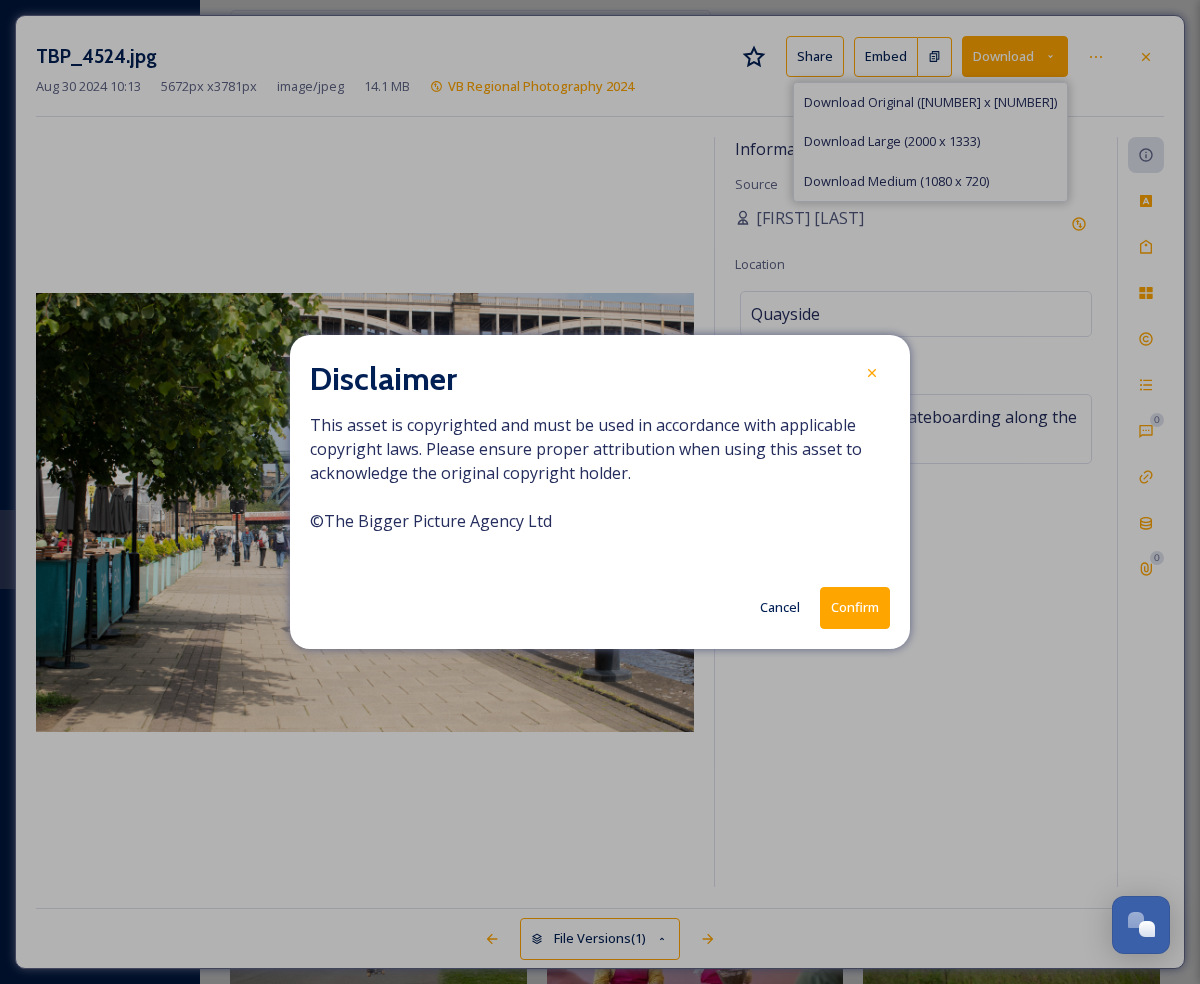 click on "Disclaimer This asset is copyrighted and must be used in accordance with applicable copyright laws. Please ensure proper attribution when using this asset to acknowledge the original copyright holder. © The Bigger Picture Agency Ltd Cancel Confirm" at bounding box center (600, 491) 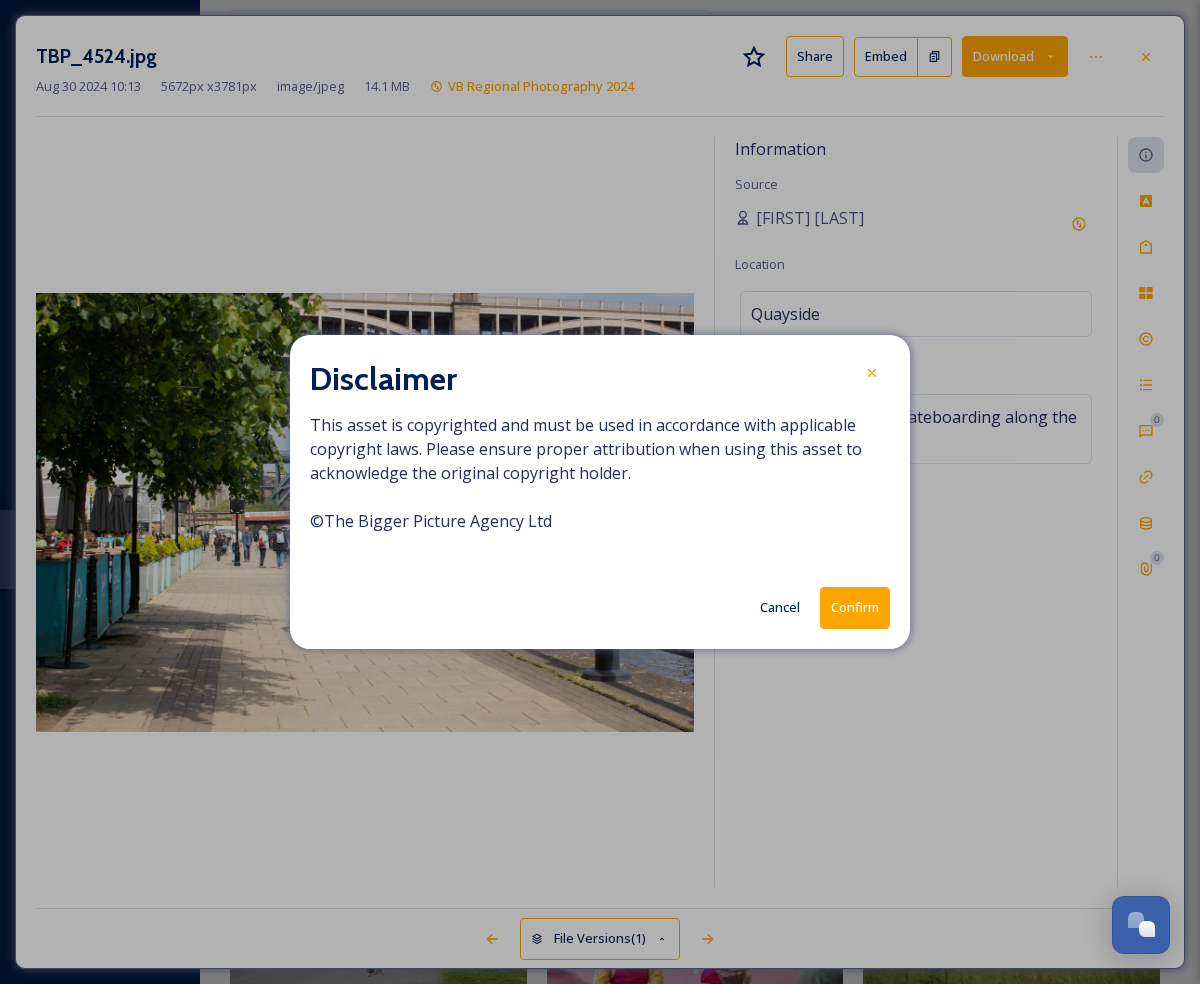 click on "Confirm" at bounding box center [855, 607] 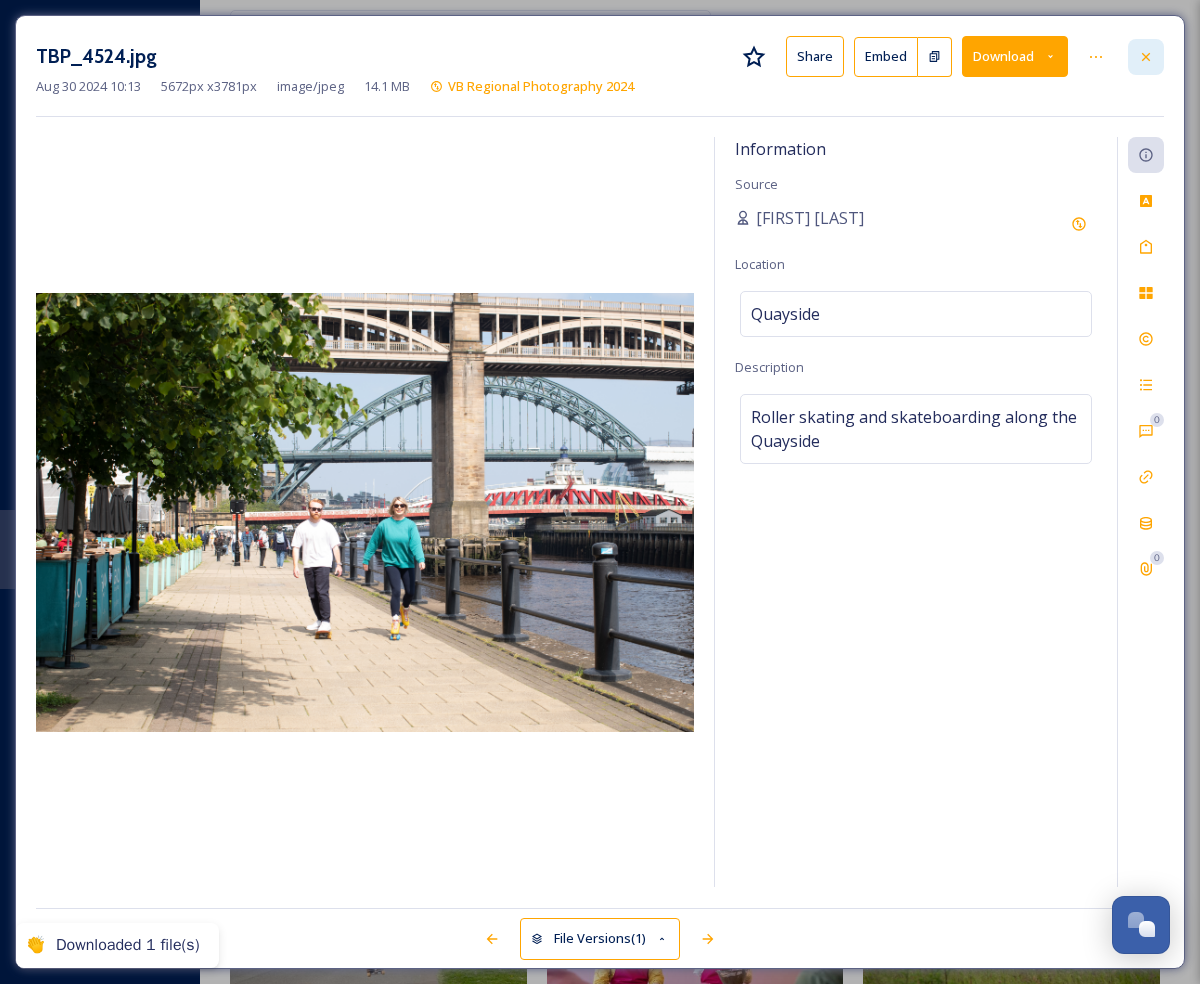 click 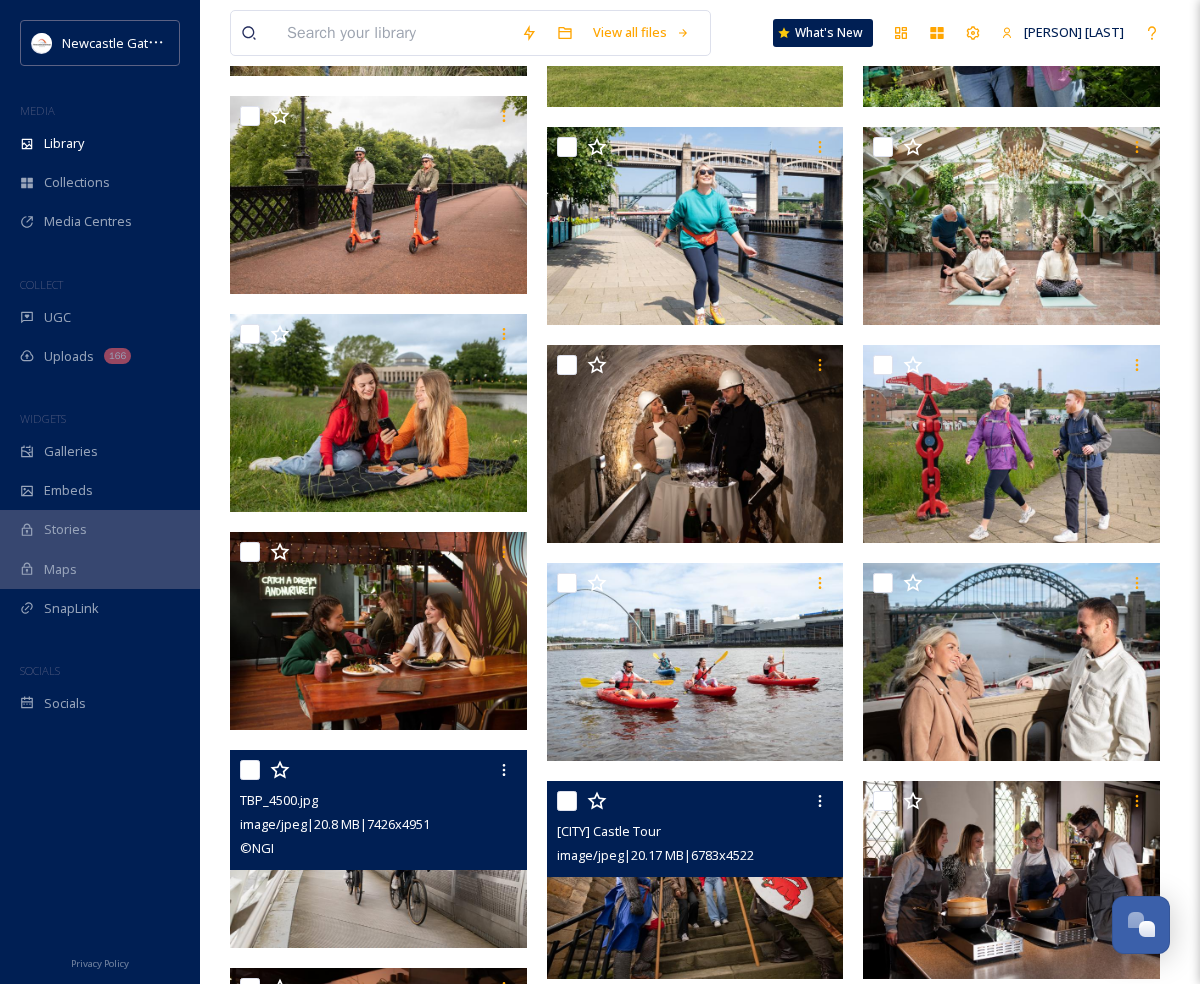 scroll, scrollTop: 1328, scrollLeft: 0, axis: vertical 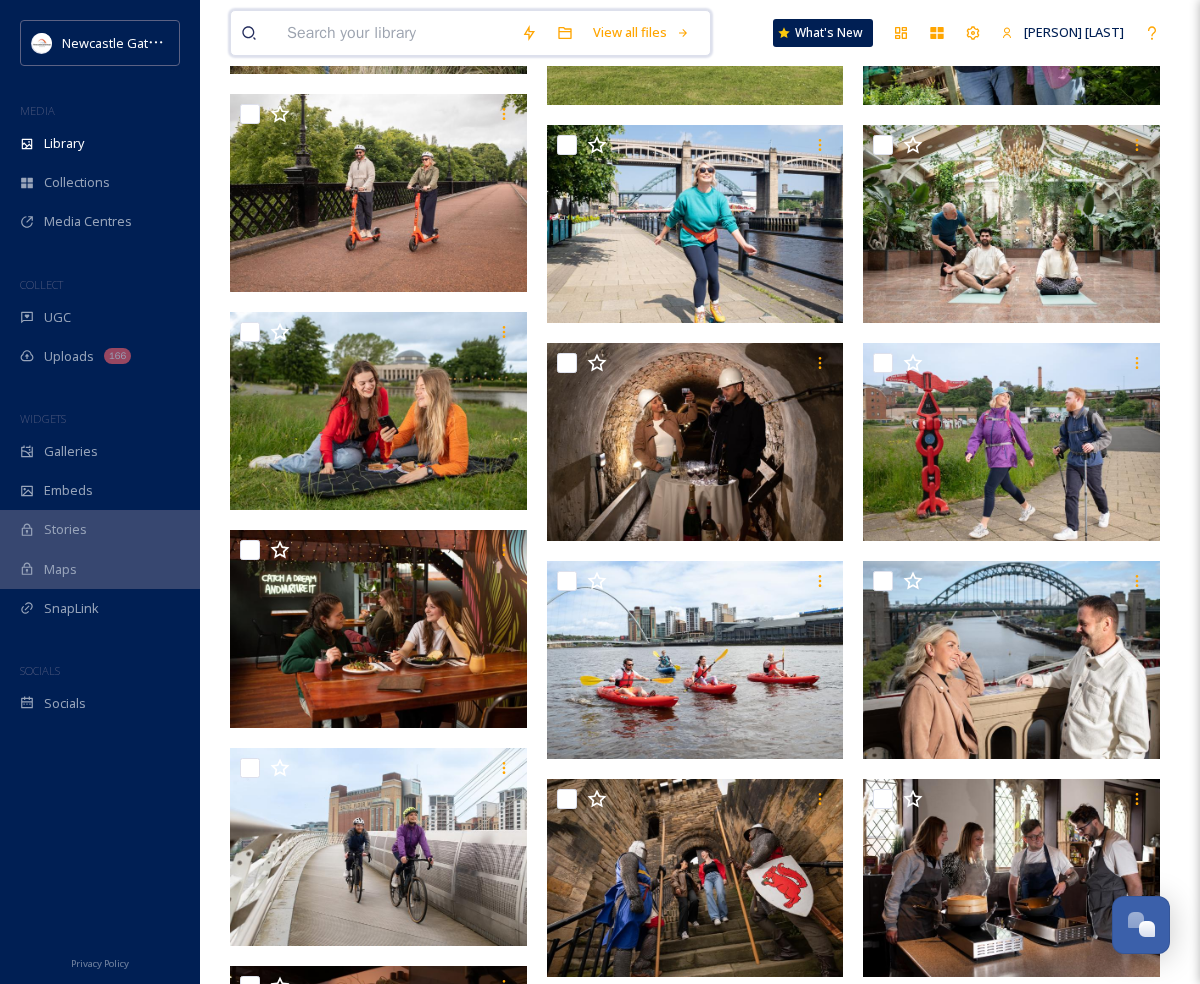 click at bounding box center [394, 33] 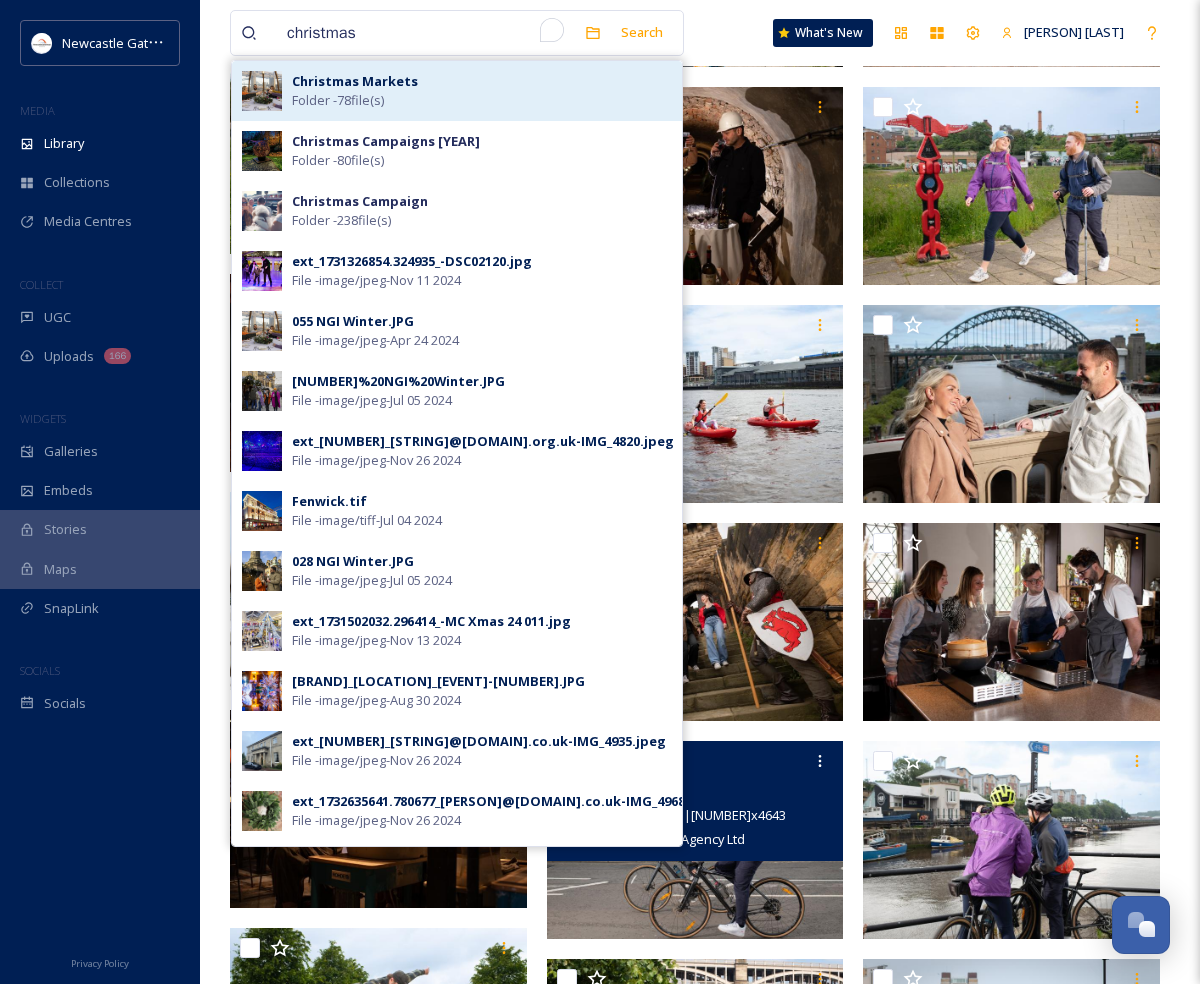 click on "Christmas Markets Folder  -  78  file(s)" at bounding box center [482, 91] 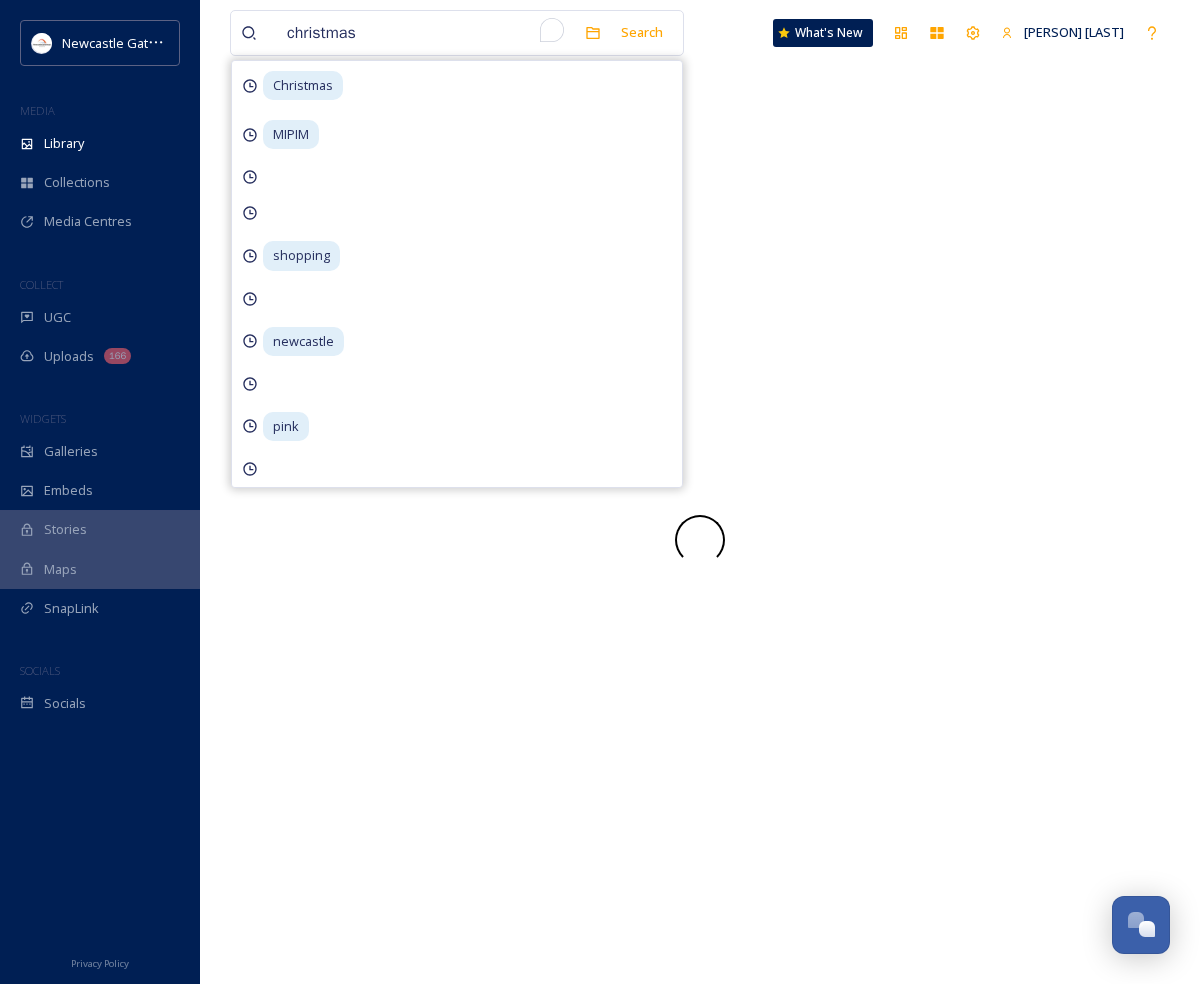 scroll, scrollTop: 0, scrollLeft: 0, axis: both 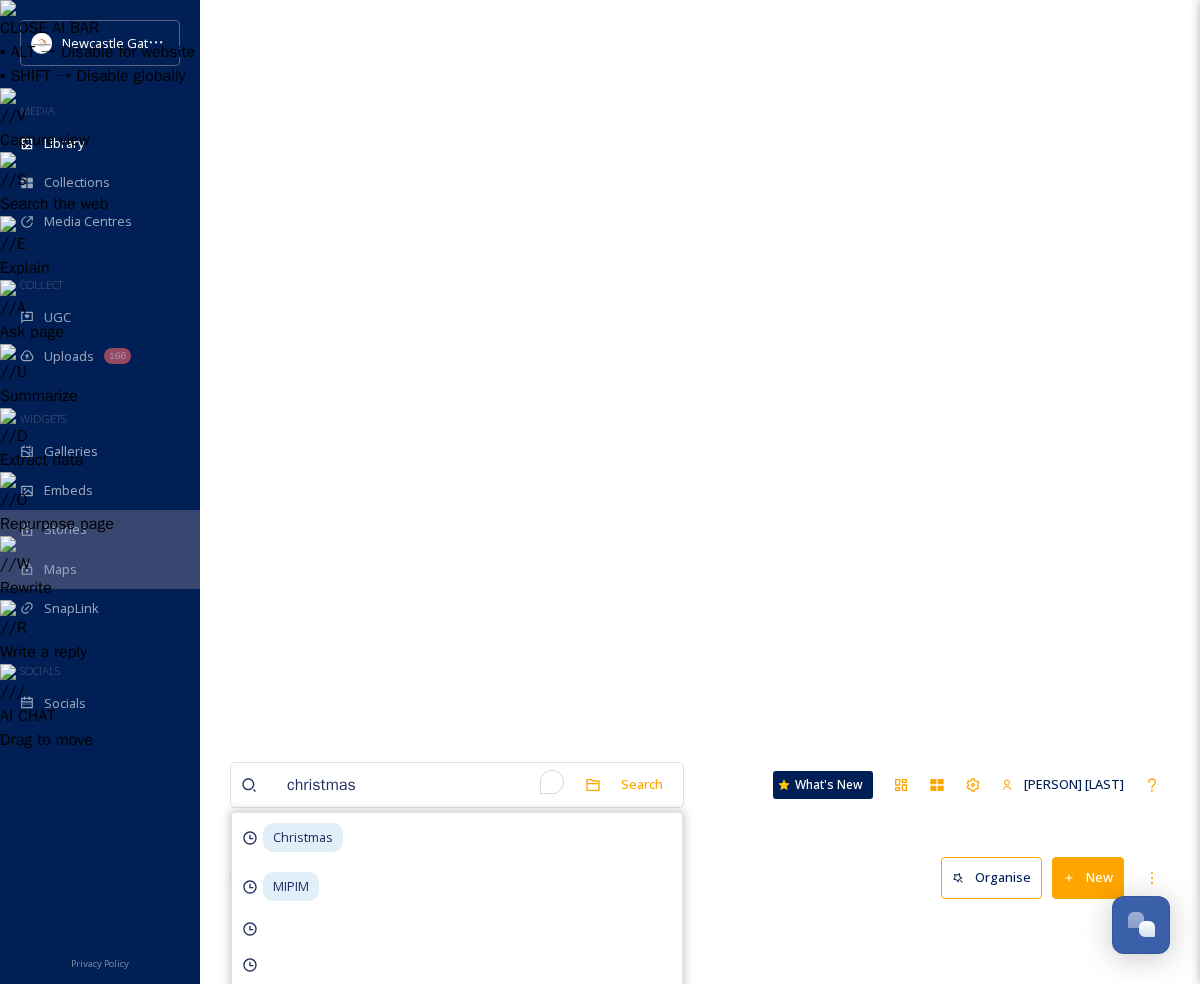 click on "Library Organise New" at bounding box center (700, 878) 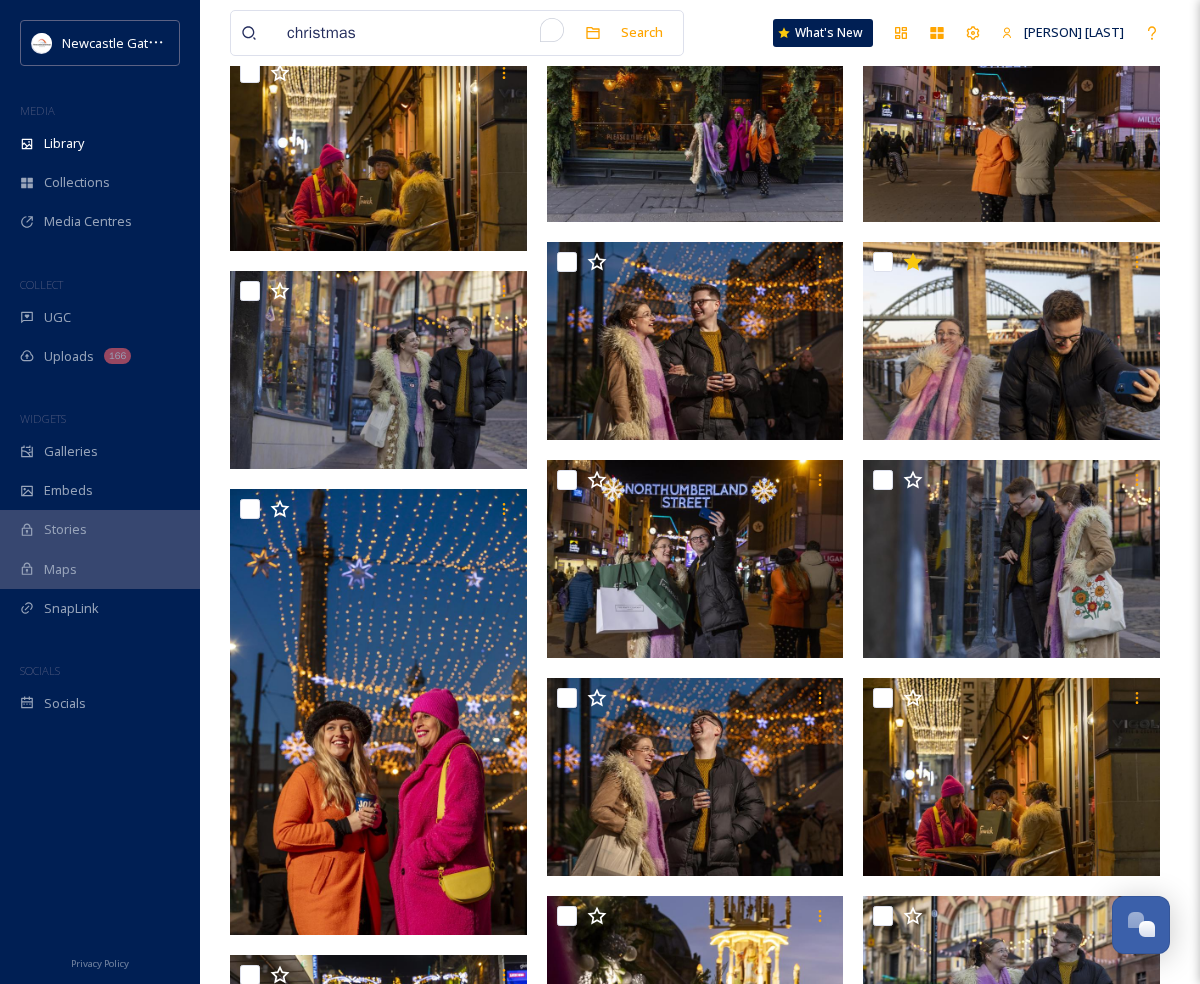 scroll, scrollTop: 1876, scrollLeft: 0, axis: vertical 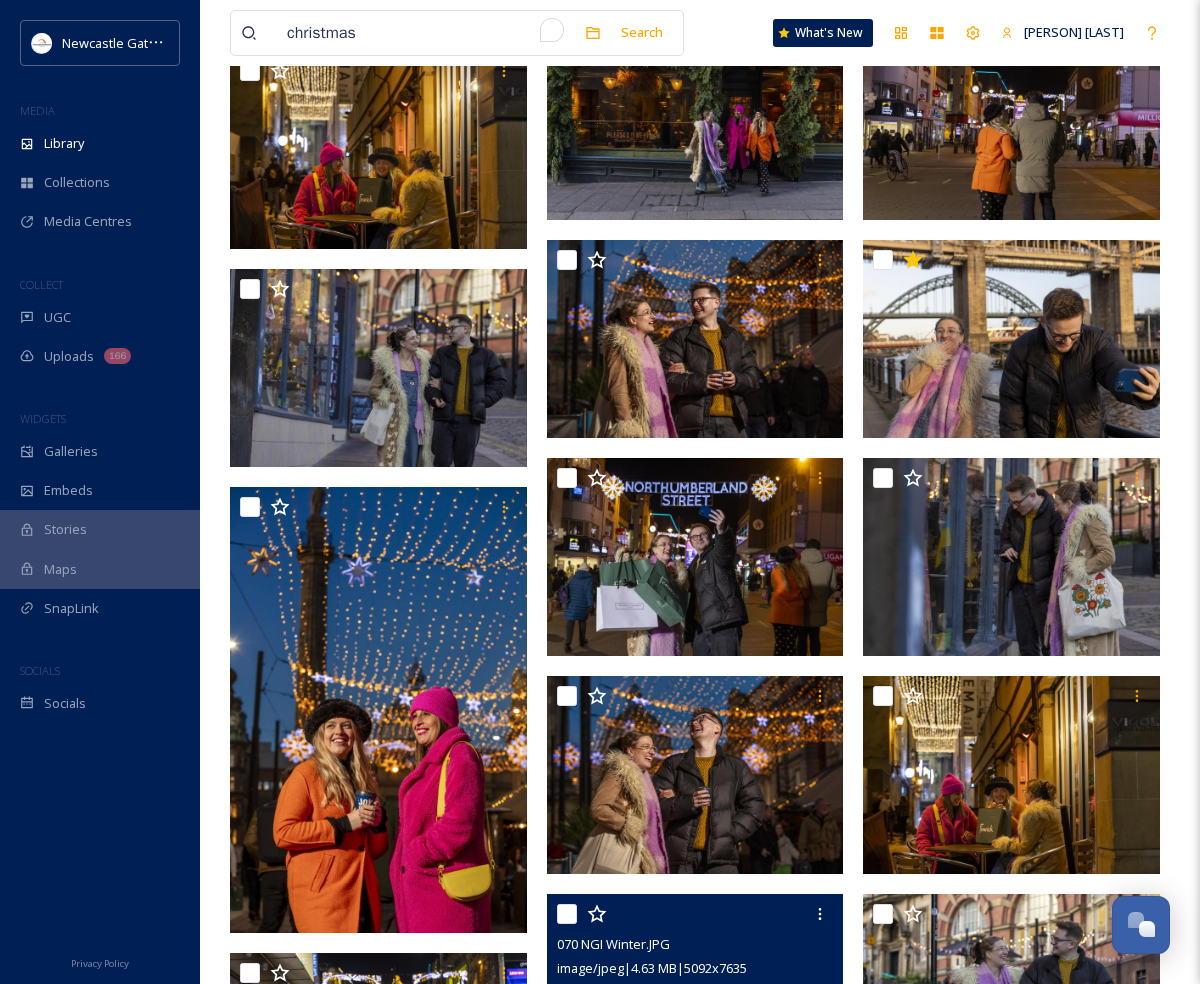 click at bounding box center [695, 1116] 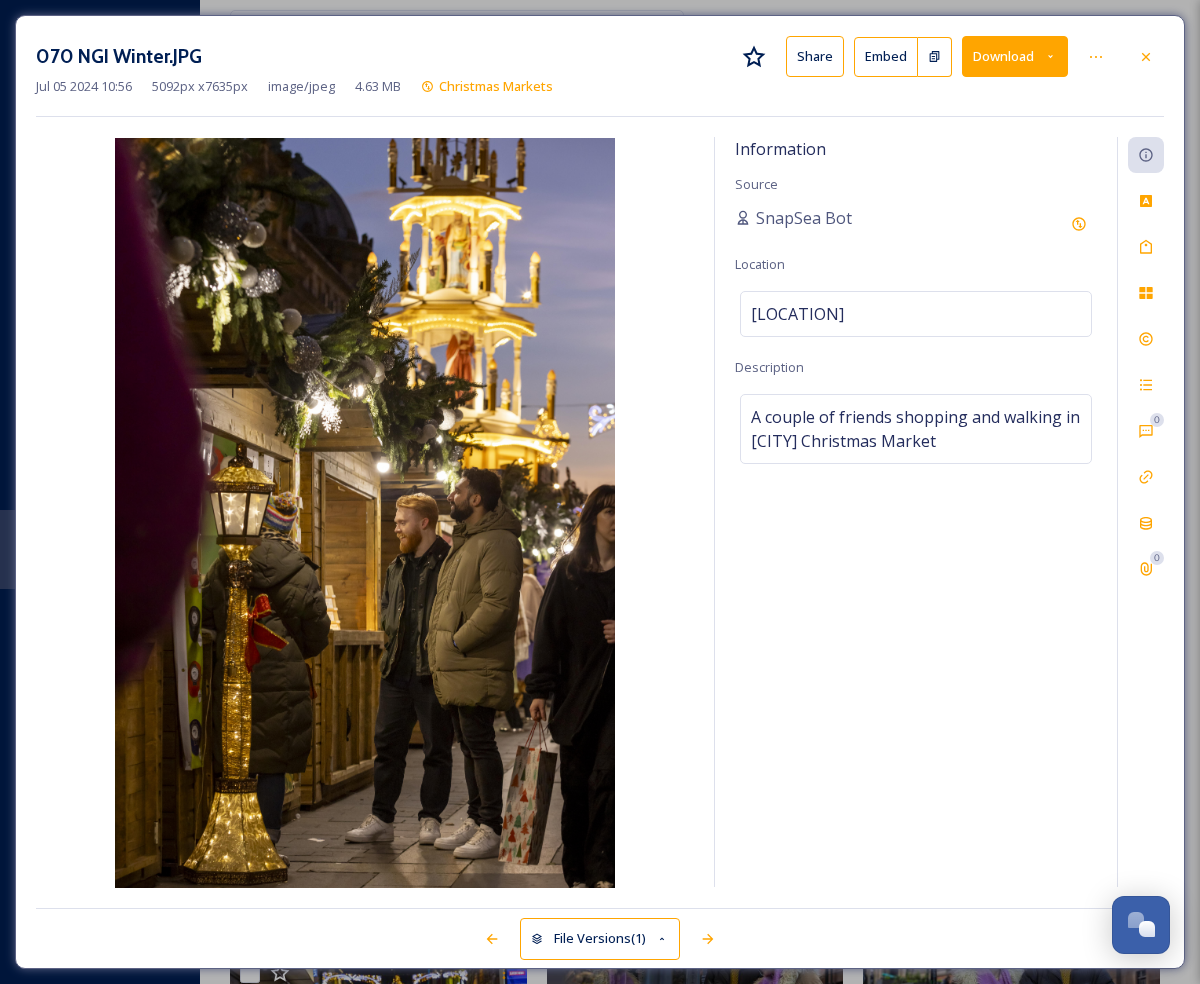 click on "Download" at bounding box center (1015, 56) 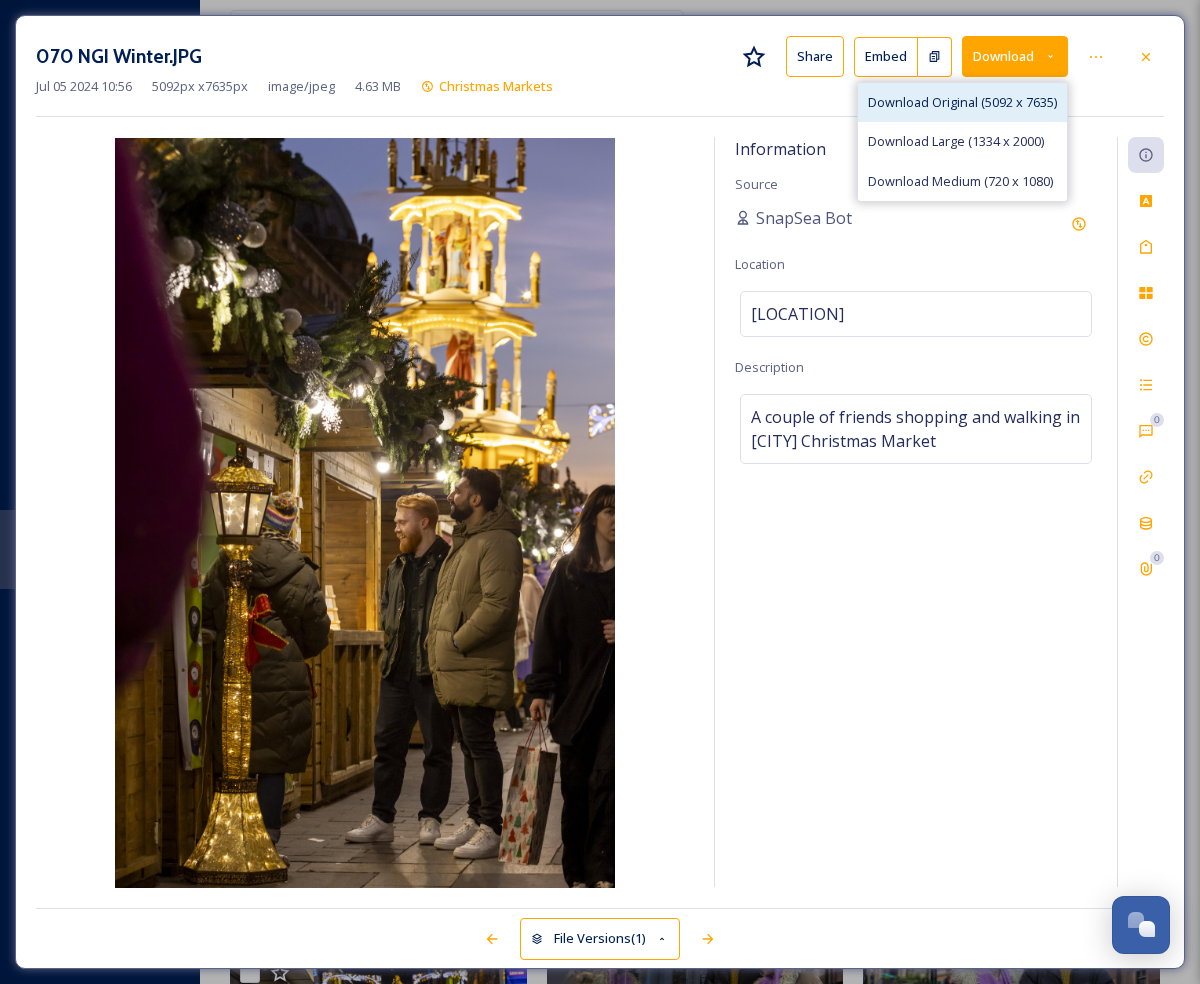 click on "Download Original (5092 x 7635)" at bounding box center [962, 102] 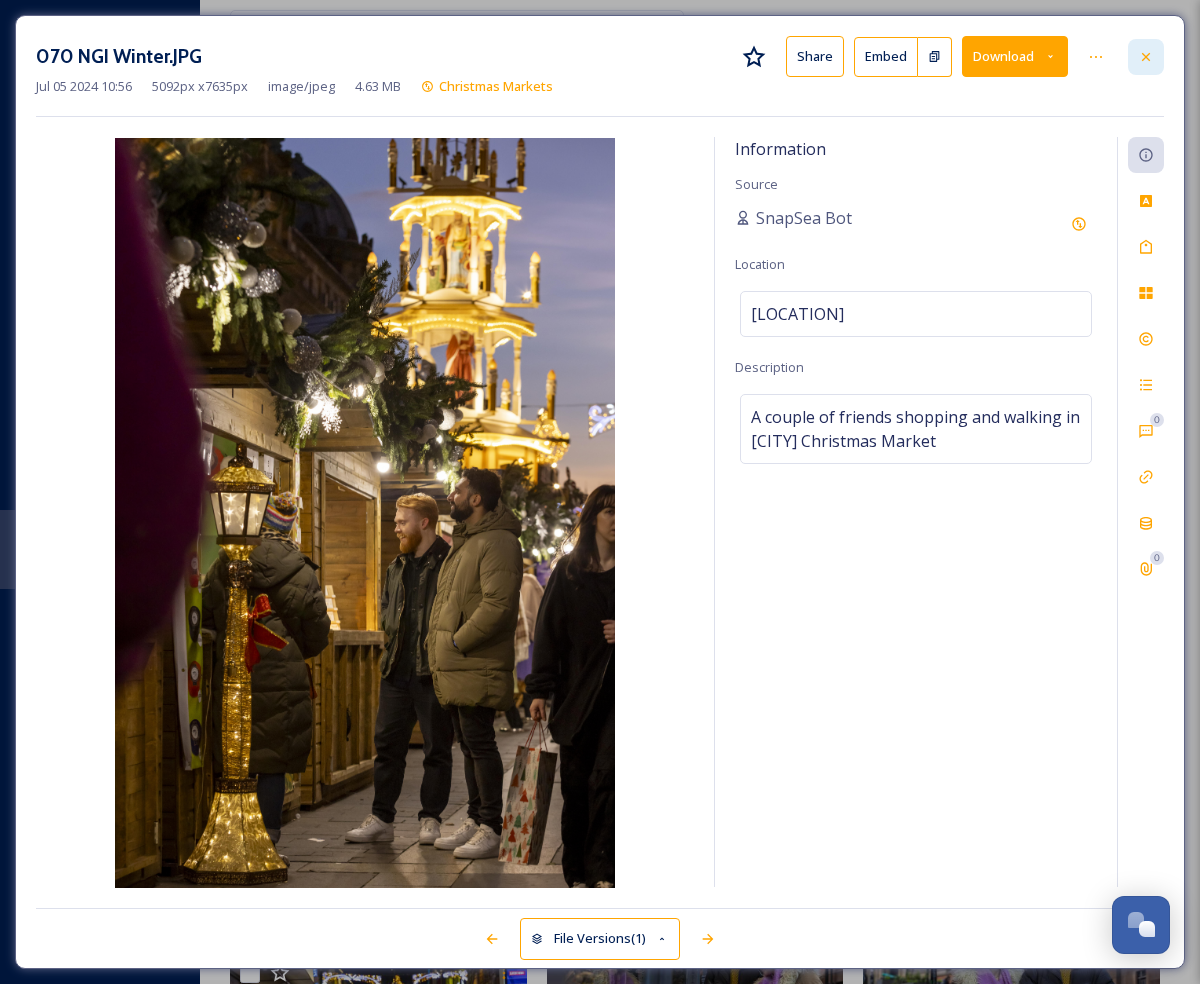 click 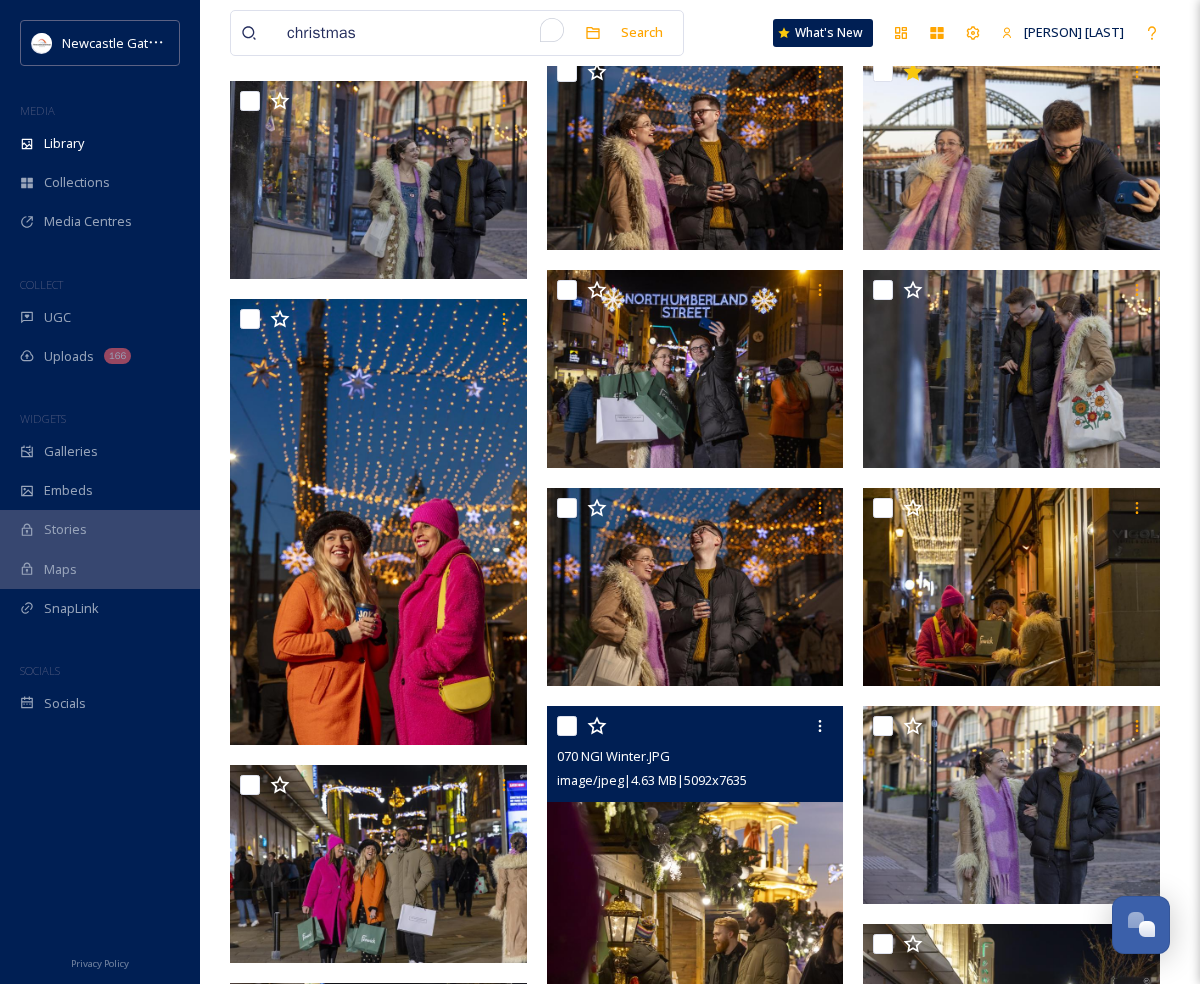 scroll, scrollTop: 2065, scrollLeft: 0, axis: vertical 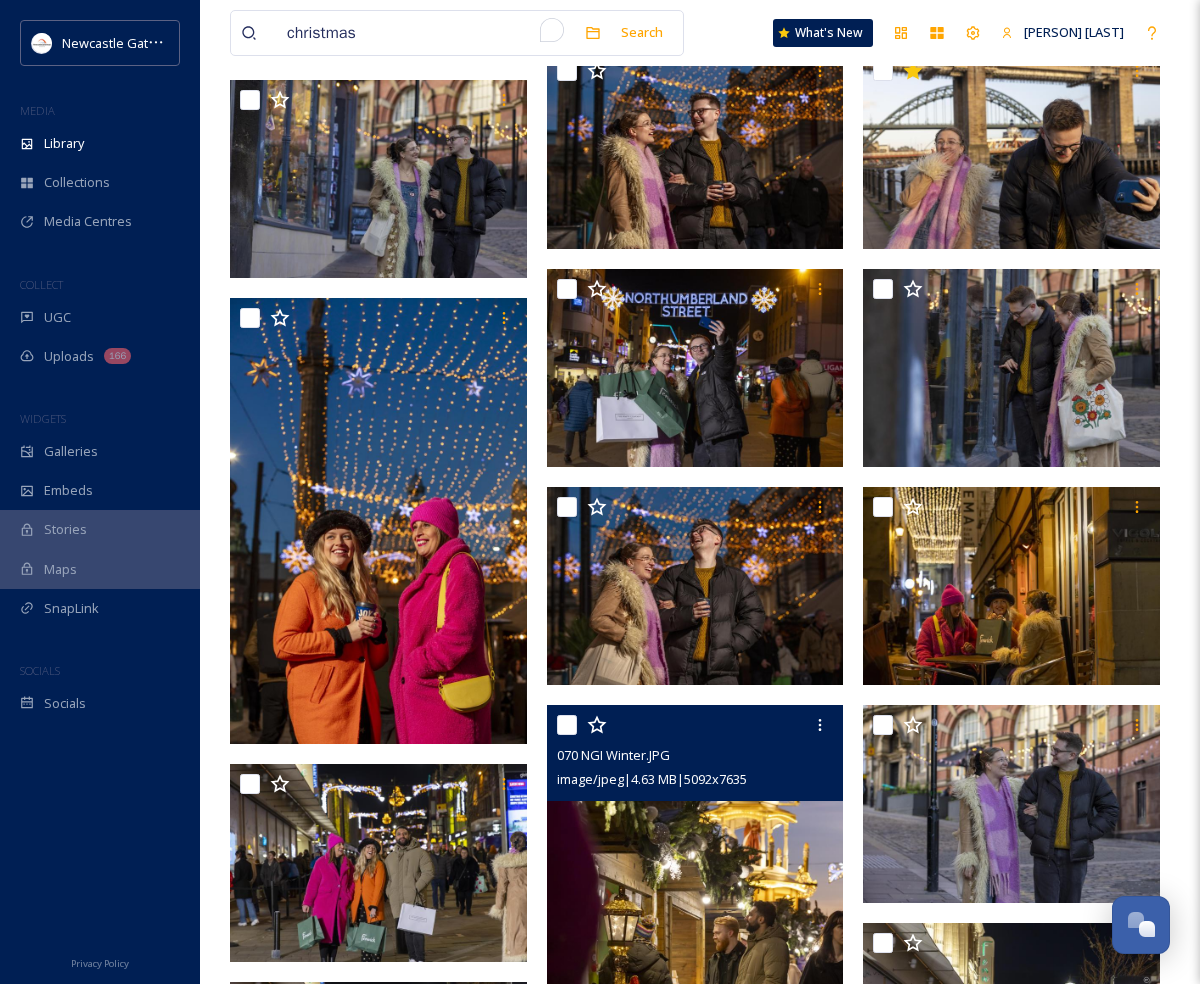 click at bounding box center [378, 1299] 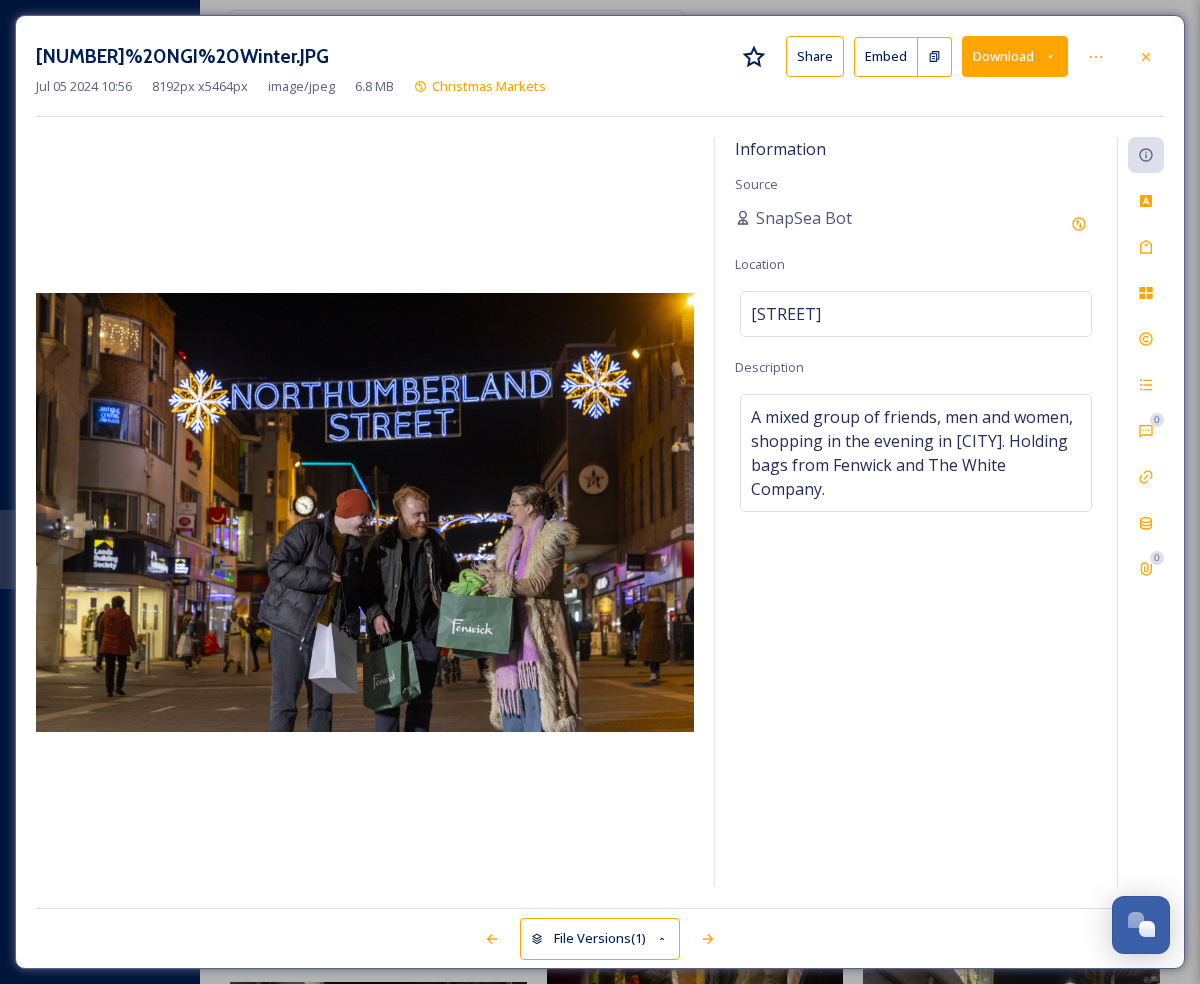 click on "Download" at bounding box center (1015, 56) 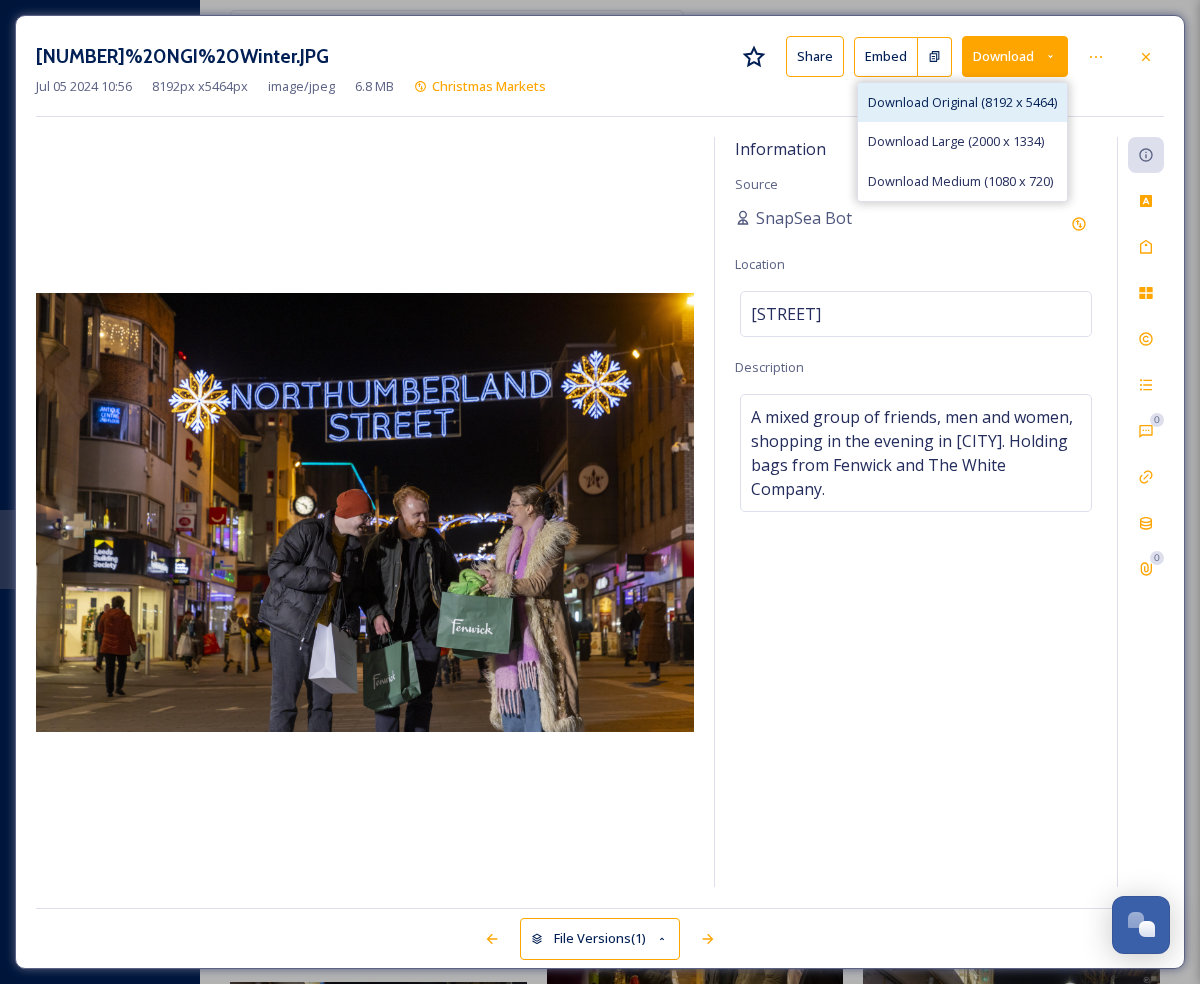 click on "Download Original (8192 x 5464)" at bounding box center (962, 102) 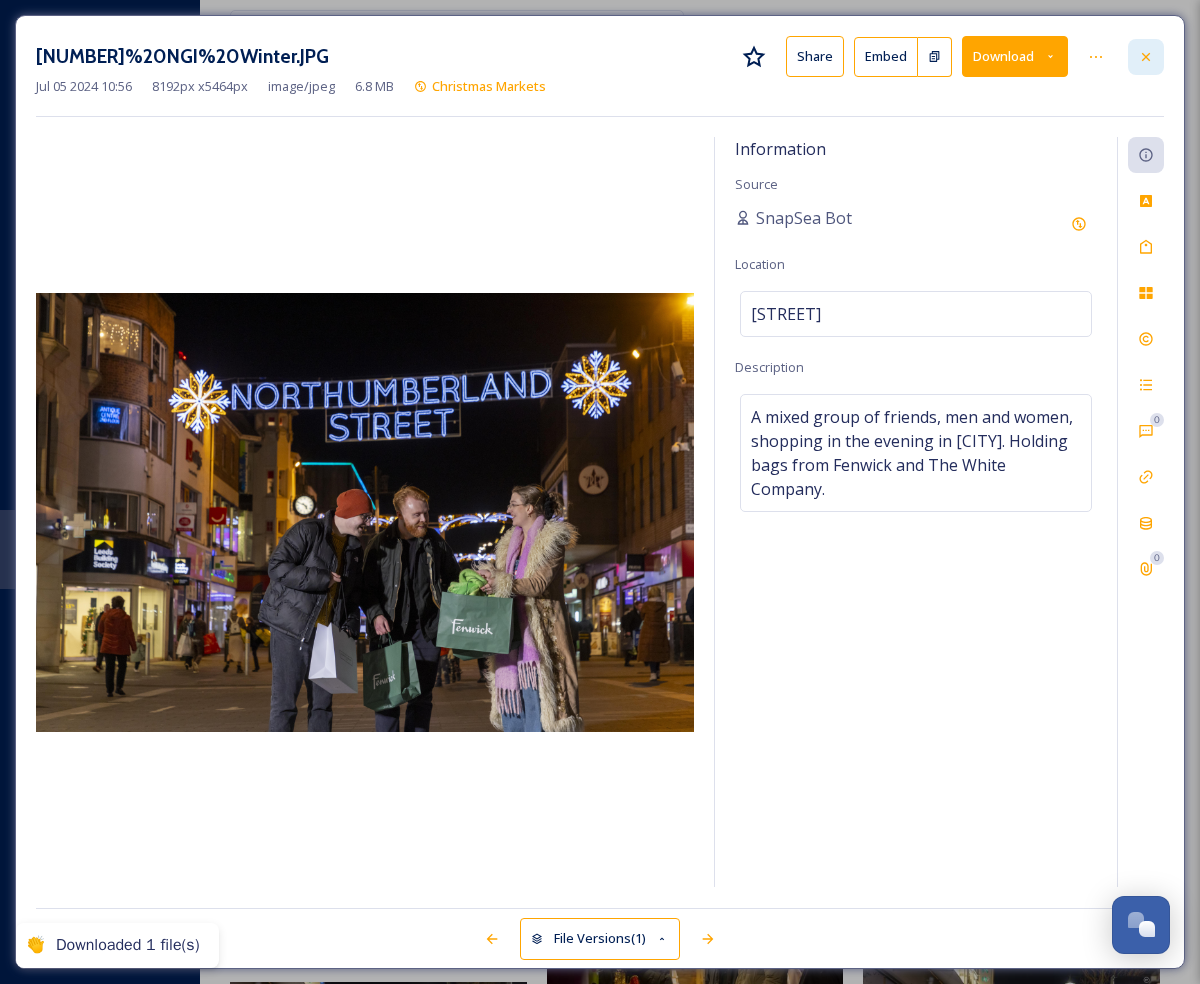 click at bounding box center [1146, 57] 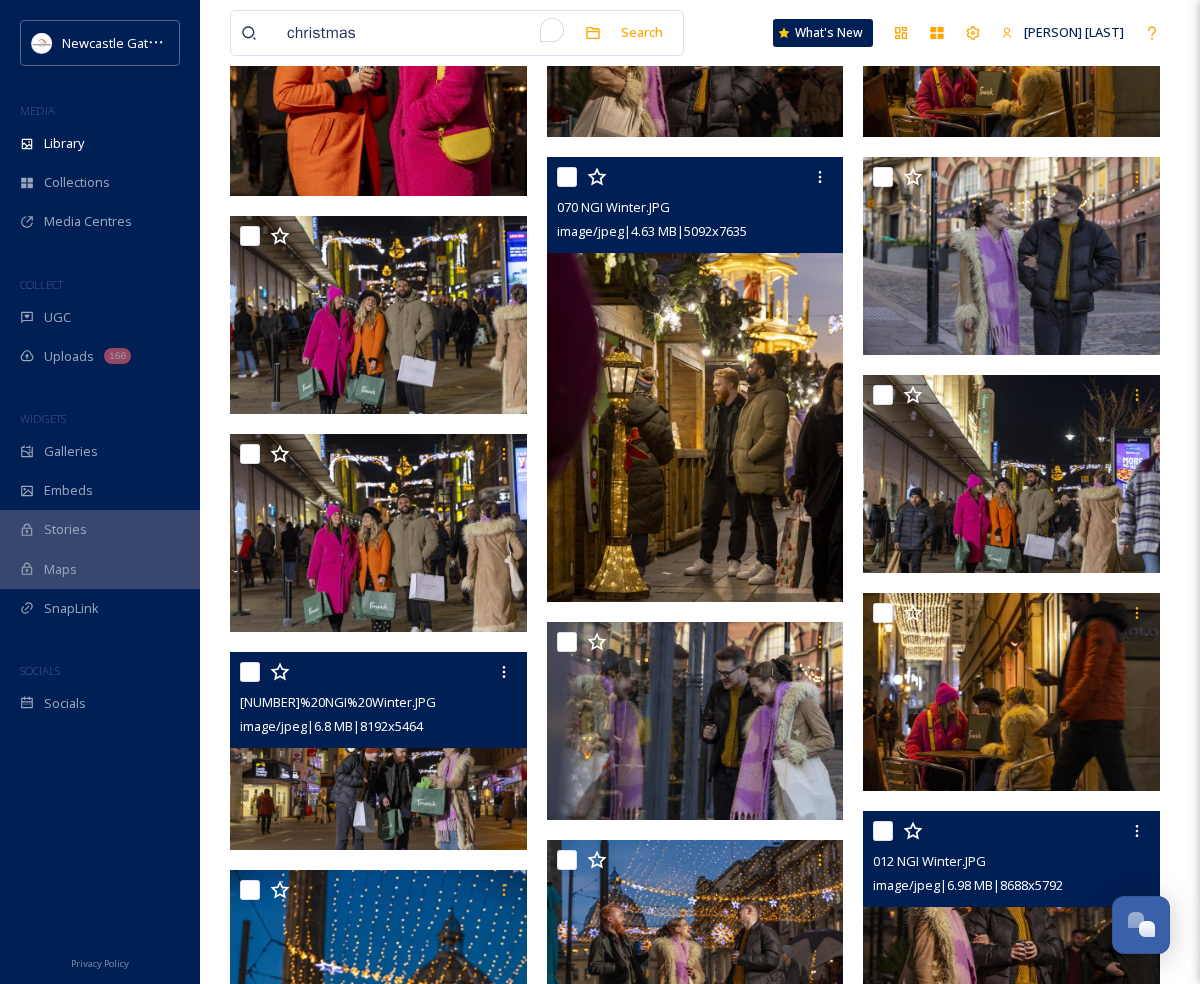 scroll, scrollTop: 2619, scrollLeft: 0, axis: vertical 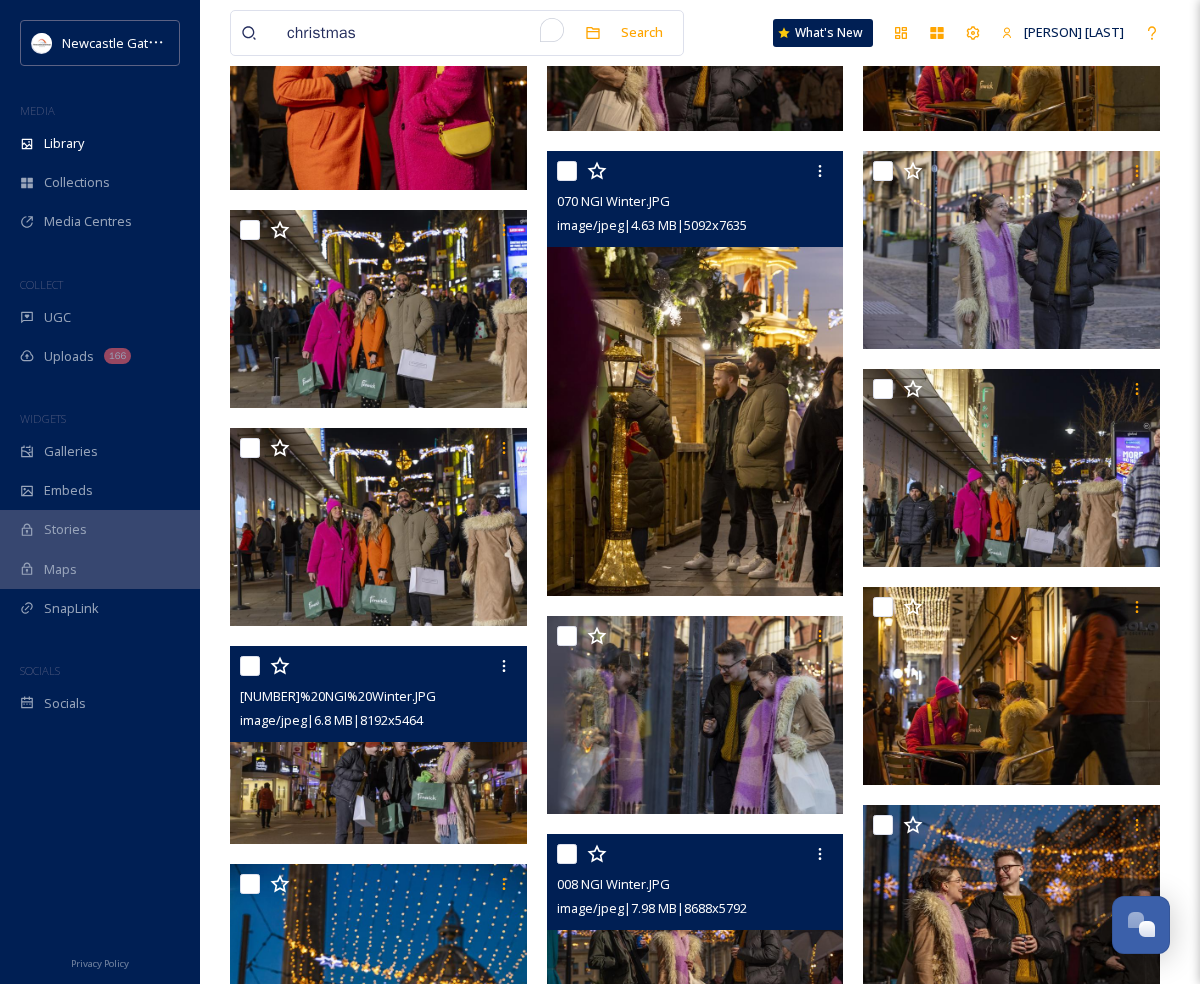click at bounding box center [695, 933] 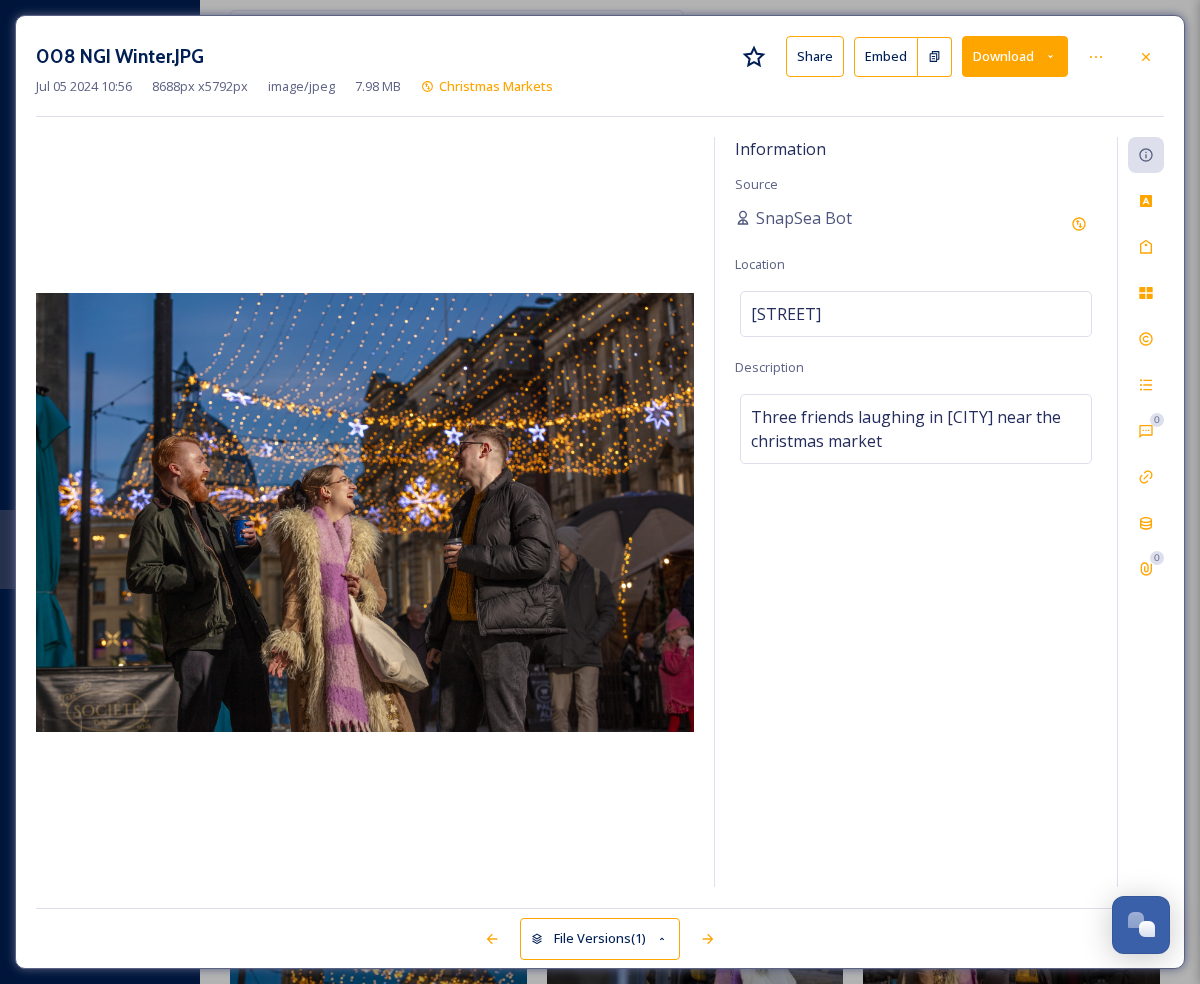 click on "Download" at bounding box center (1015, 56) 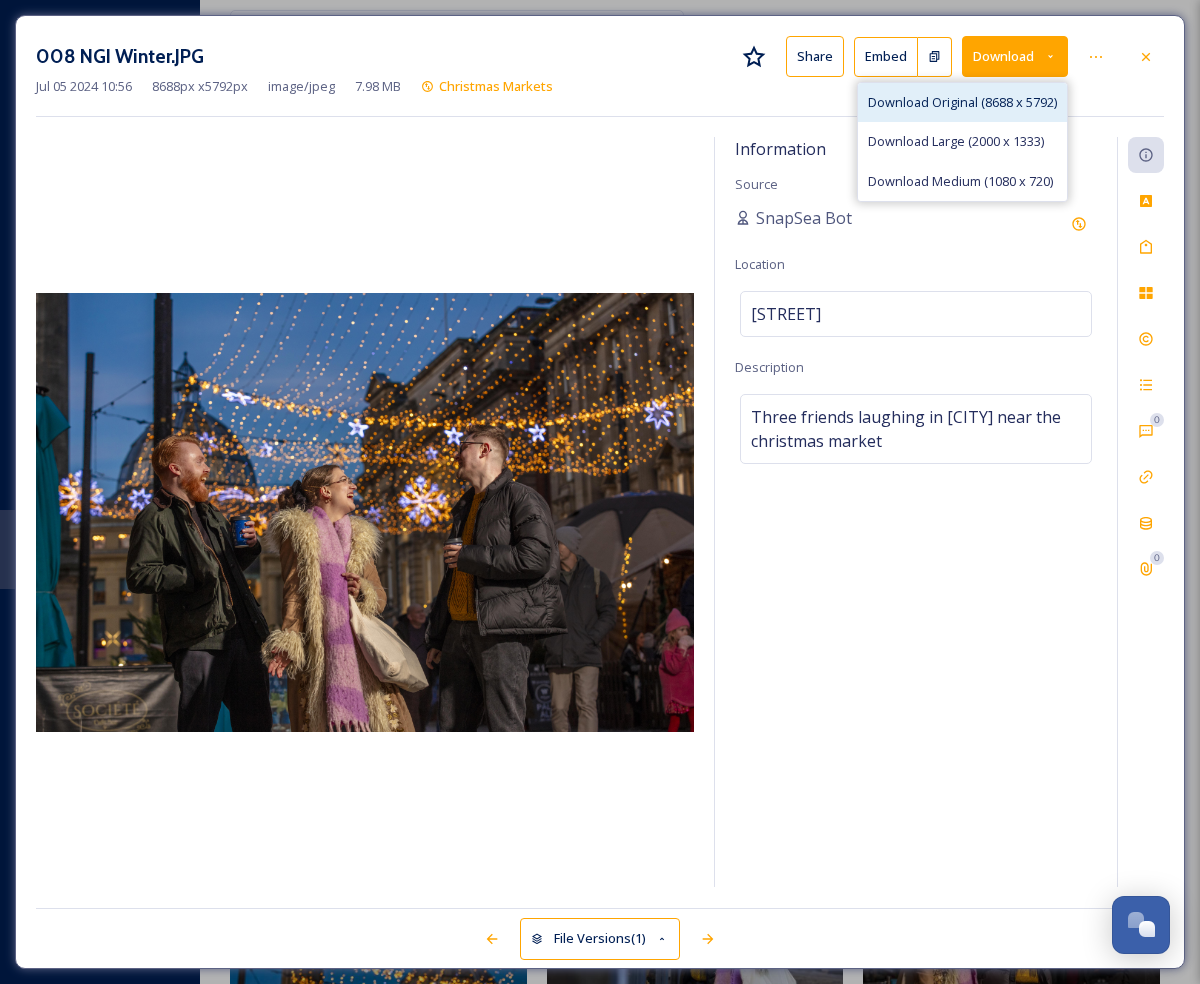 click on "Download Original (8688 x 5792)" at bounding box center (962, 102) 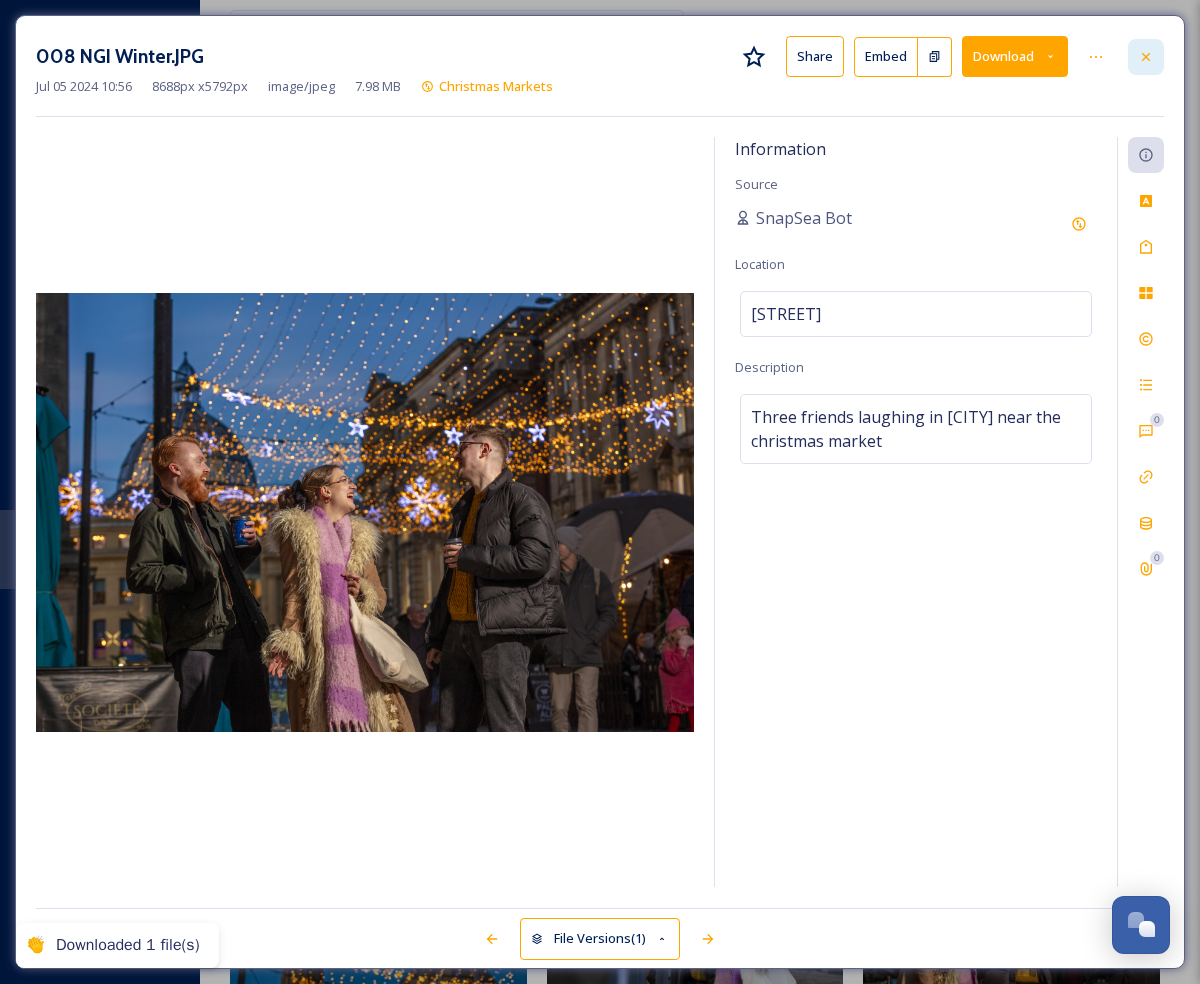 click 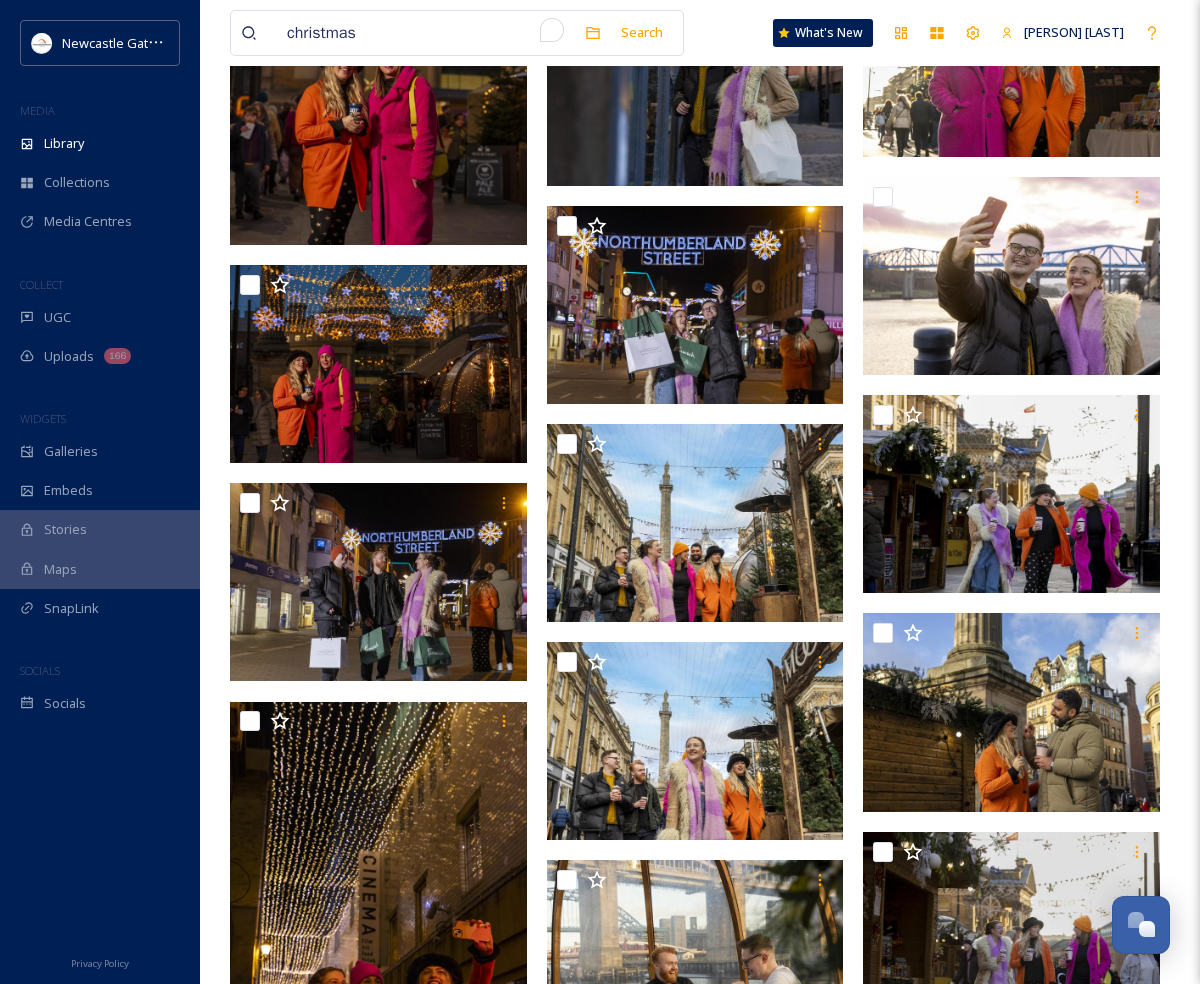 scroll, scrollTop: 3686, scrollLeft: 0, axis: vertical 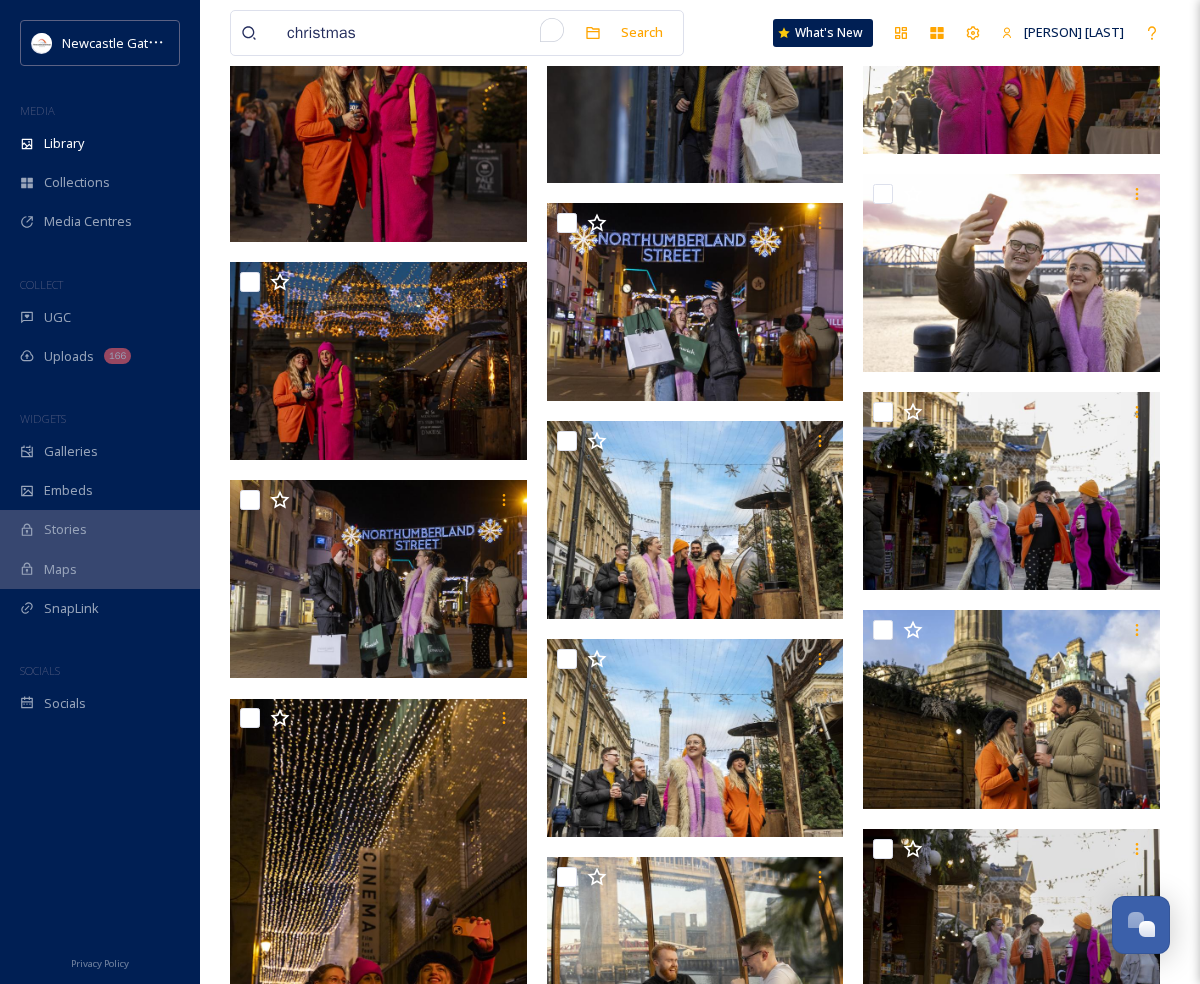 click at bounding box center [695, 1175] 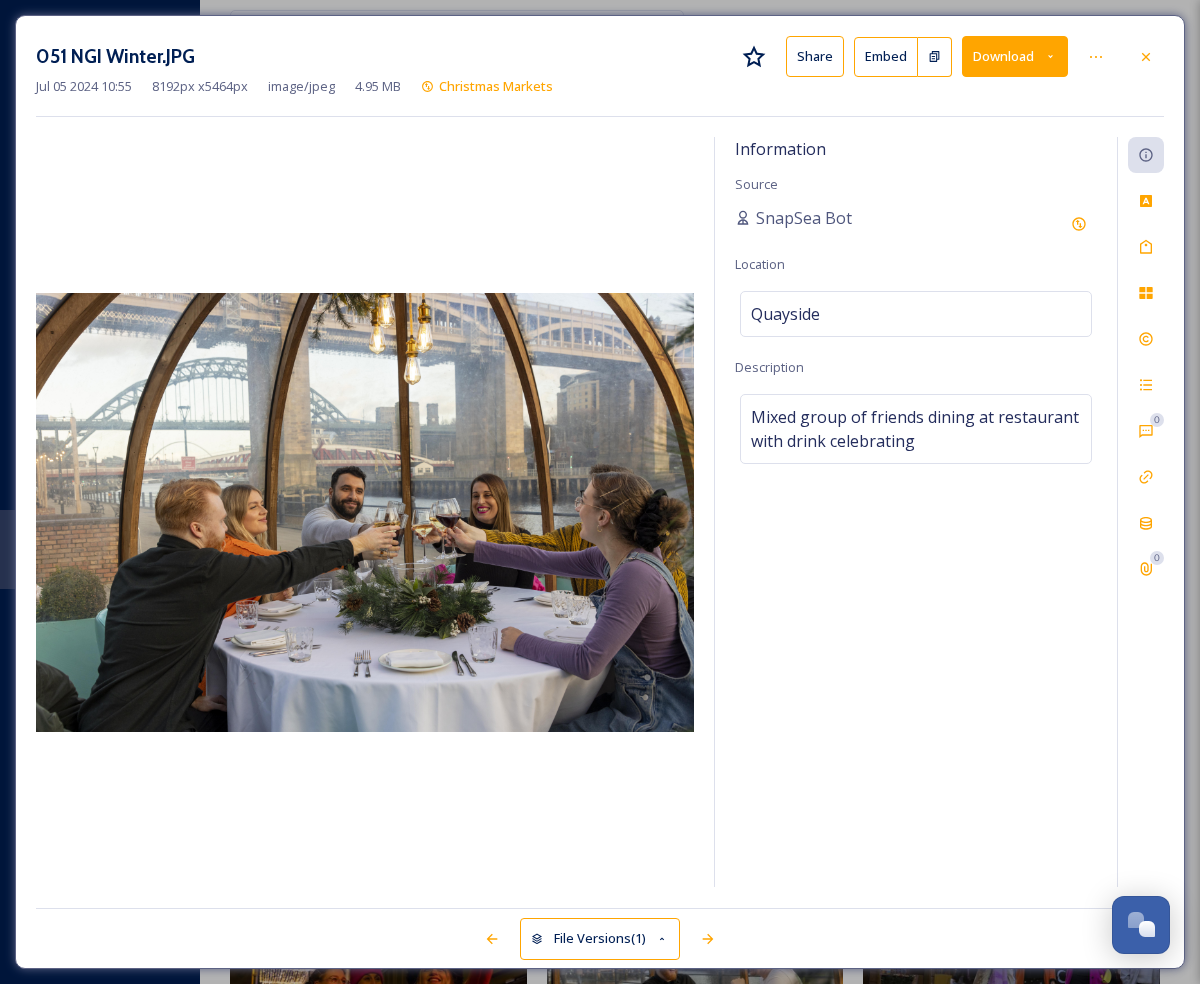 click 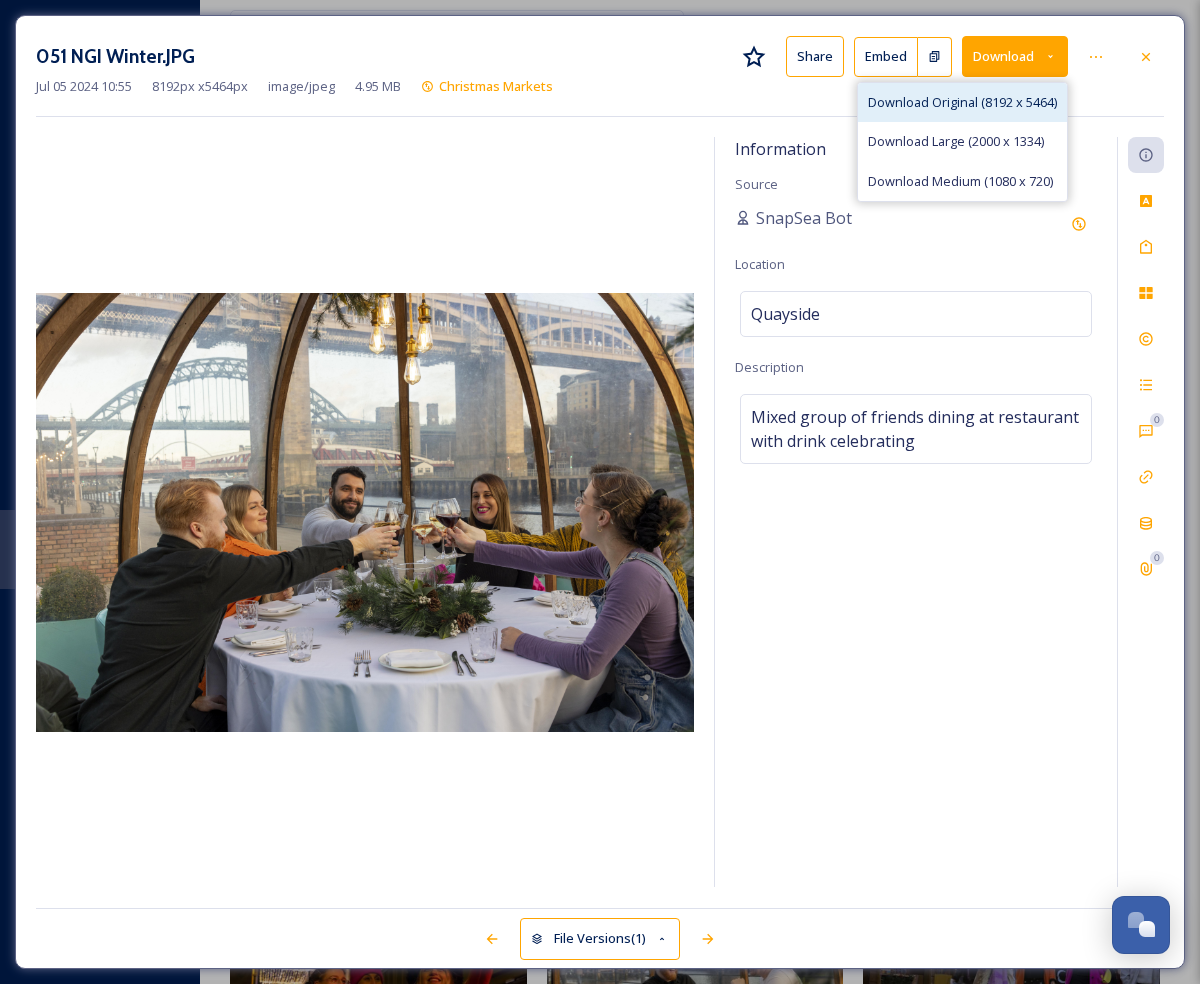 click on "Download Original (8192 x 5464)" at bounding box center [962, 102] 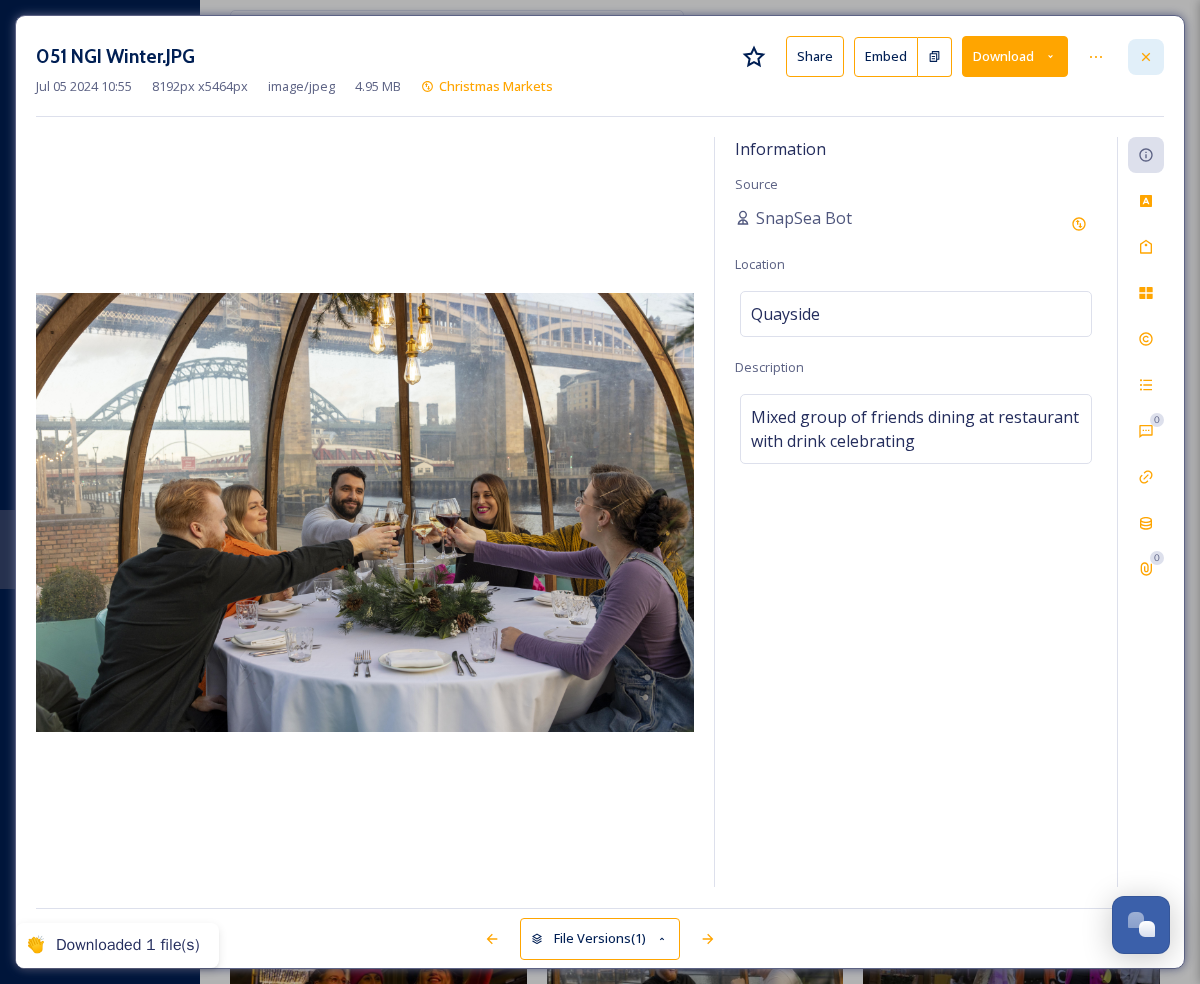 click 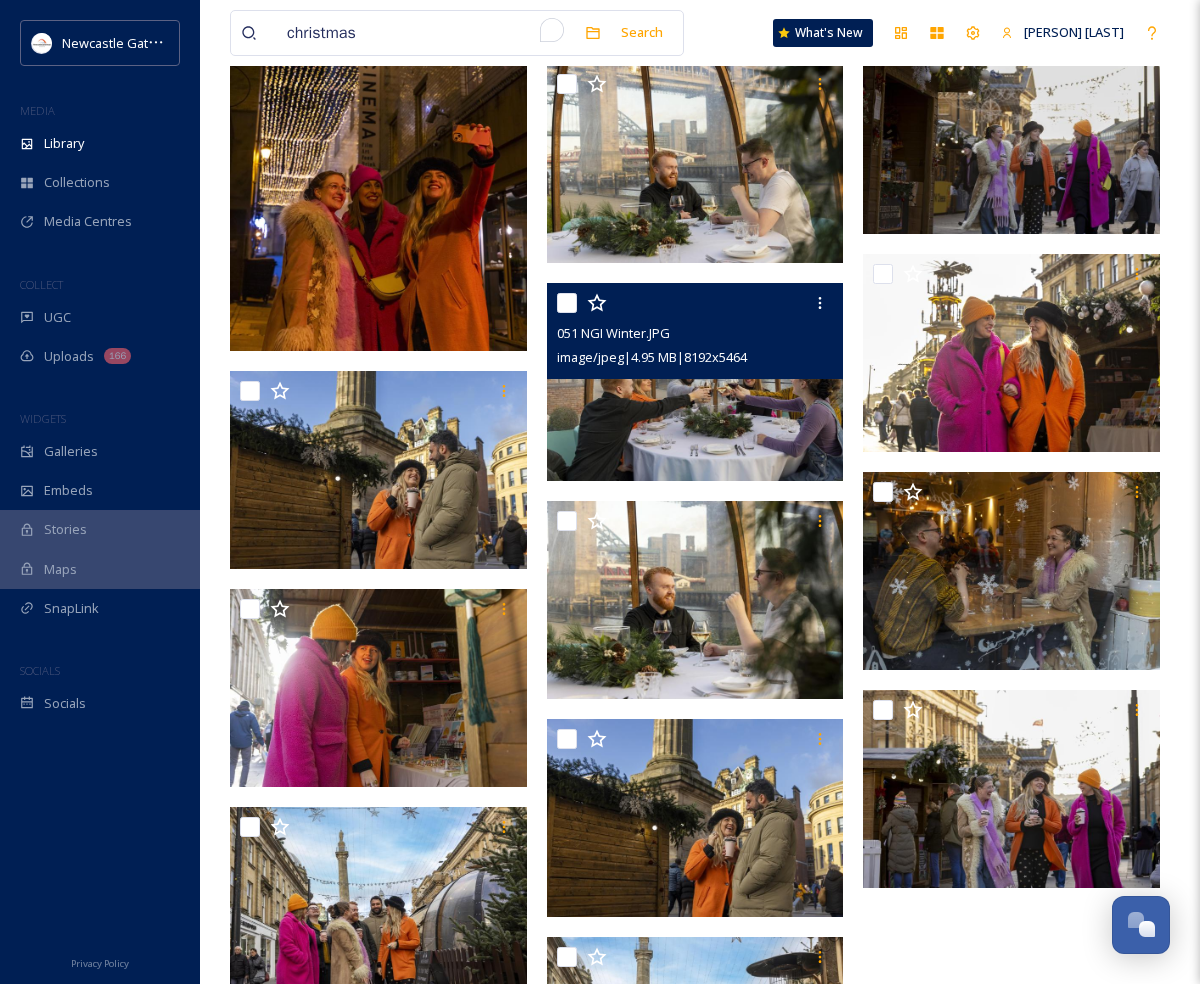 scroll, scrollTop: 4494, scrollLeft: 0, axis: vertical 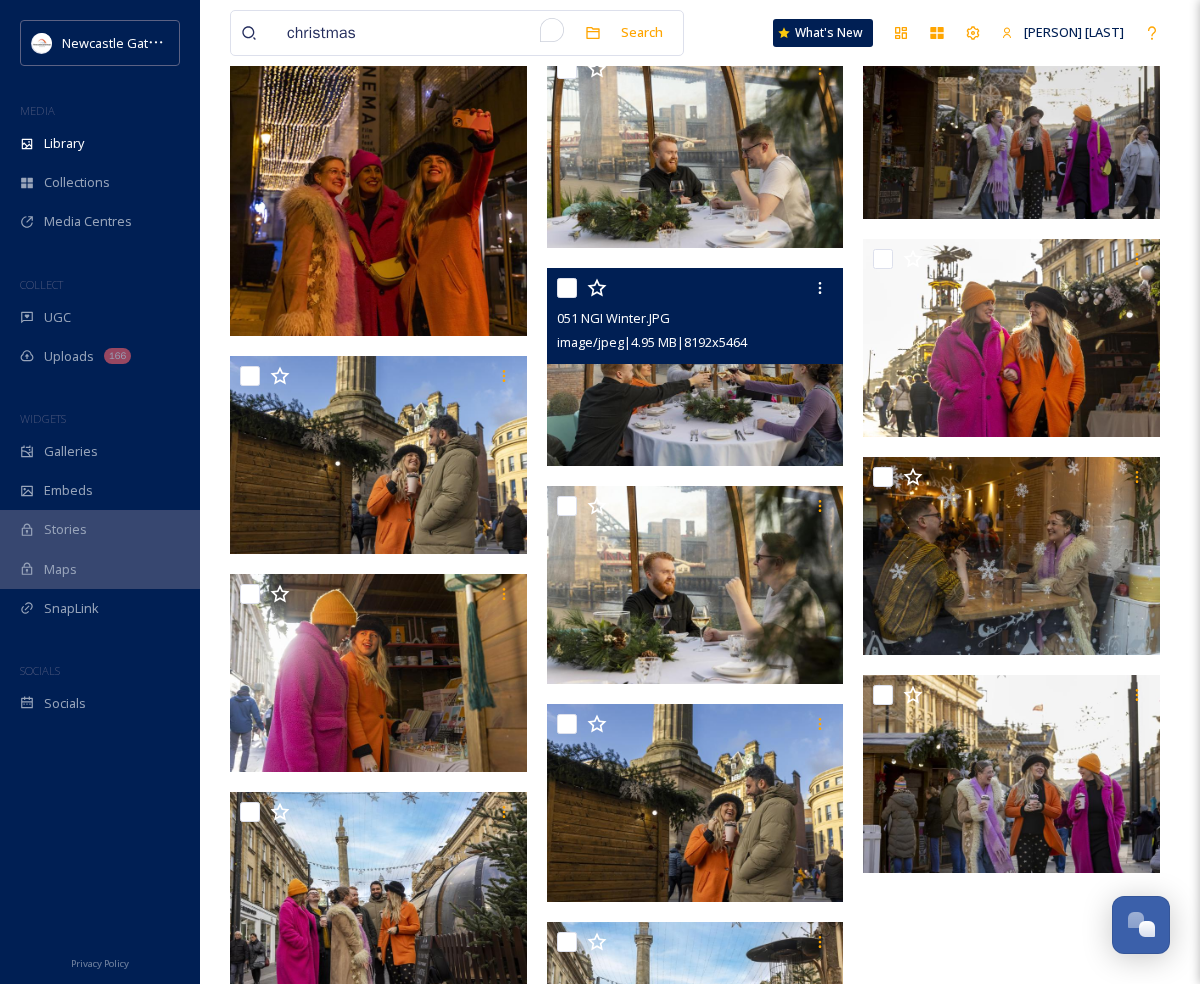 click at bounding box center (378, 1327) 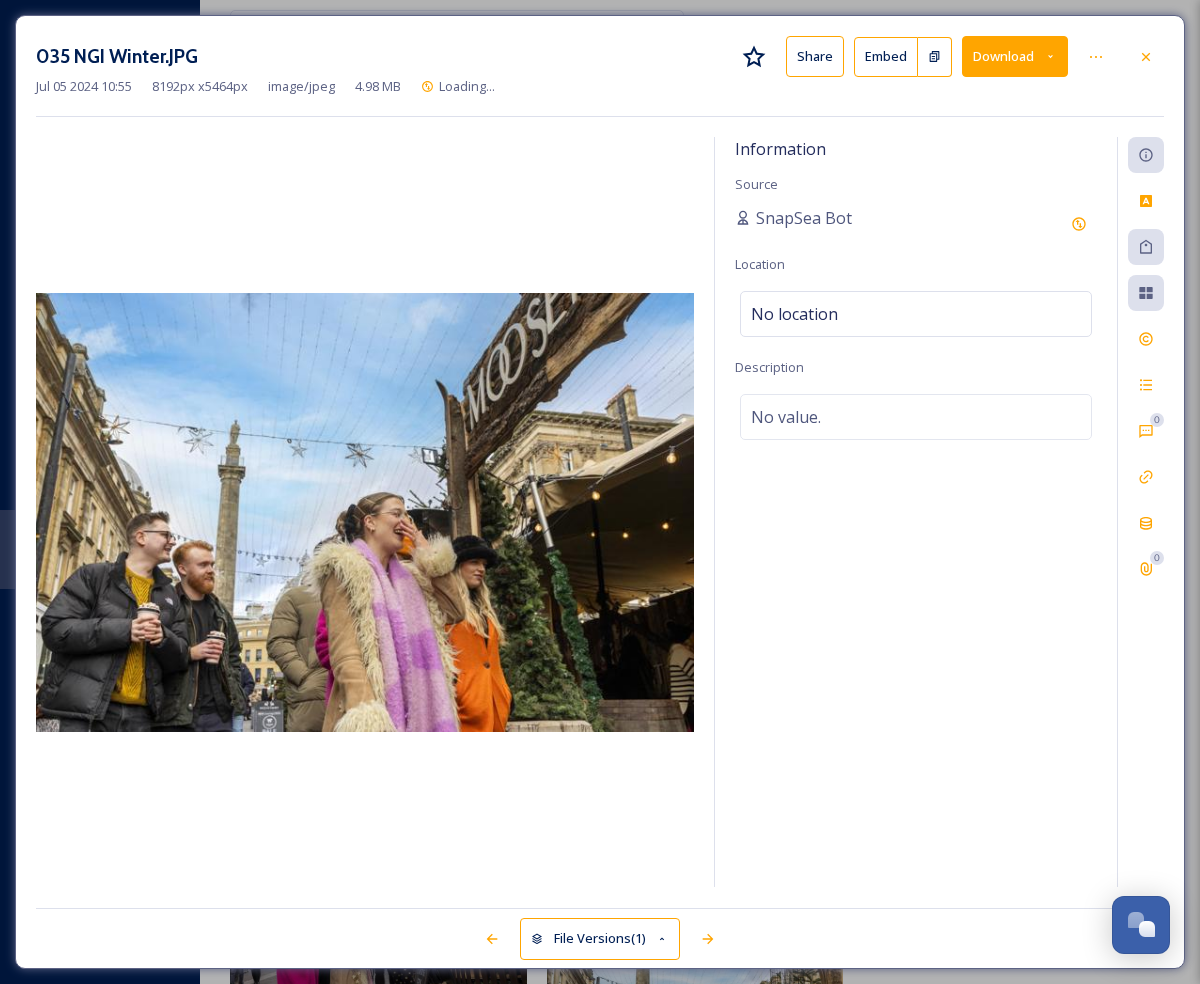 scroll, scrollTop: 4436, scrollLeft: 0, axis: vertical 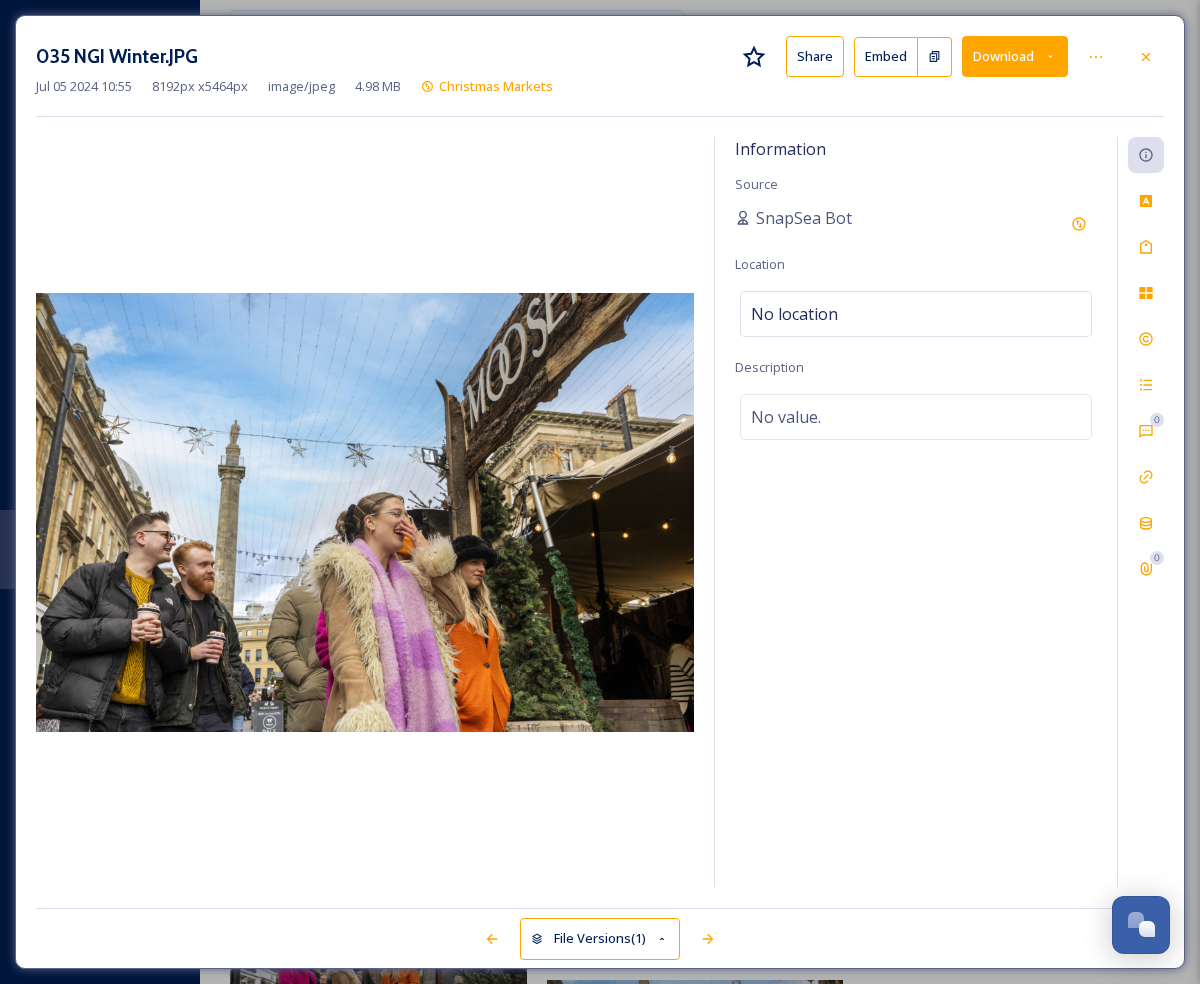 click on "035 NGI Winter.JPG Share Embed Download" at bounding box center (600, 56) 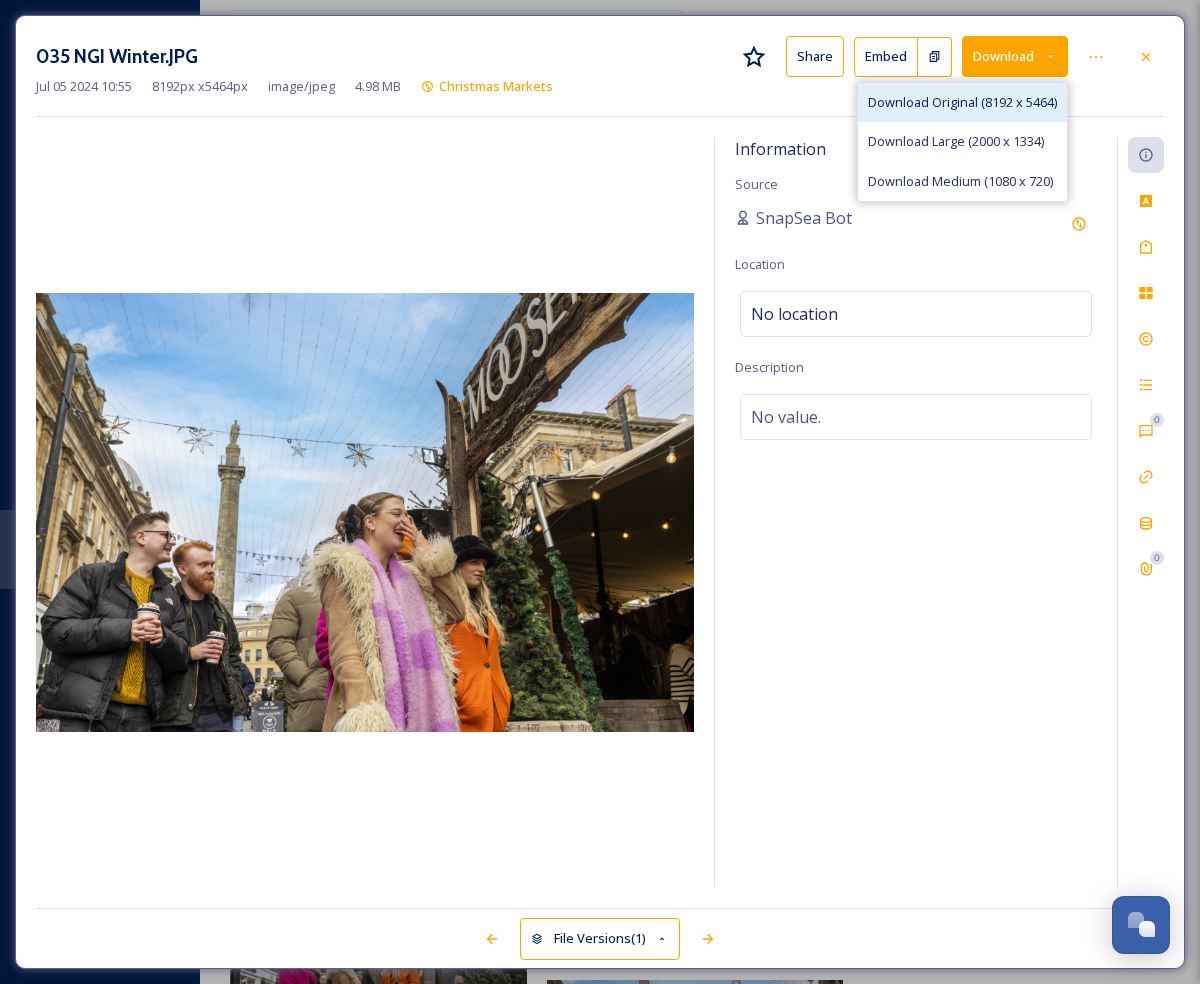 click on "Download Original (8192 x 5464)" at bounding box center (962, 102) 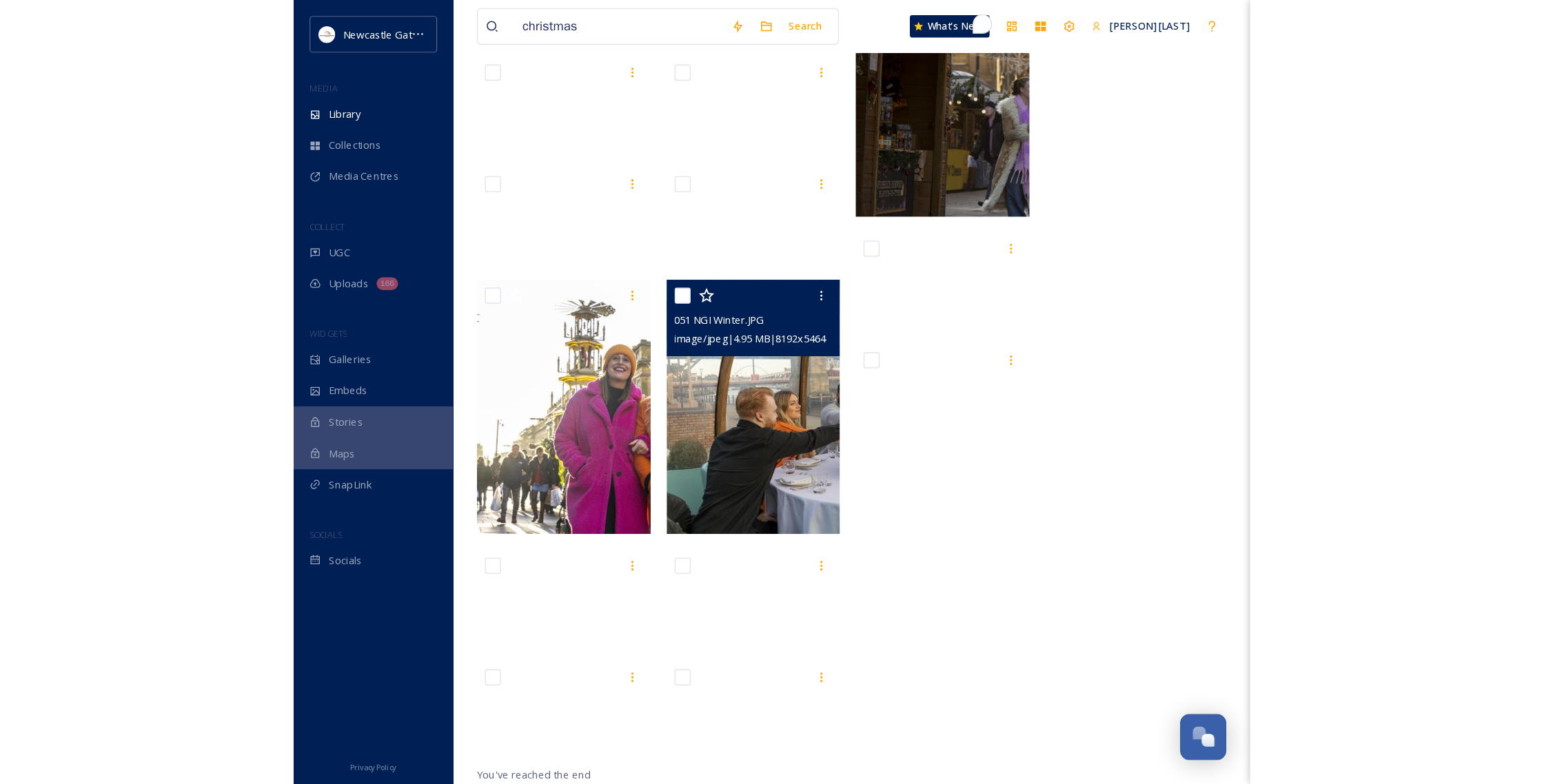 scroll, scrollTop: 2940, scrollLeft: 0, axis: vertical 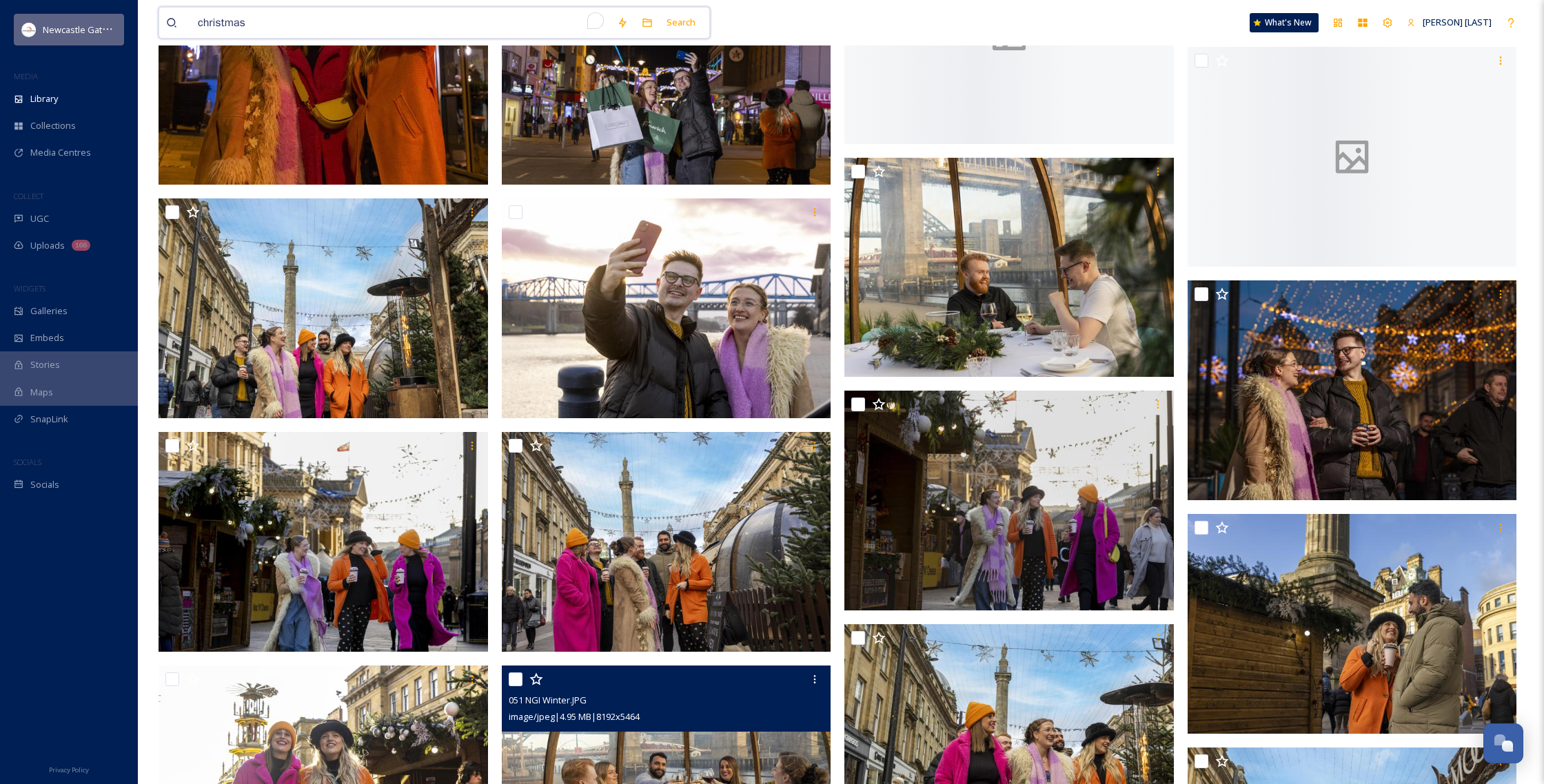 drag, startPoint x: 385, startPoint y: 26, endPoint x: 99, endPoint y: 31, distance: 286.0437 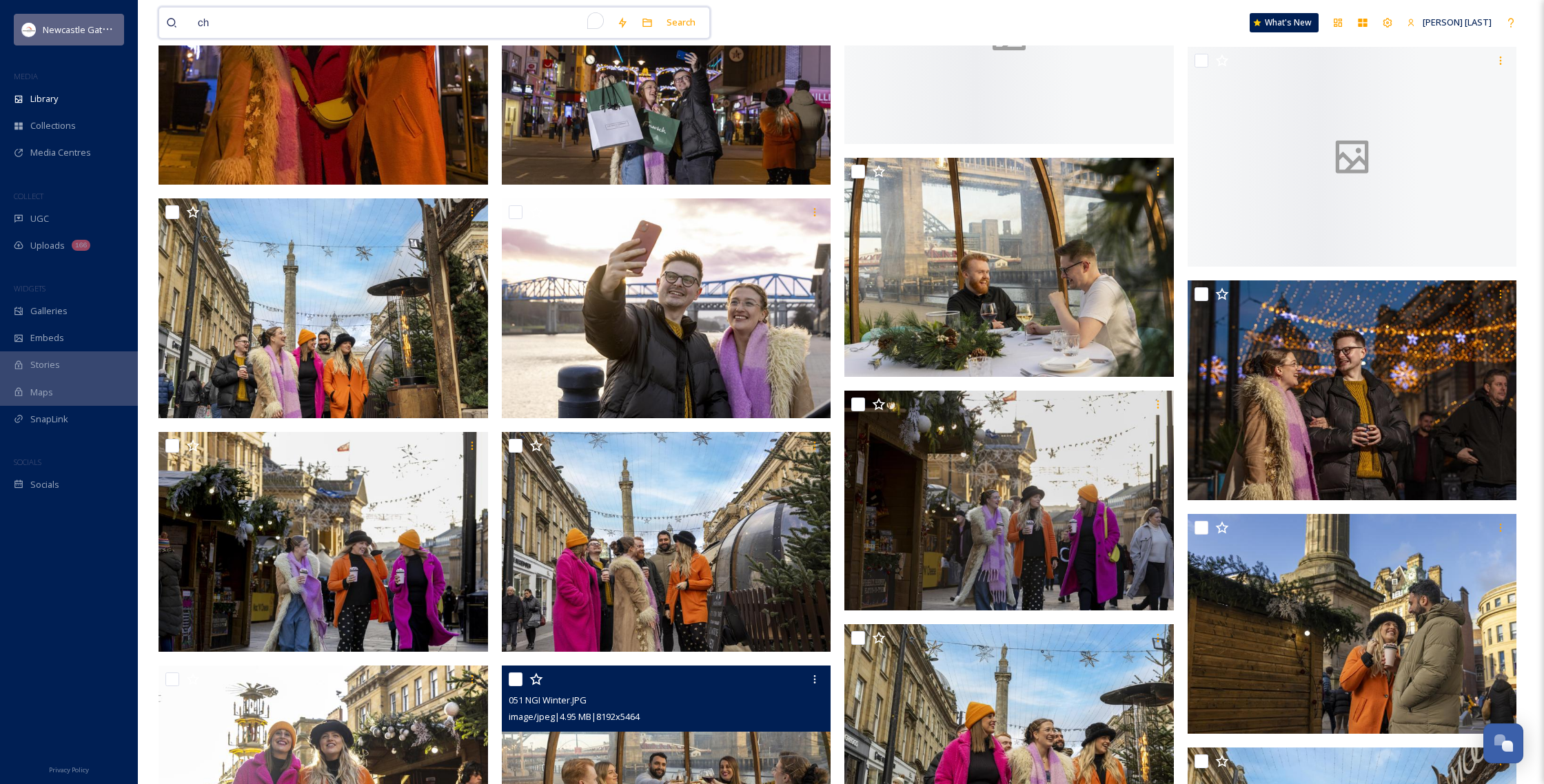type on "c" 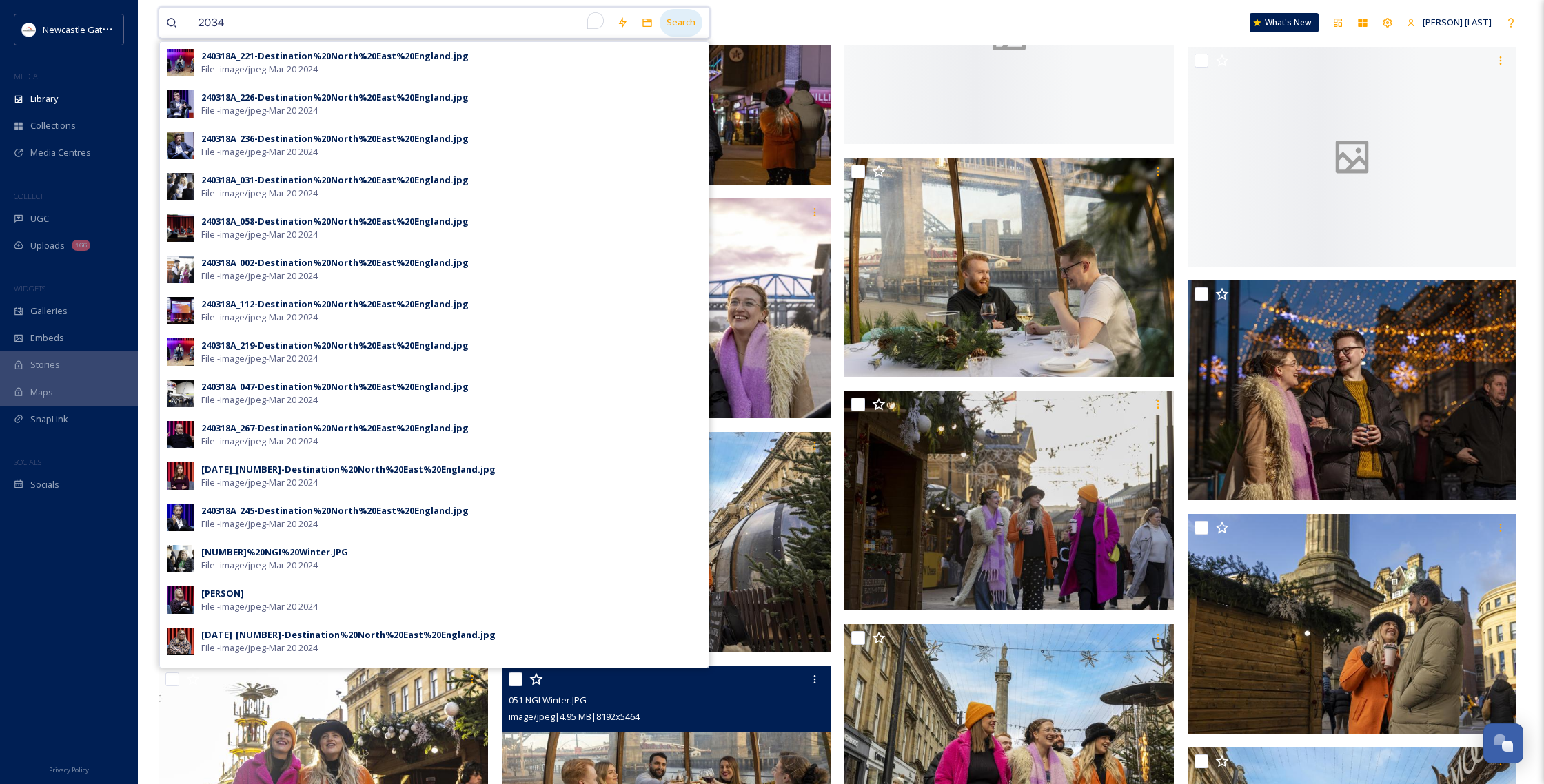 type on "2034" 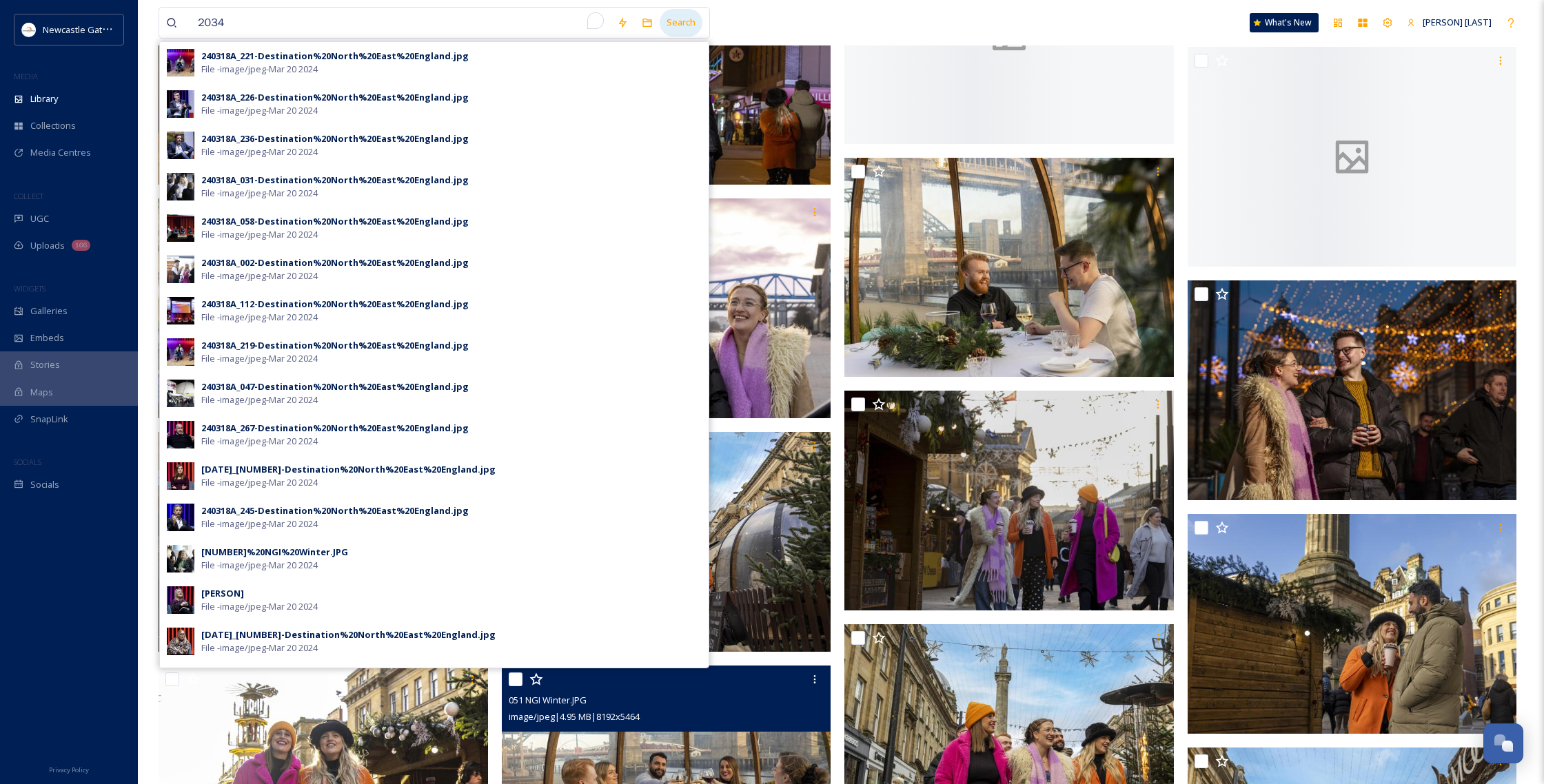 click on "Search" at bounding box center [681, 22] 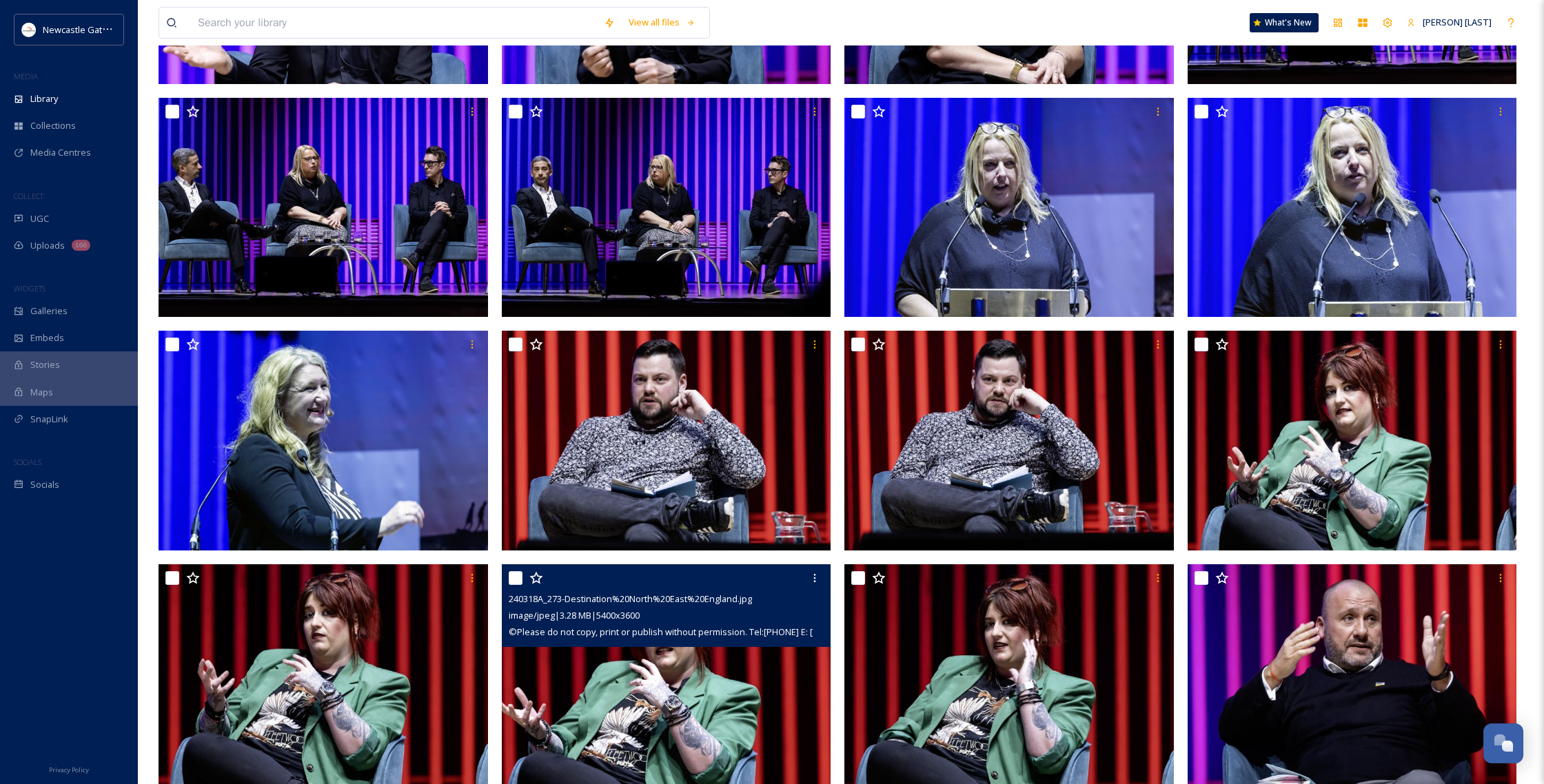 scroll, scrollTop: 15290, scrollLeft: 0, axis: vertical 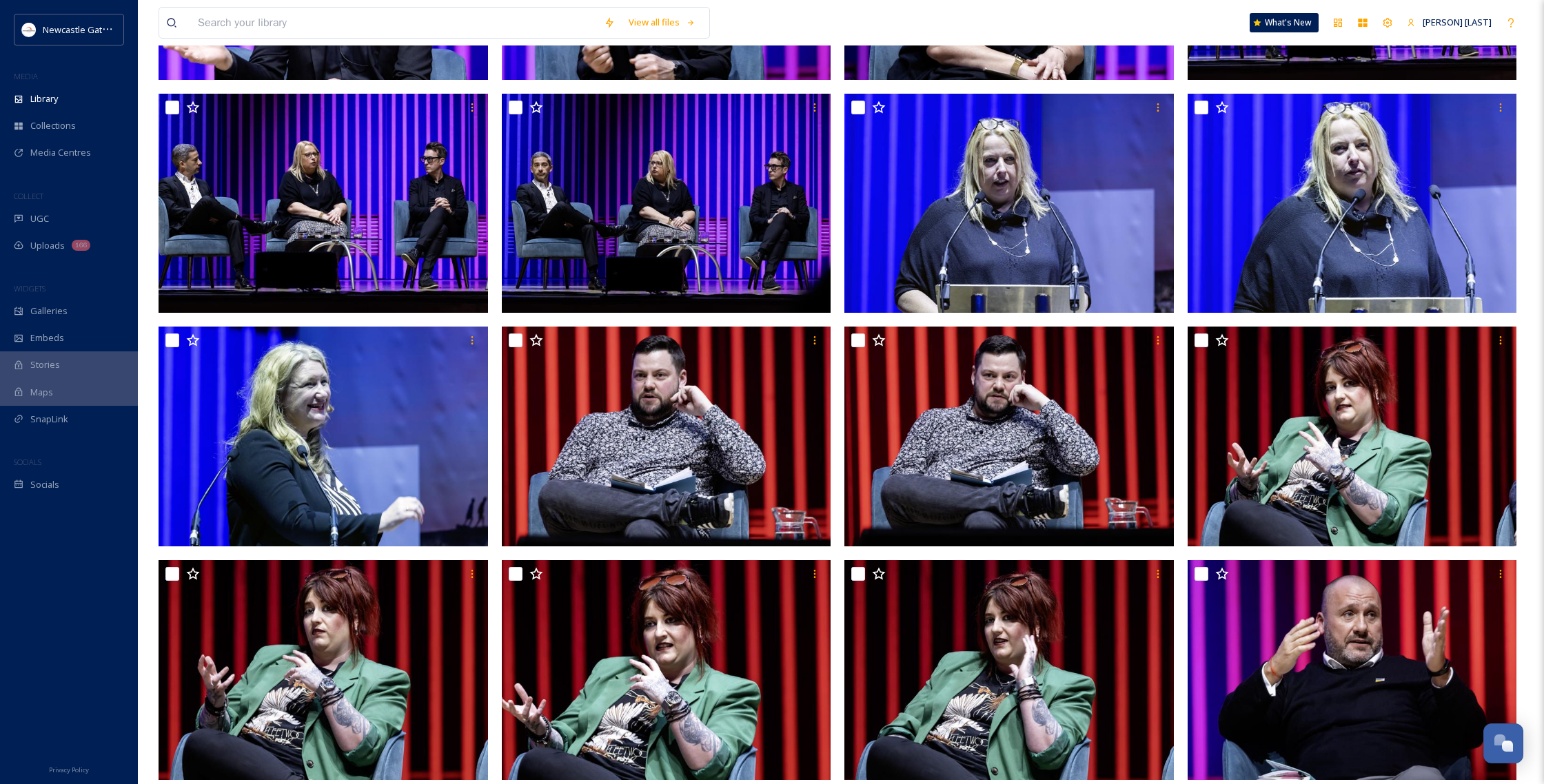 click at bounding box center [1009, 902] 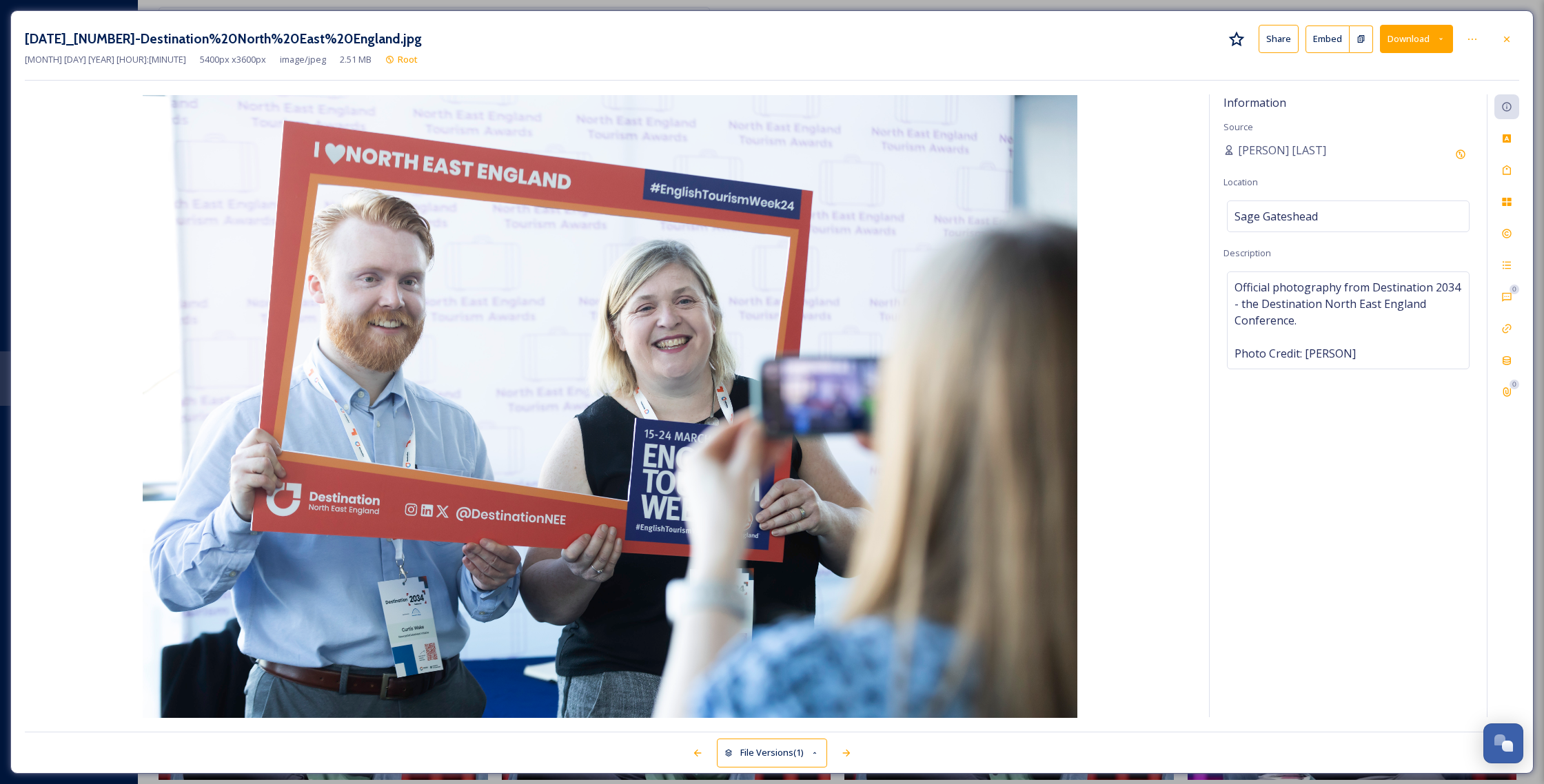 click 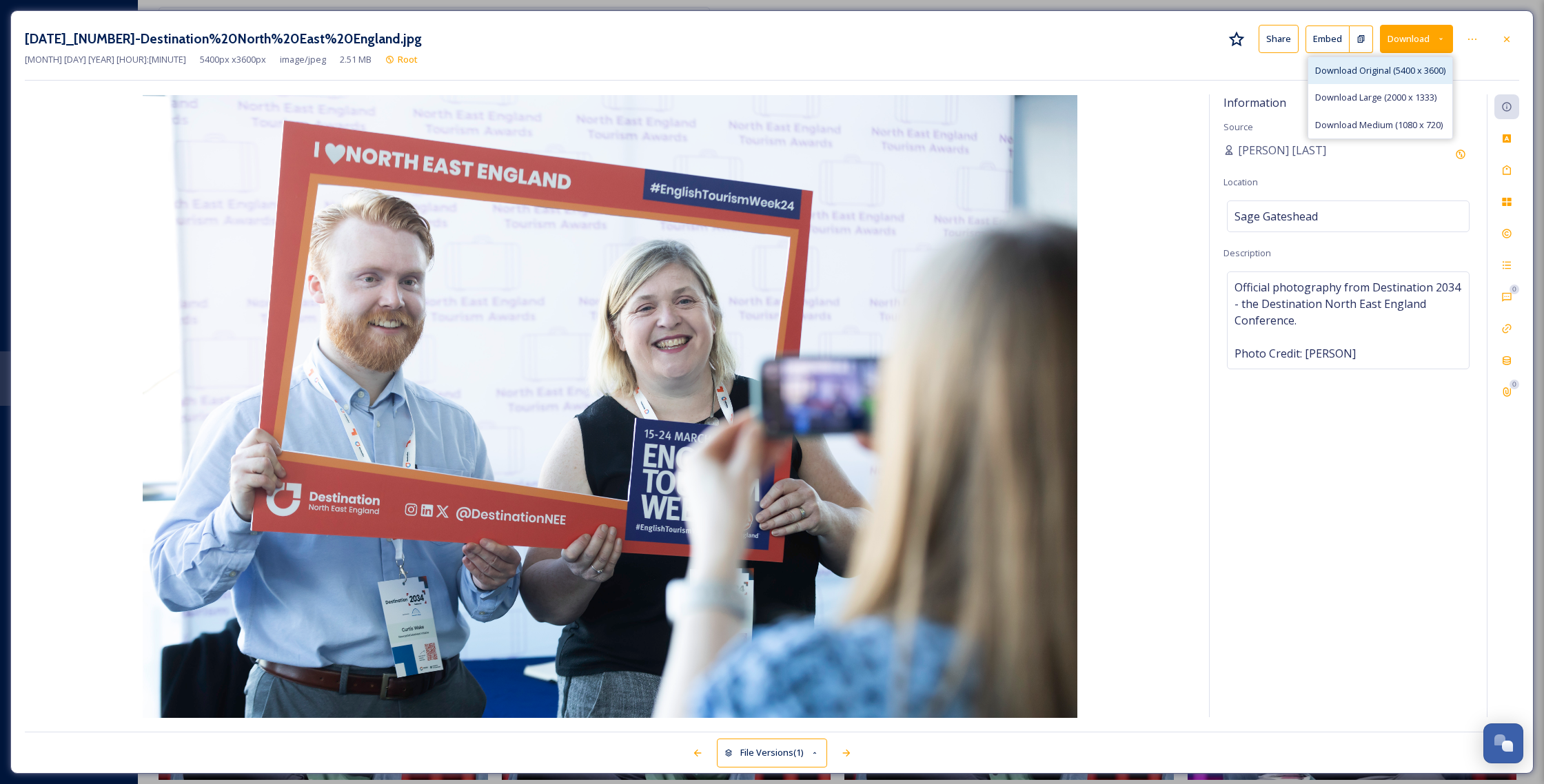 click on "Download Original (5400 x 3600)" at bounding box center [1380, 70] 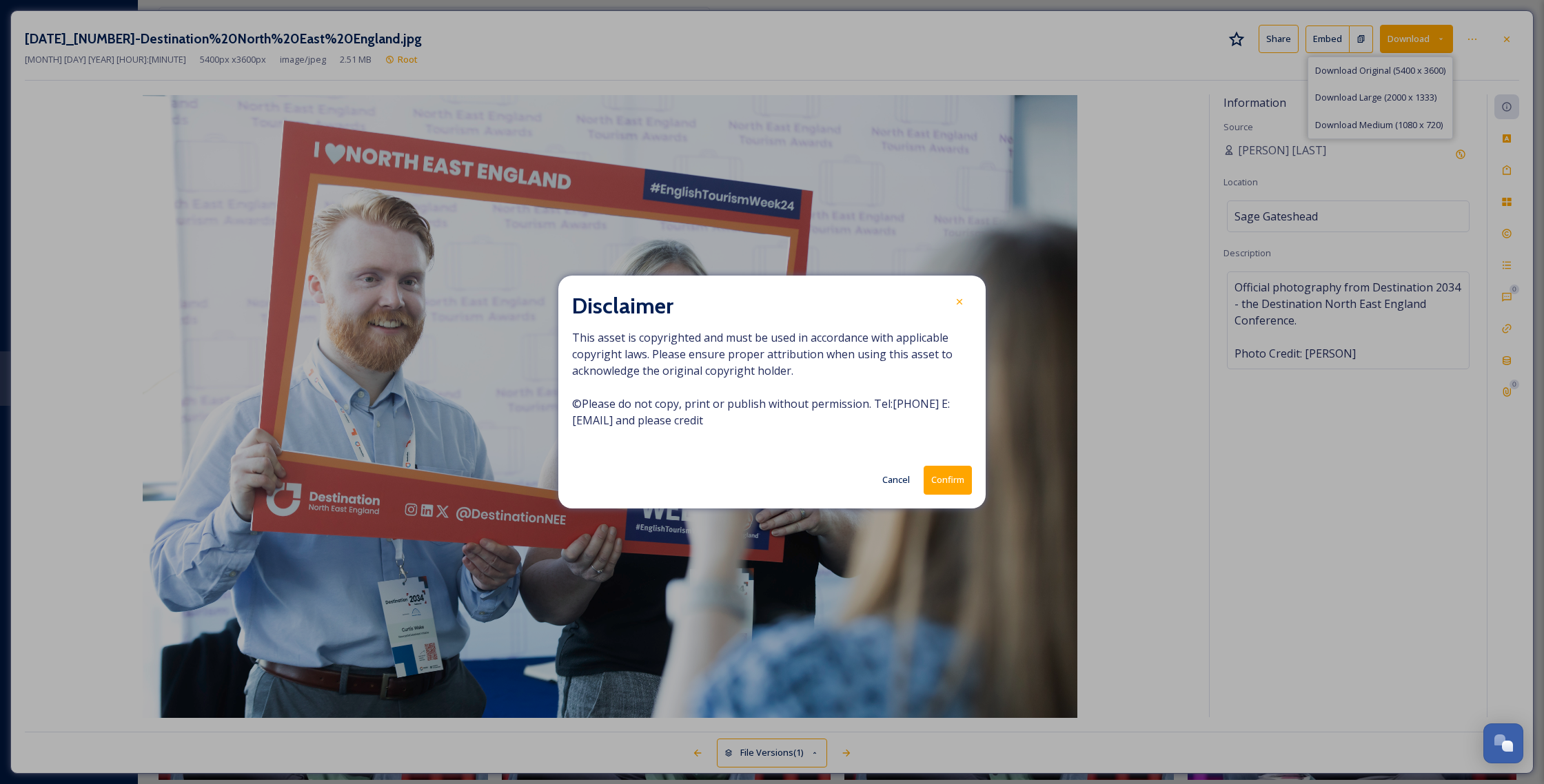 click on "Confirm" at bounding box center [948, 479] 